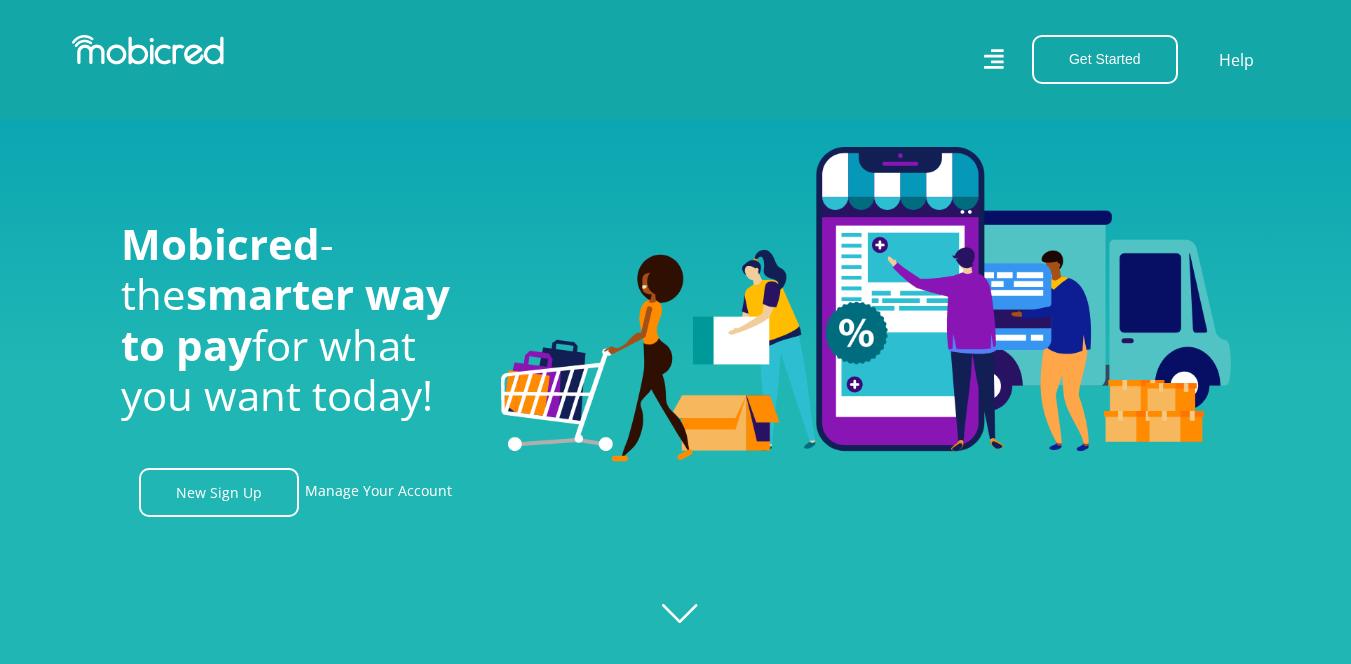 scroll, scrollTop: 1438, scrollLeft: 0, axis: vertical 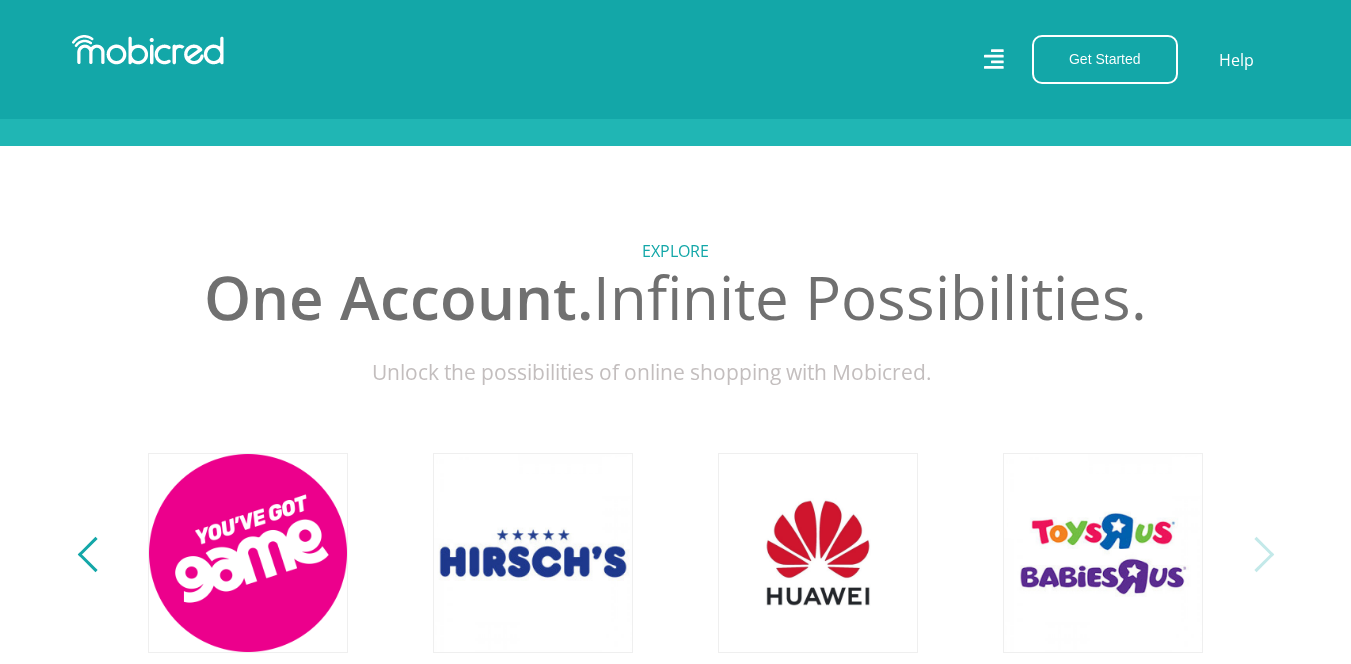 click 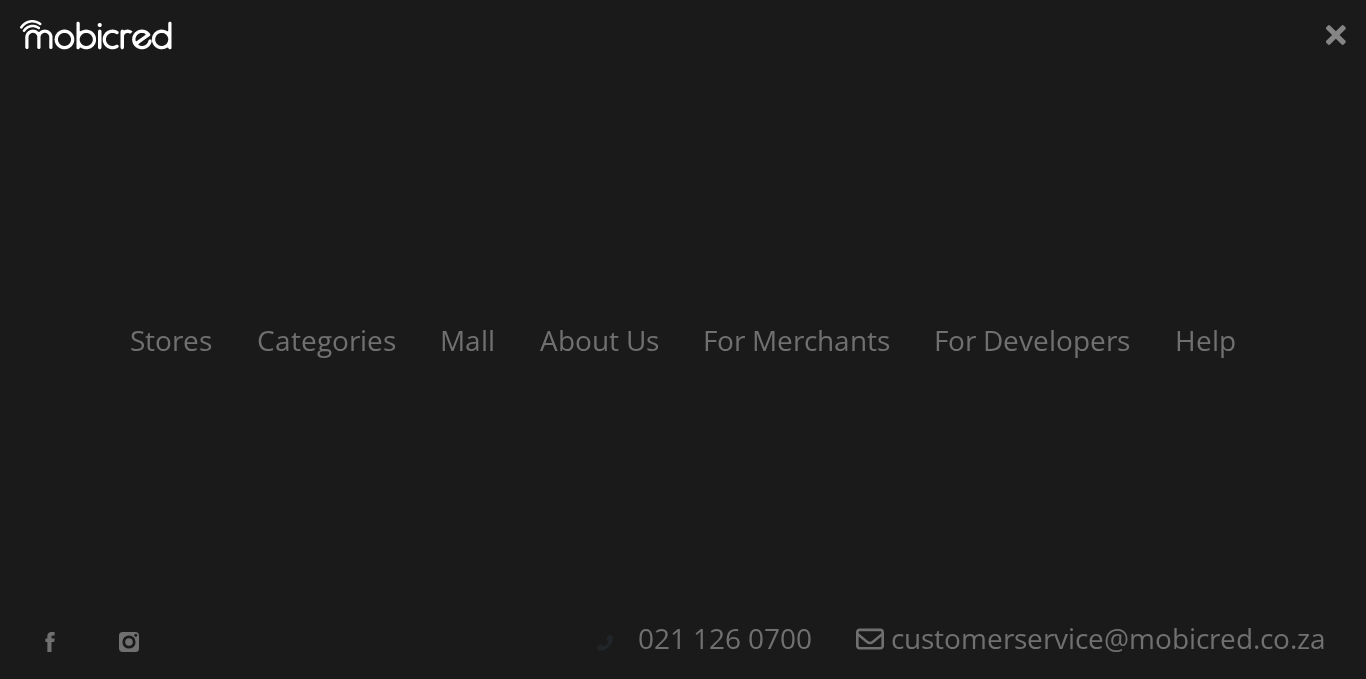 scroll, scrollTop: 0, scrollLeft: 1140, axis: horizontal 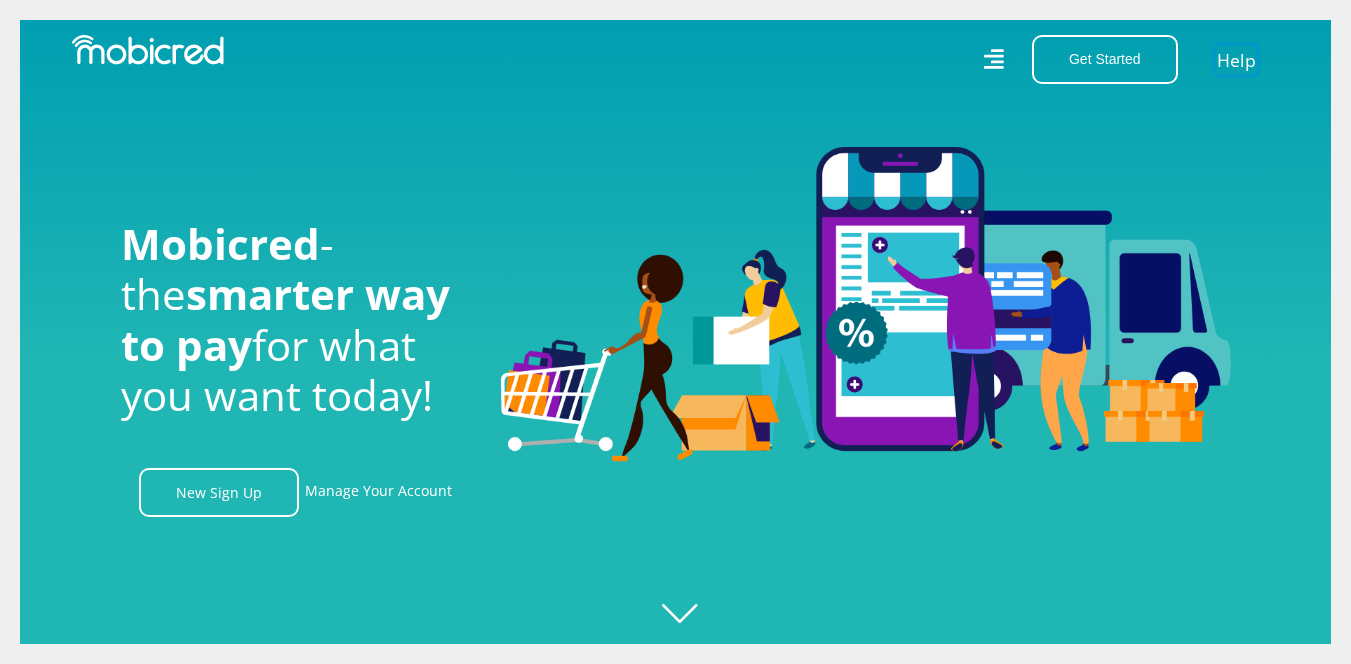 click on "Help" at bounding box center (1236, 59) 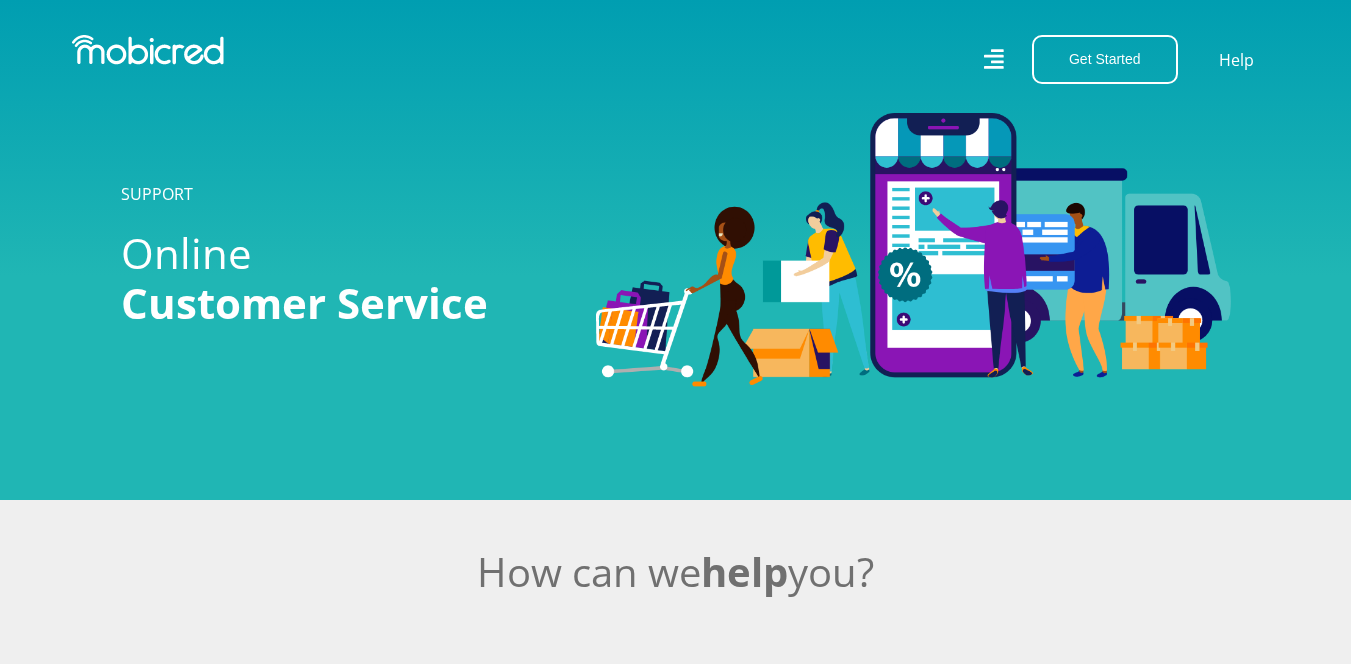 scroll, scrollTop: 0, scrollLeft: 0, axis: both 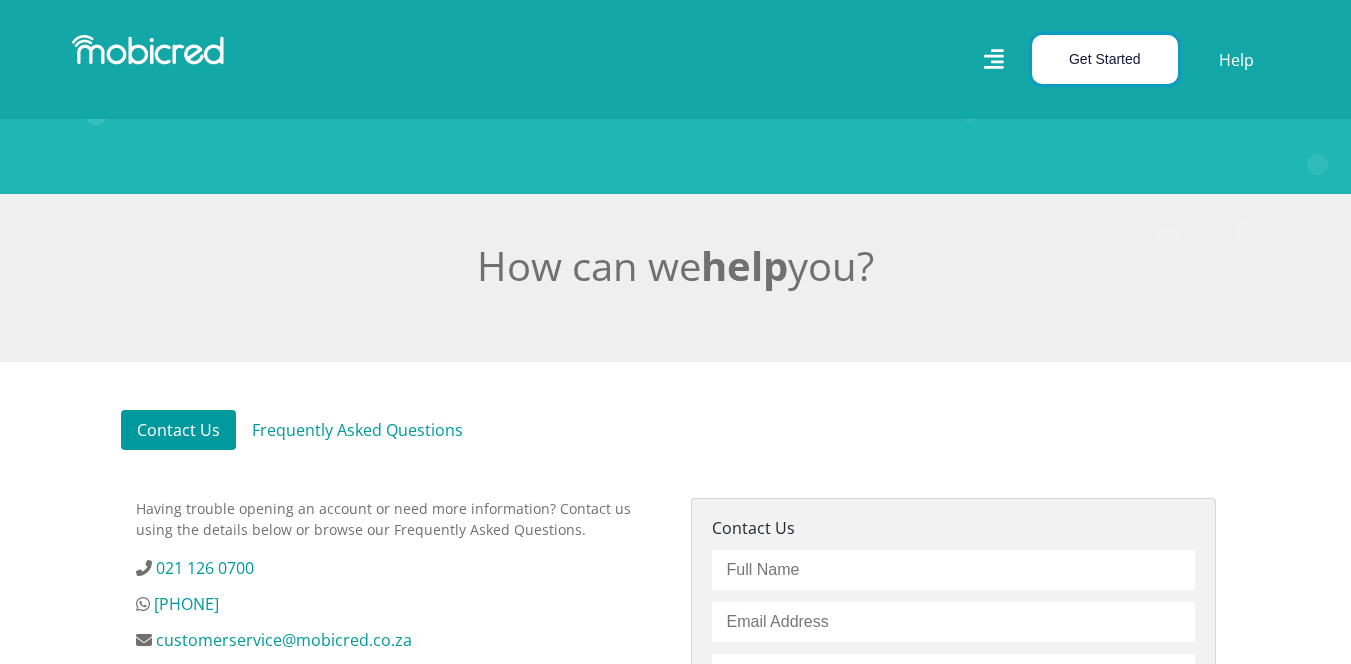 click on "Get Started" at bounding box center (1105, 59) 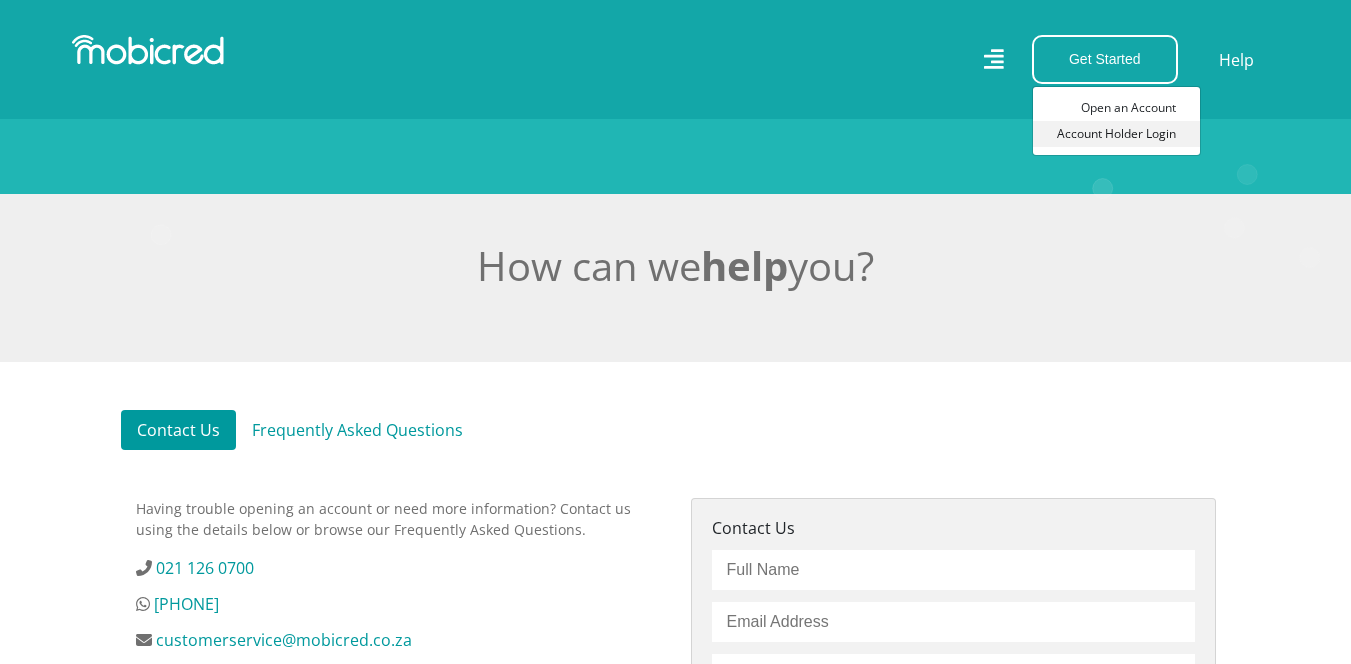 click on "Account Holder Login" at bounding box center [1116, 134] 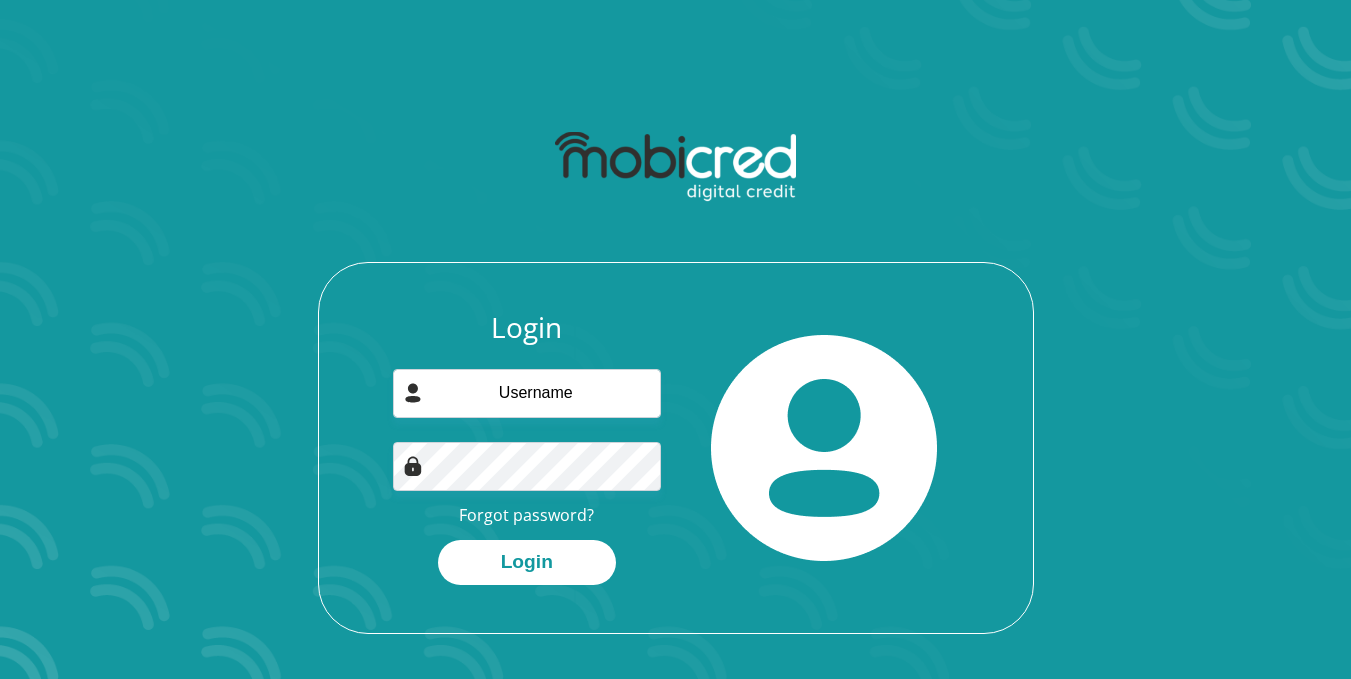scroll, scrollTop: 0, scrollLeft: 0, axis: both 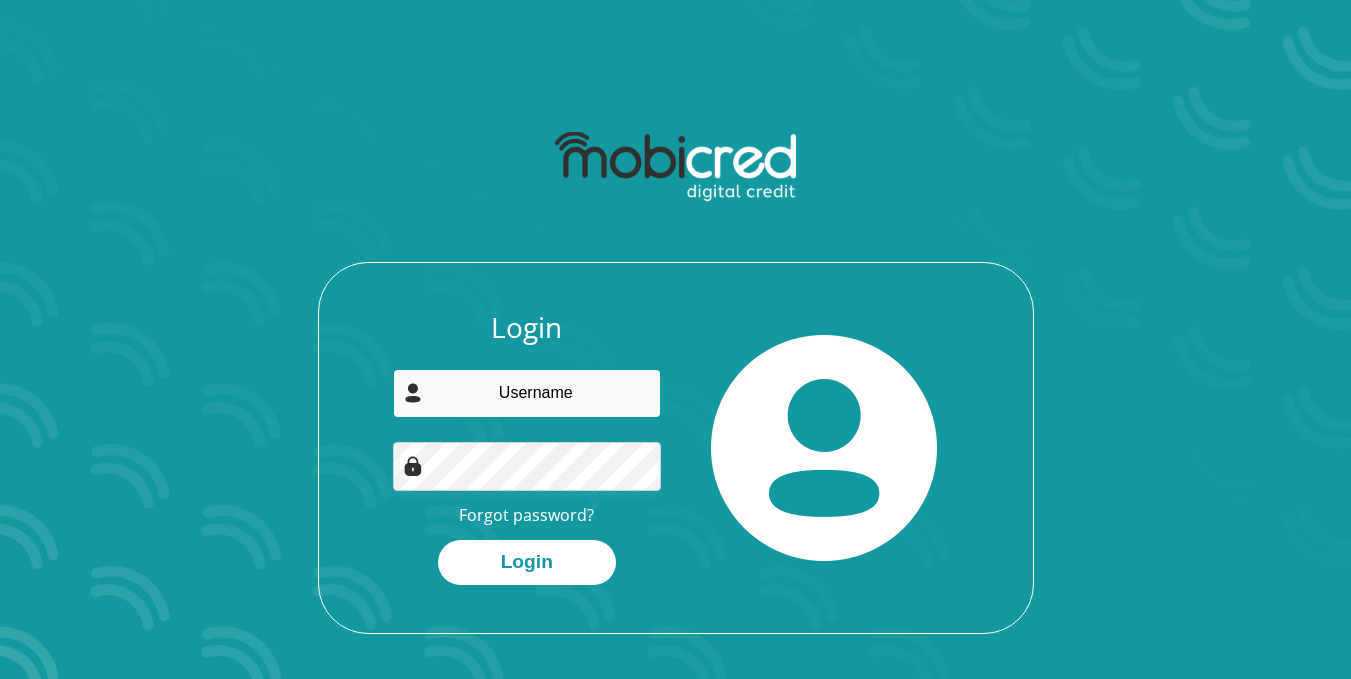 click at bounding box center (527, 393) 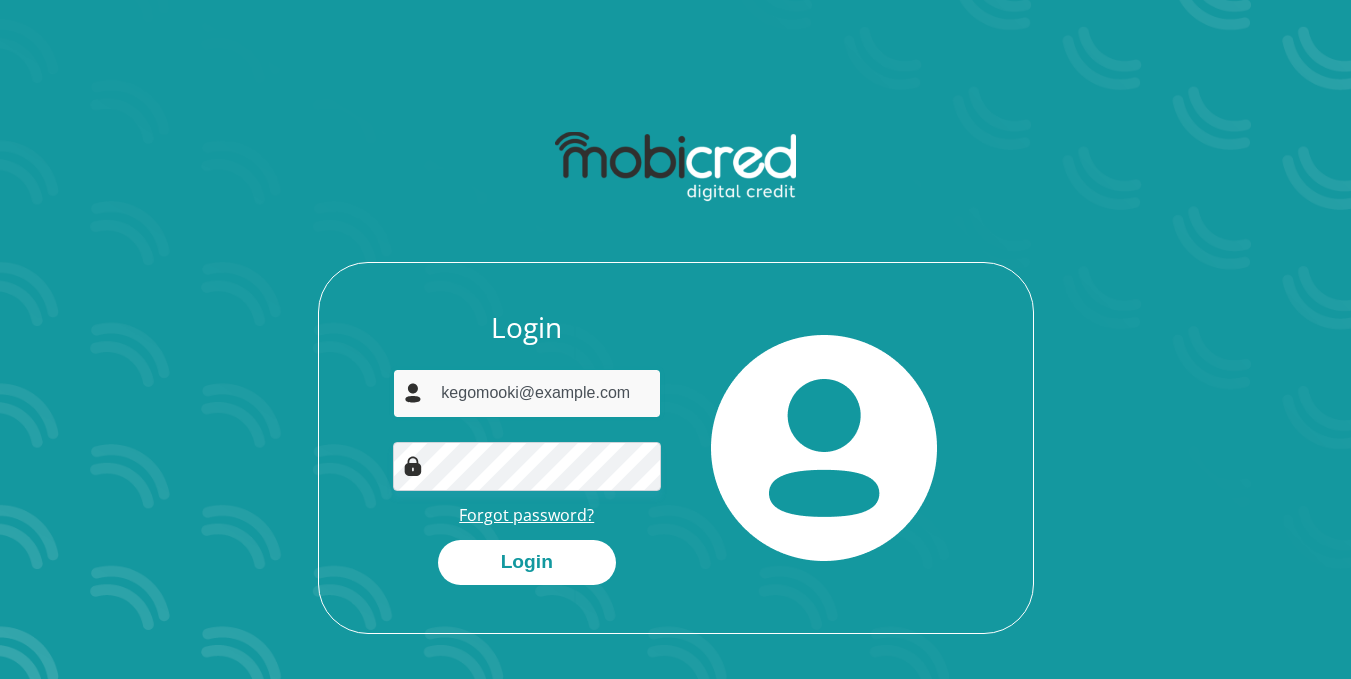 type on "kegomooki@example.com" 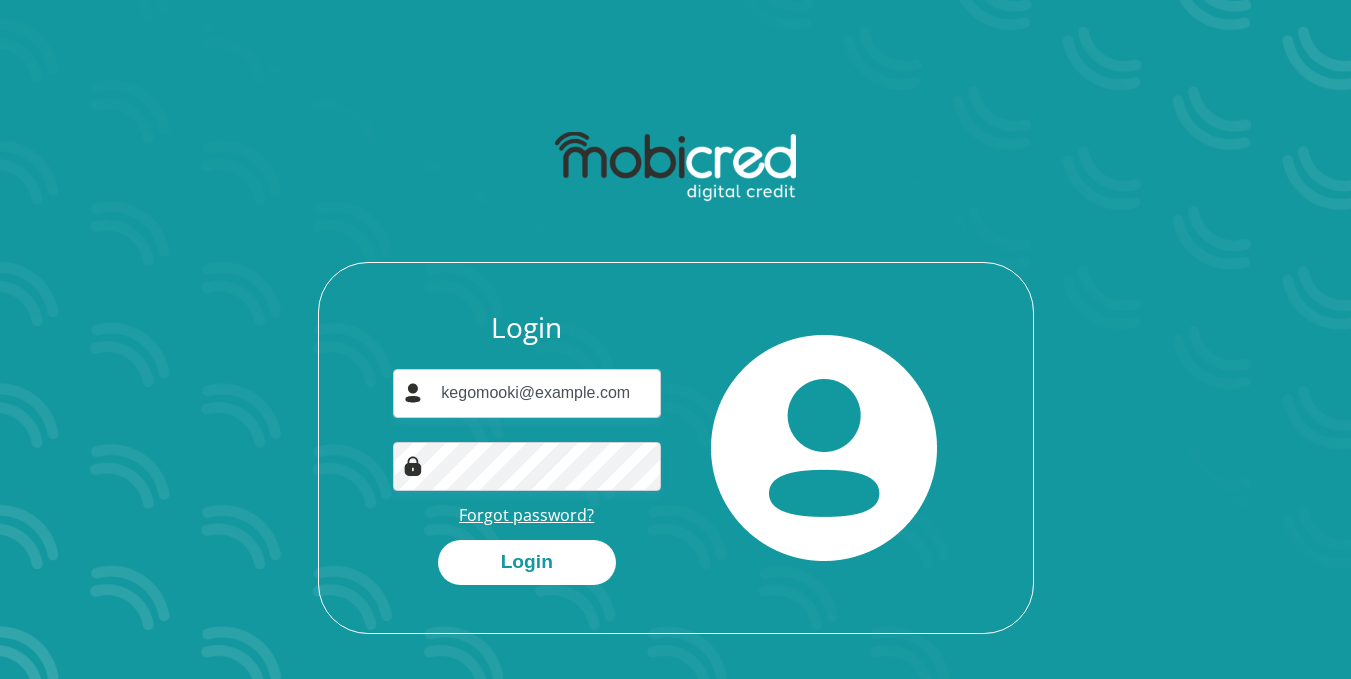 click on "Forgot password?" at bounding box center [526, 515] 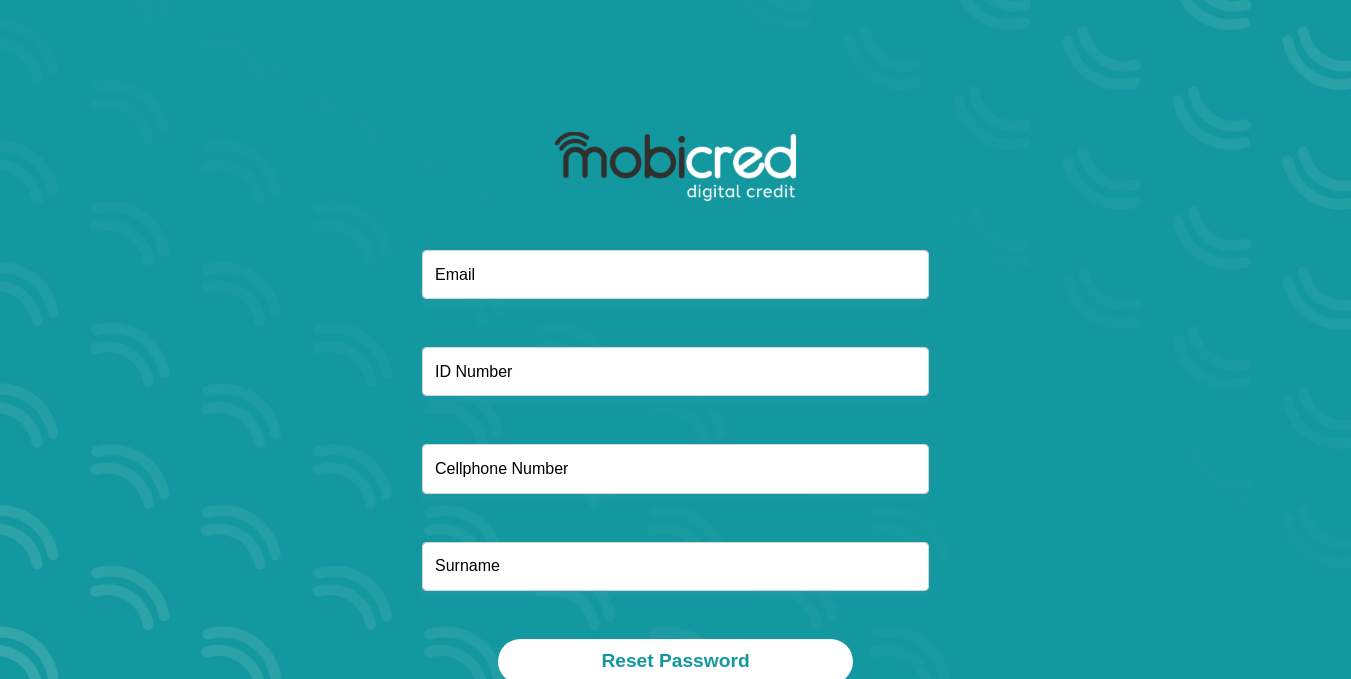 scroll, scrollTop: 0, scrollLeft: 0, axis: both 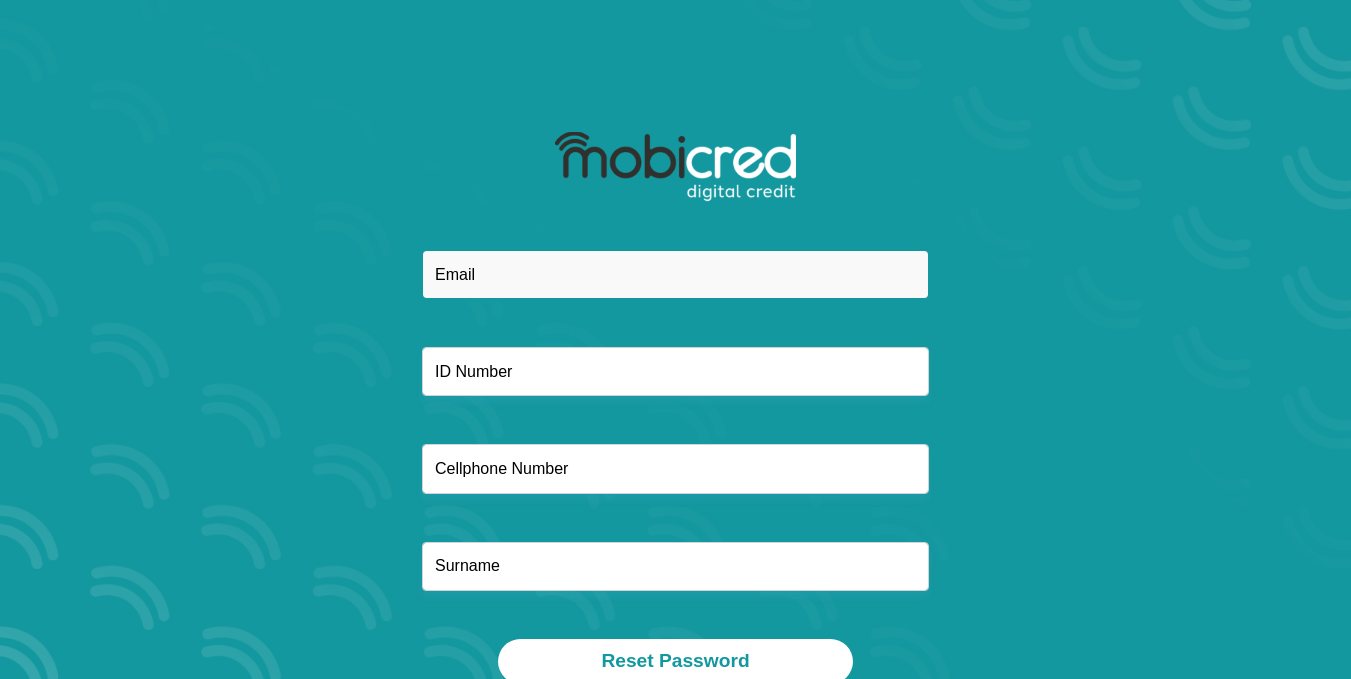 click at bounding box center (675, 274) 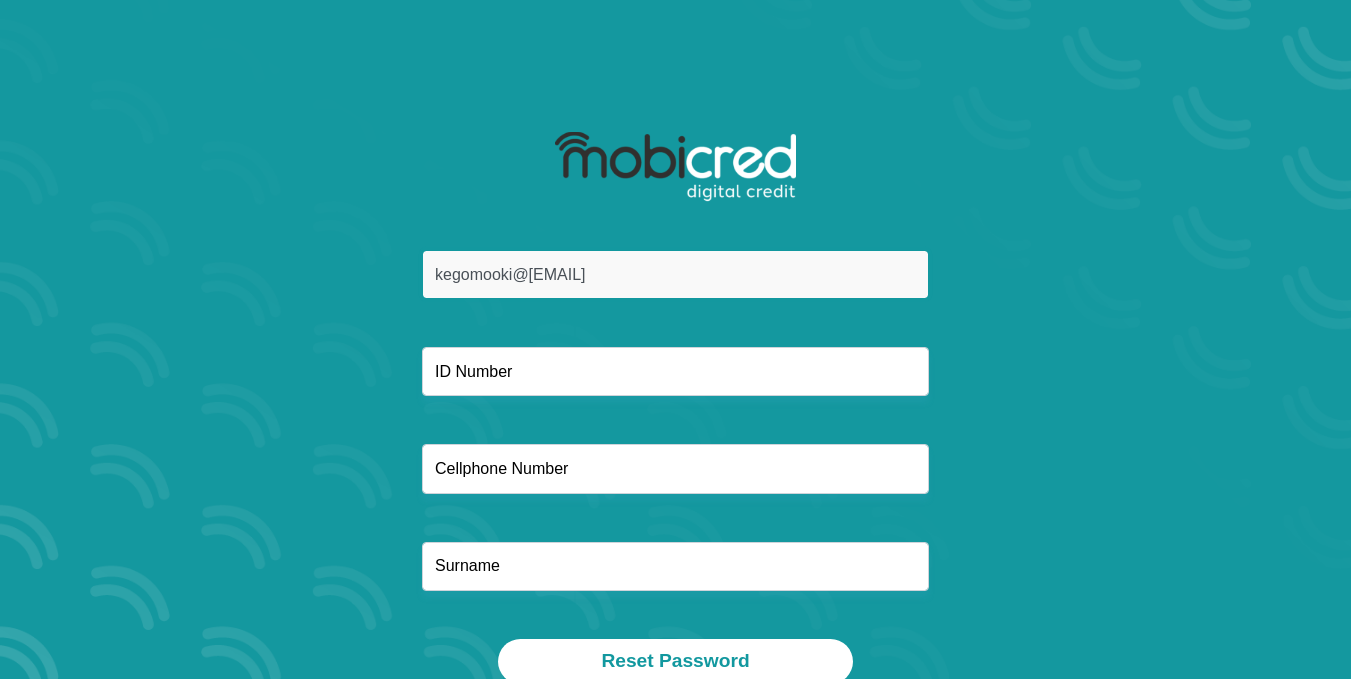 type on "kegomooki@yahoo.com" 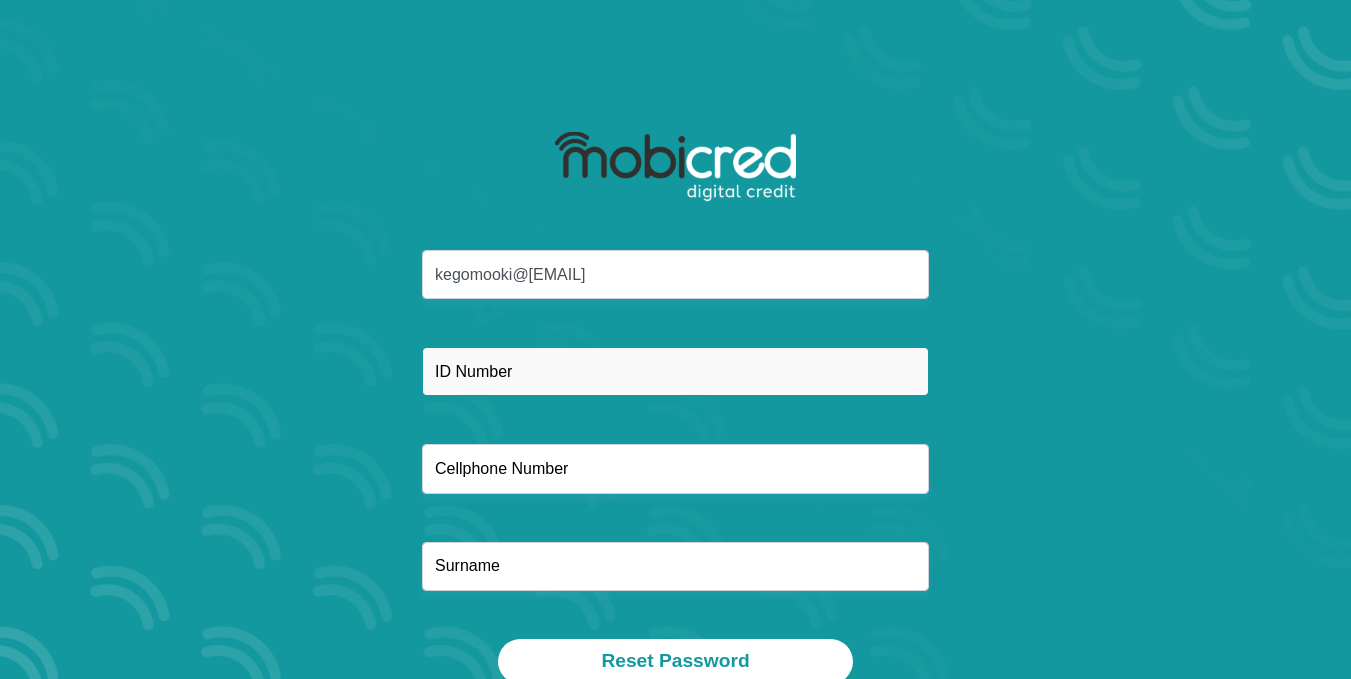 click at bounding box center (675, 371) 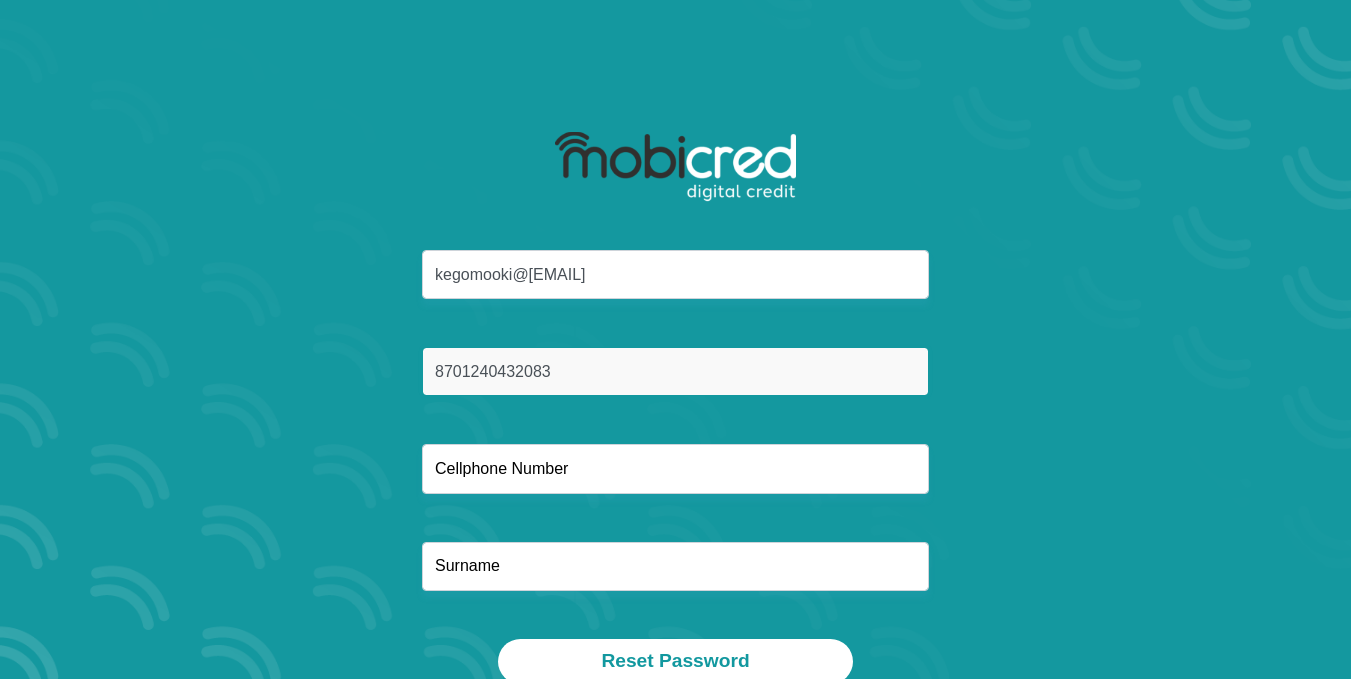 type on "8701240432083" 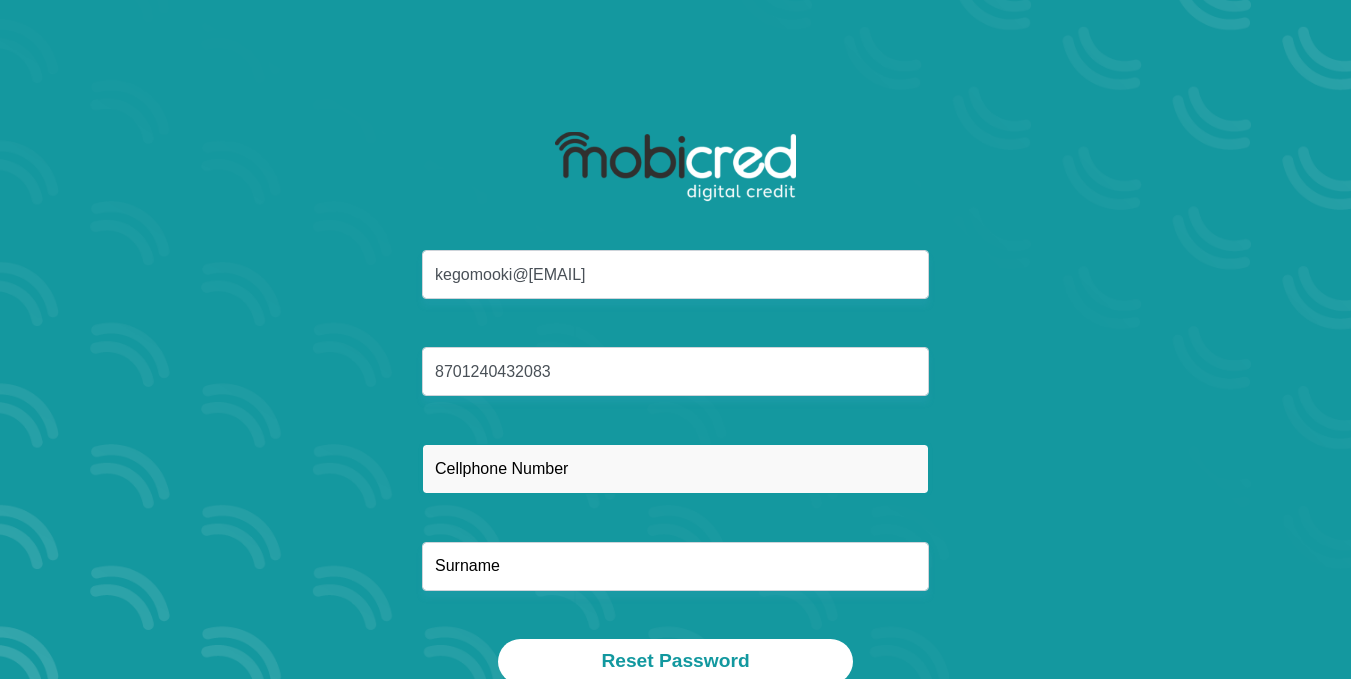 click at bounding box center [675, 468] 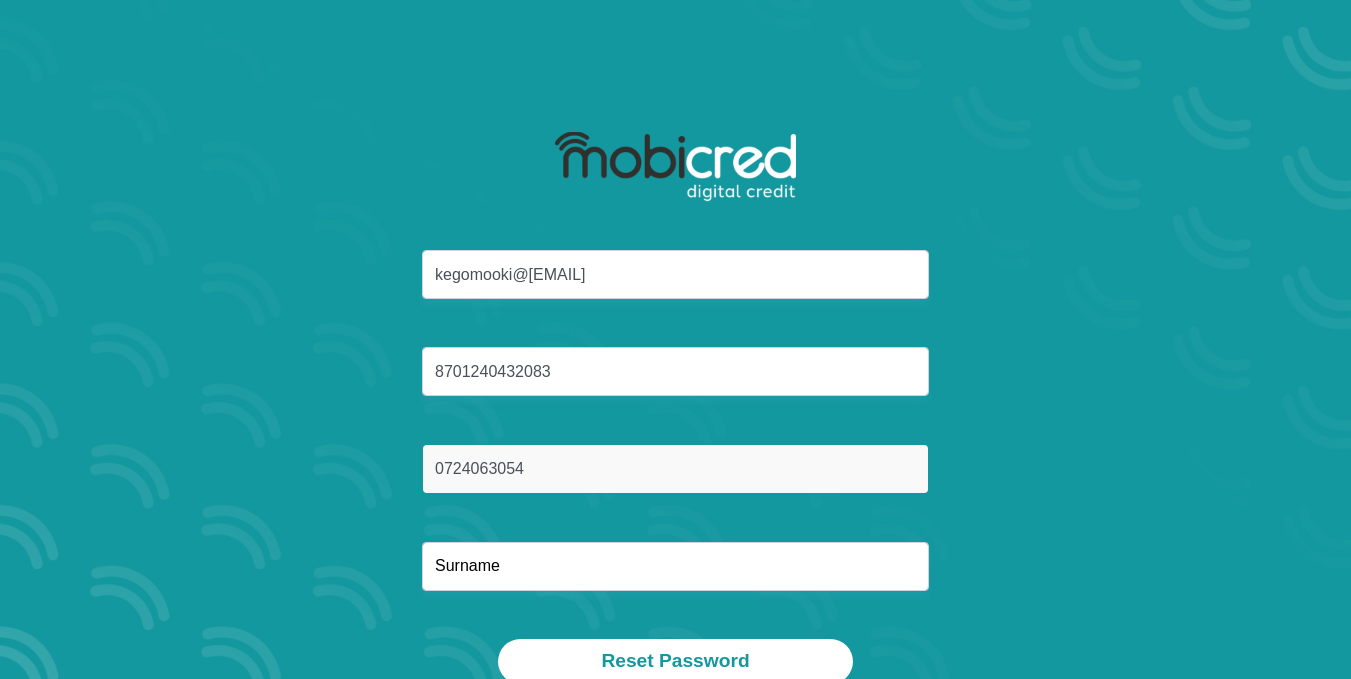 type on "0724063054" 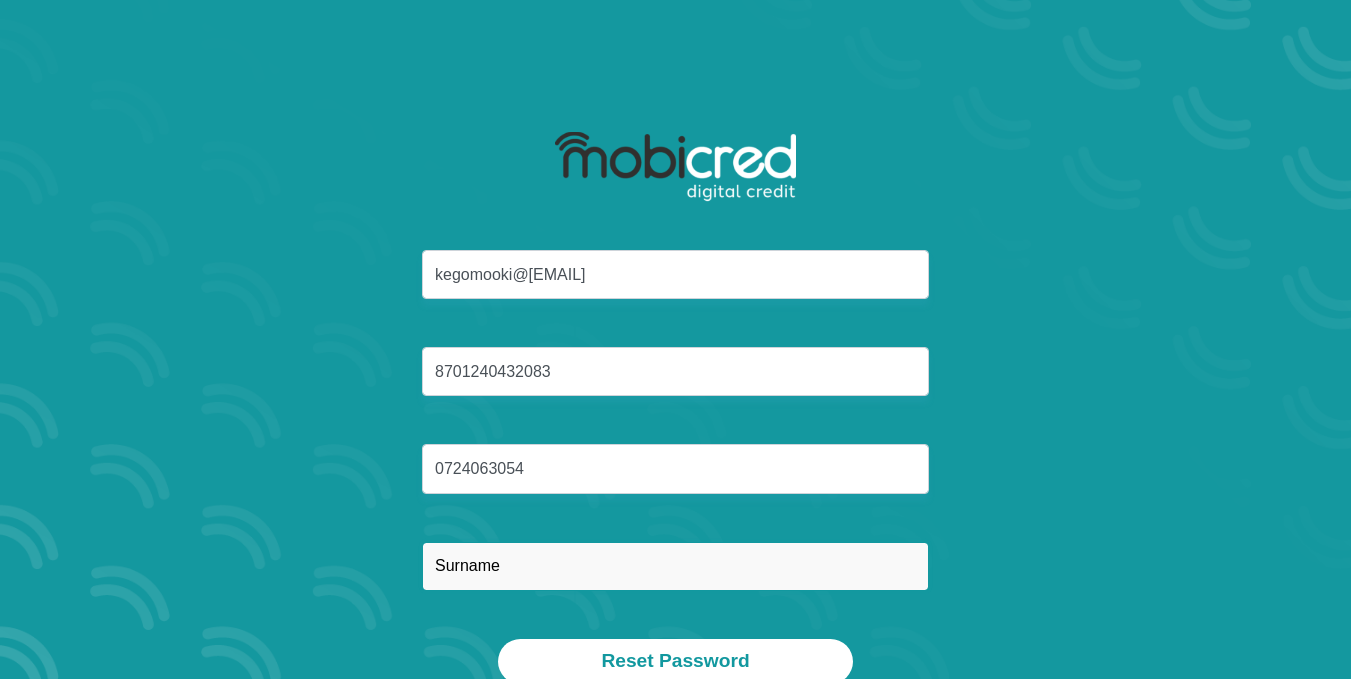 click at bounding box center (675, 566) 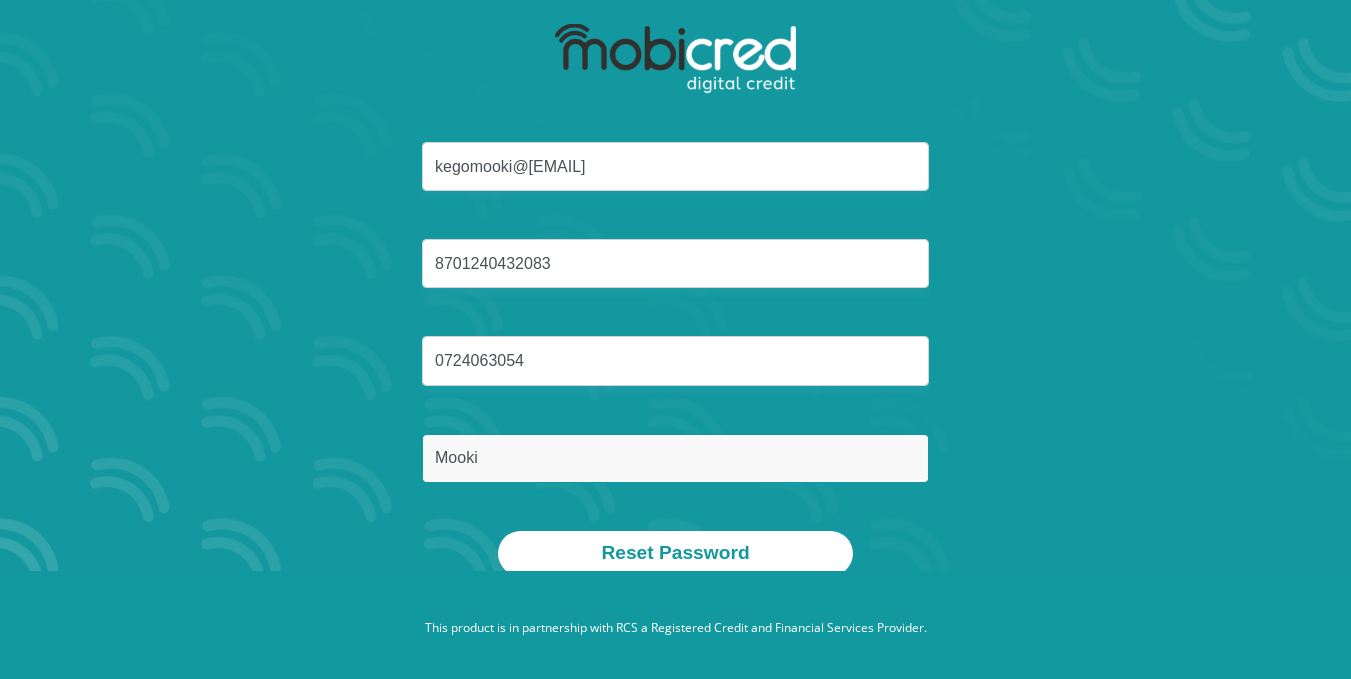 scroll, scrollTop: 114, scrollLeft: 0, axis: vertical 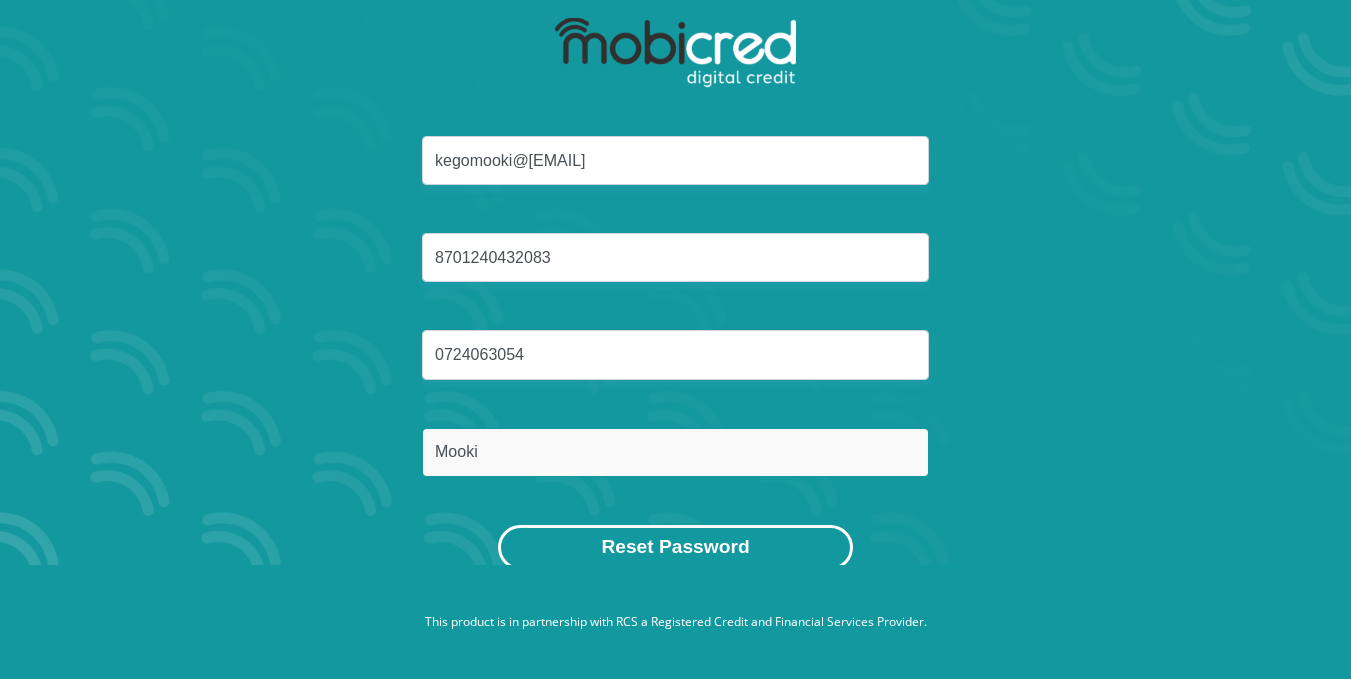 type on "Mooki" 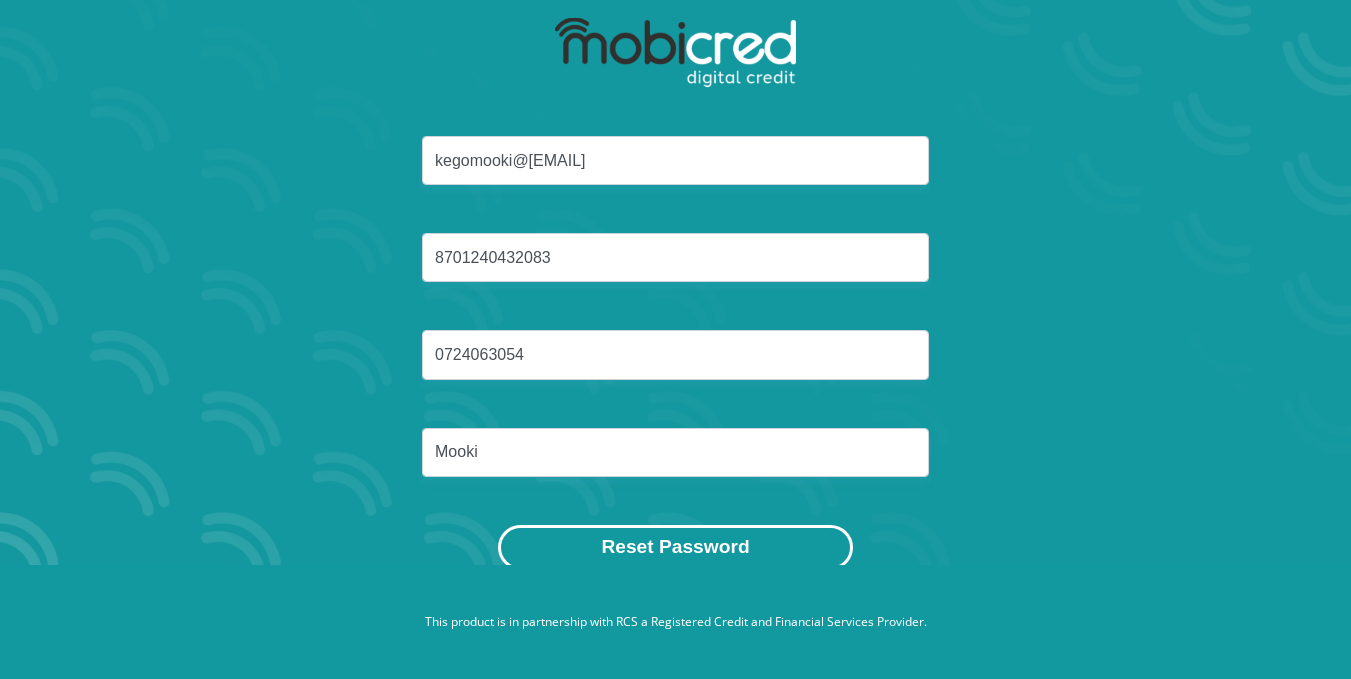 click on "Reset Password" at bounding box center [675, 547] 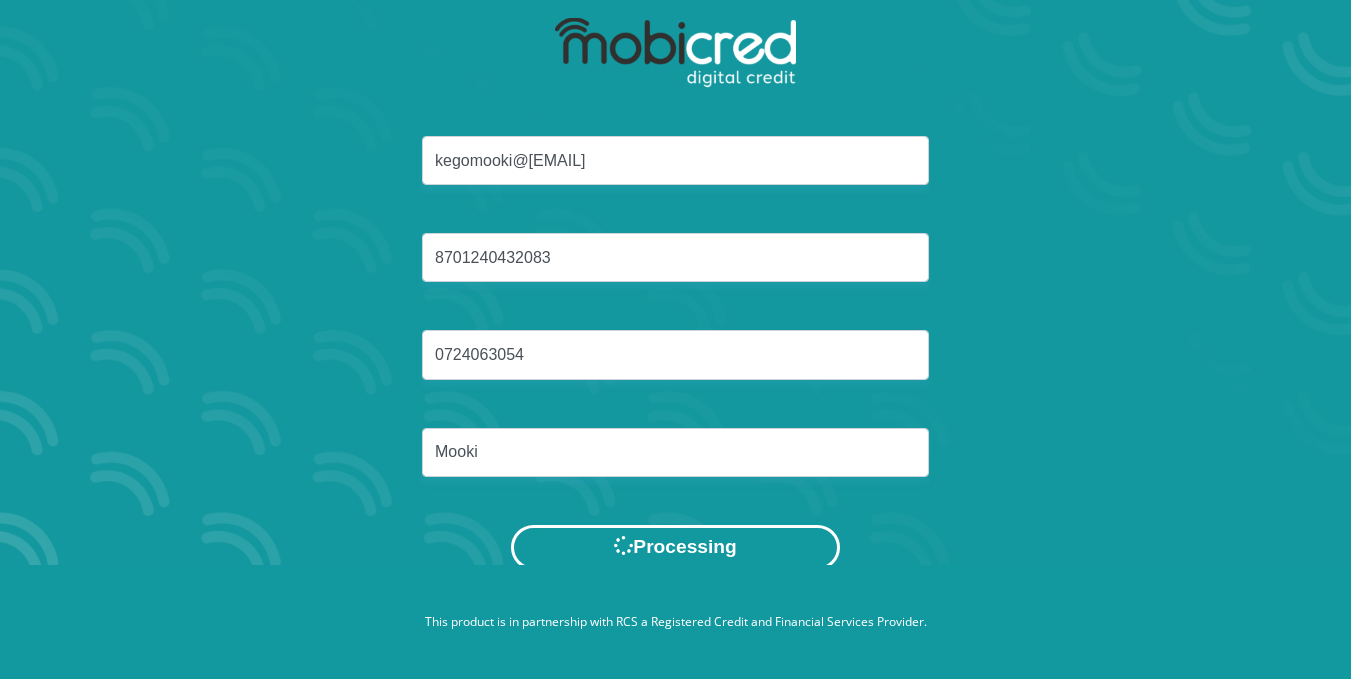 scroll, scrollTop: 0, scrollLeft: 0, axis: both 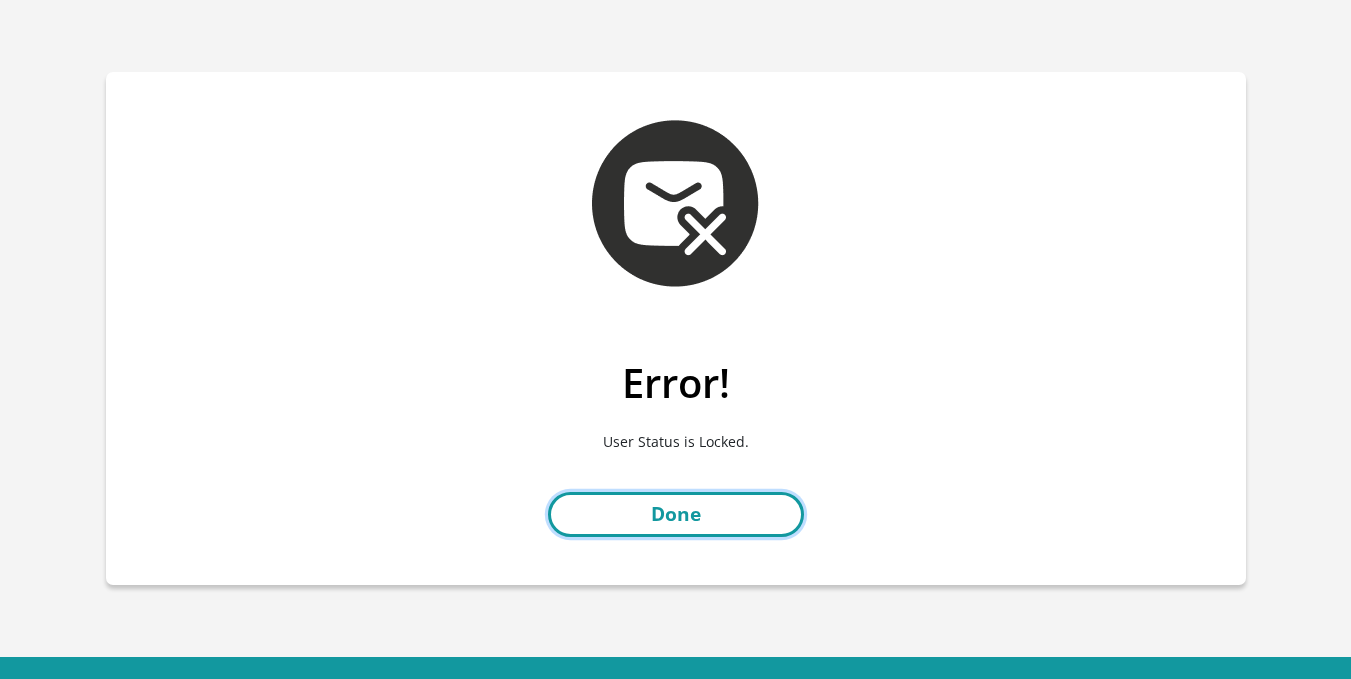 click on "Done" at bounding box center [676, 514] 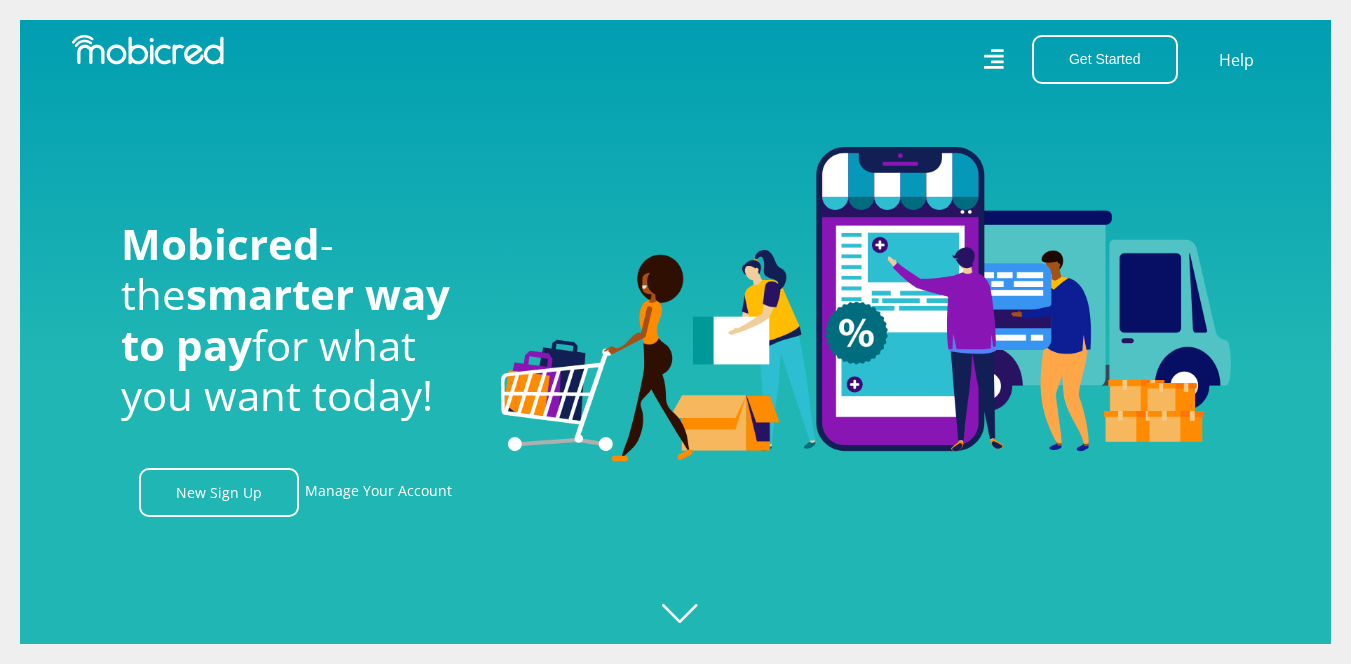 scroll, scrollTop: 0, scrollLeft: 0, axis: both 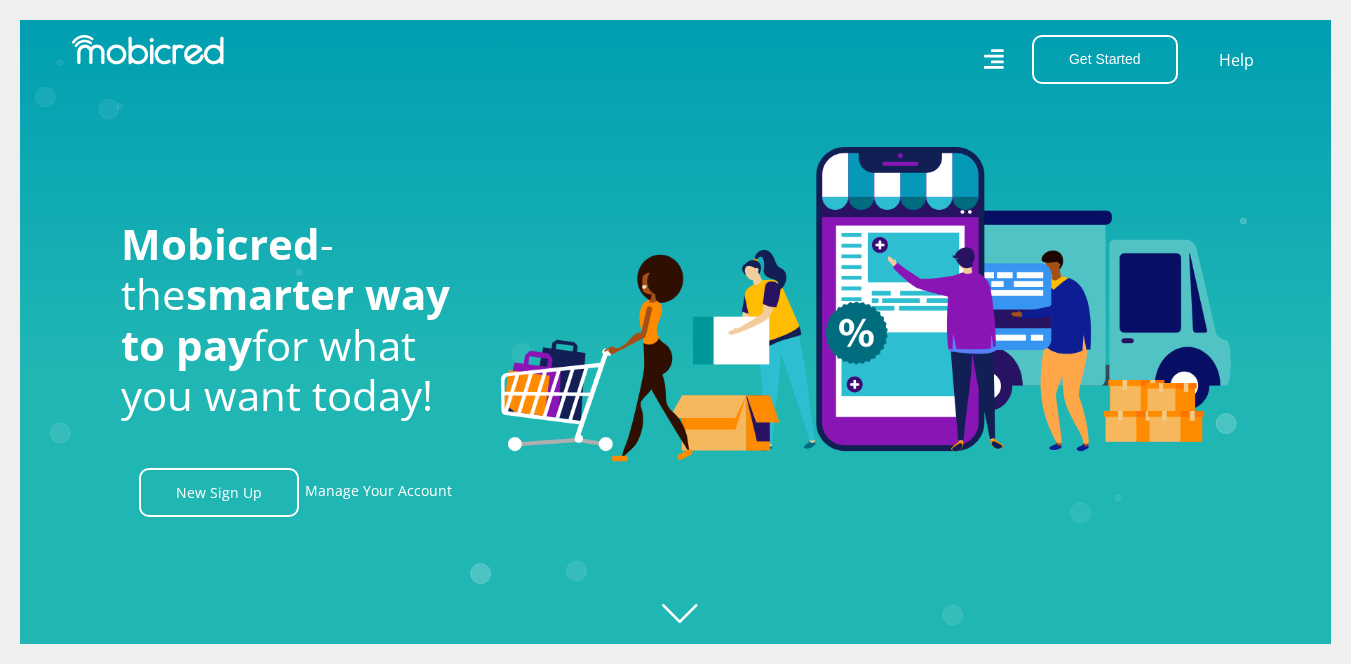 click on "Created with Raphaël 2.3.0" 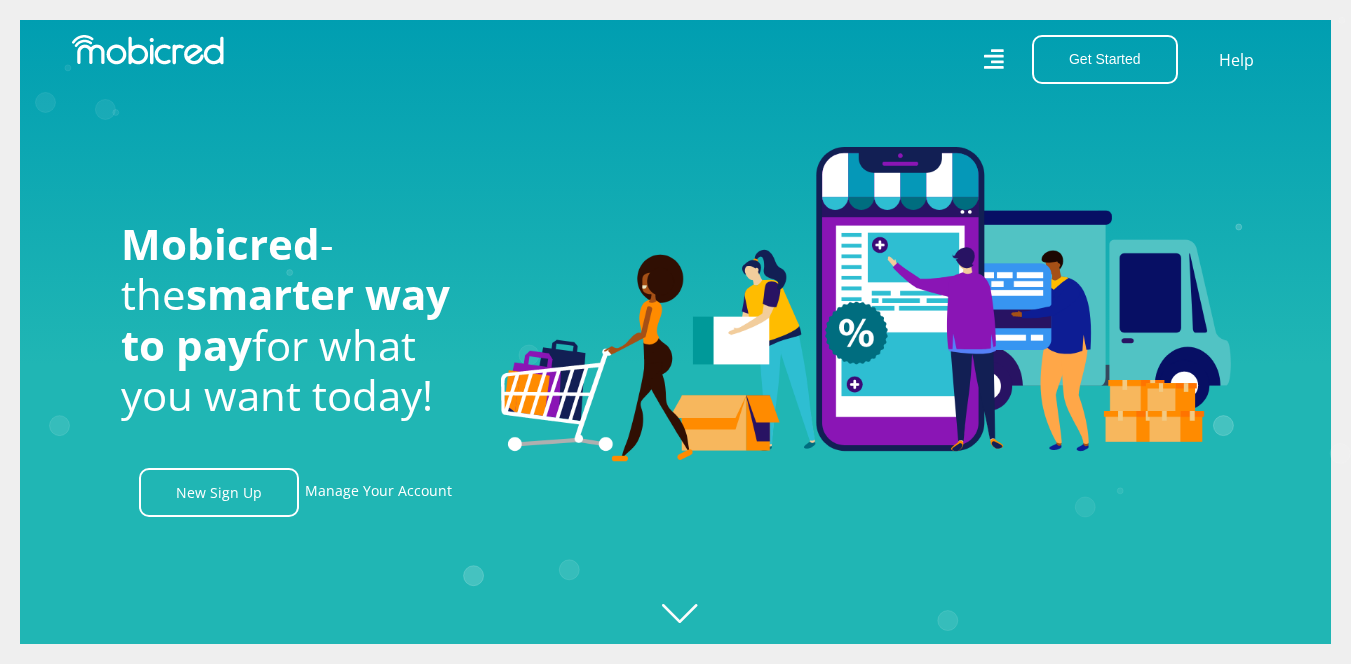 click on "Created with Raphaël 2.3.0" 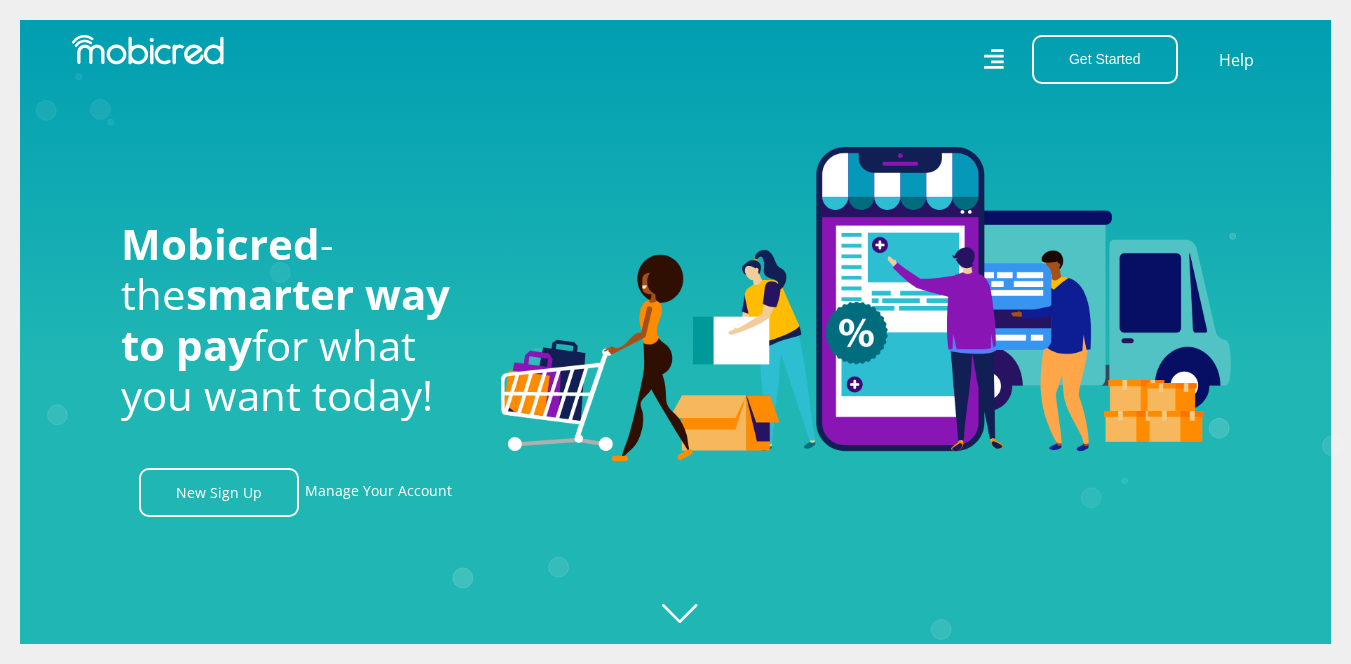 click on "Created with Raphaël 2.3.0" 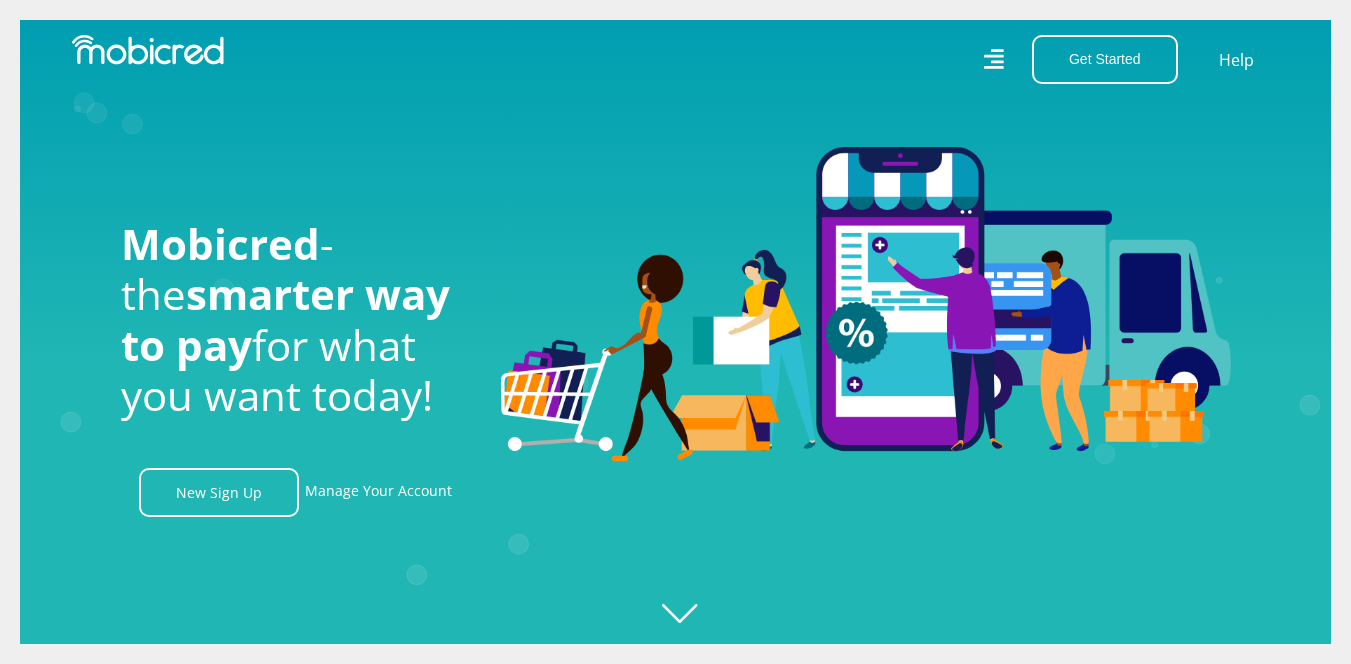 scroll, scrollTop: 0, scrollLeft: 2565, axis: horizontal 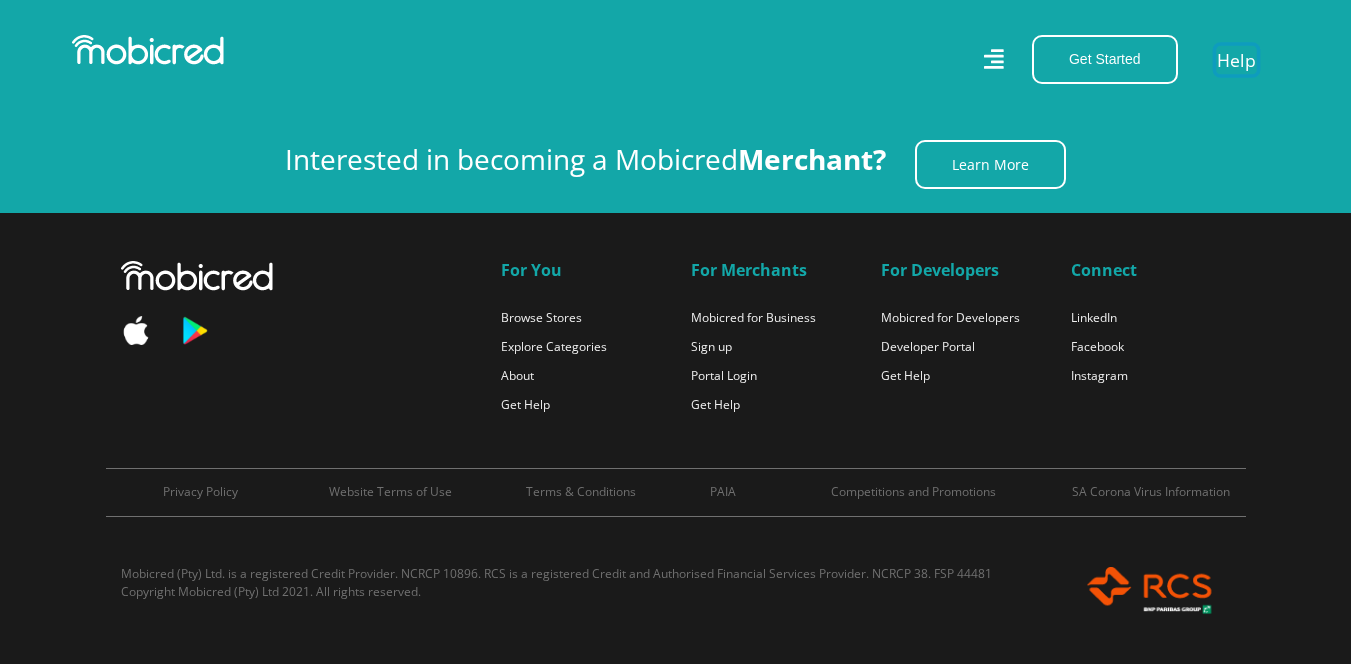 click on "Help" at bounding box center [1236, 59] 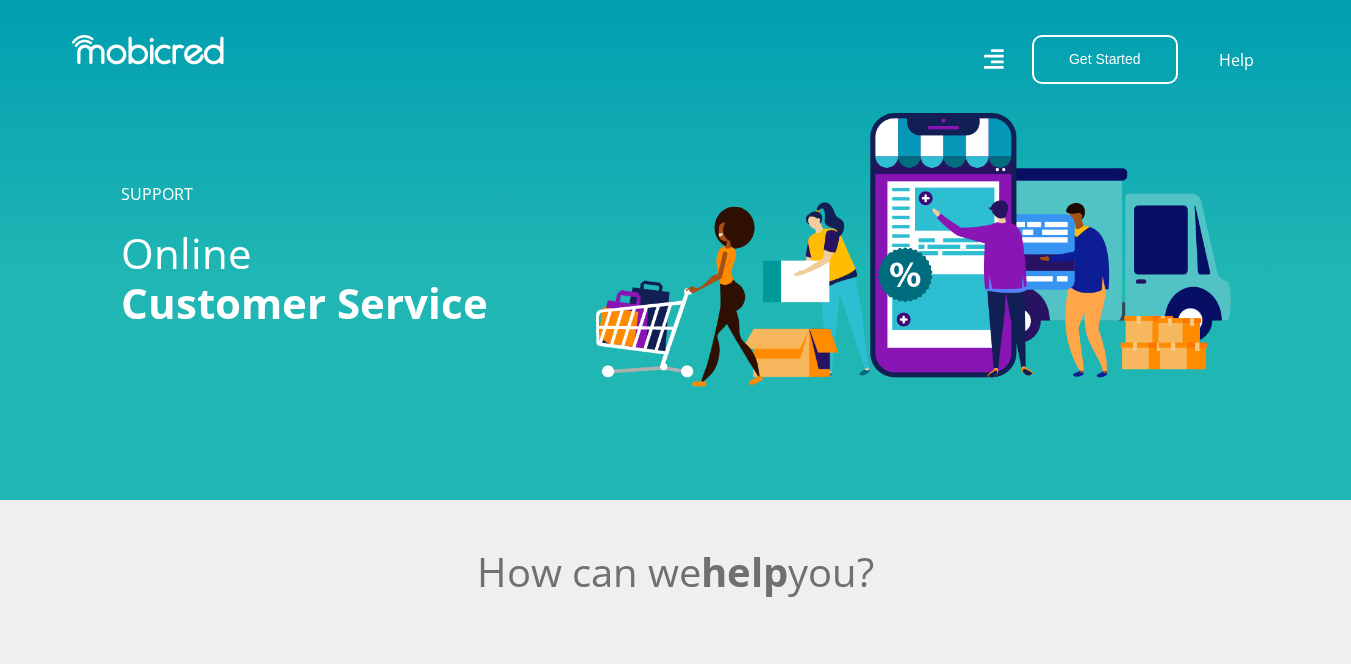 scroll, scrollTop: 0, scrollLeft: 0, axis: both 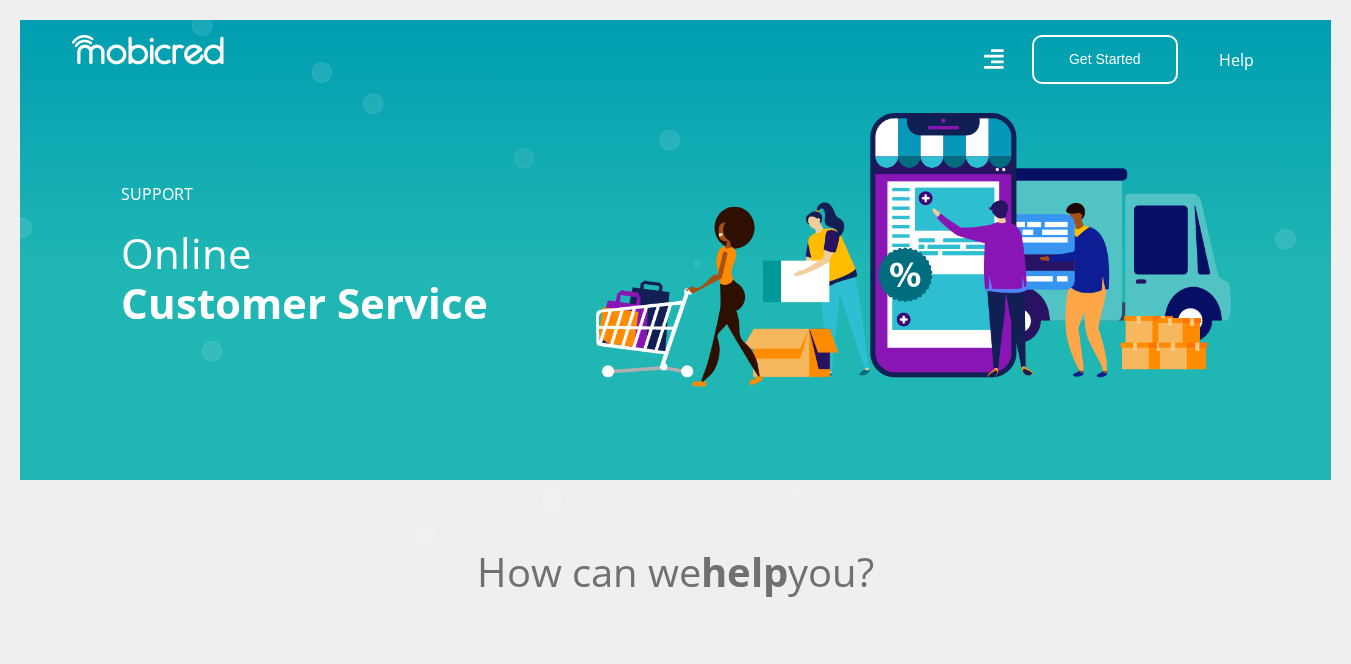 click on "Get Started
Open an Account
Account Holder Login
Help" at bounding box center (985, 59) 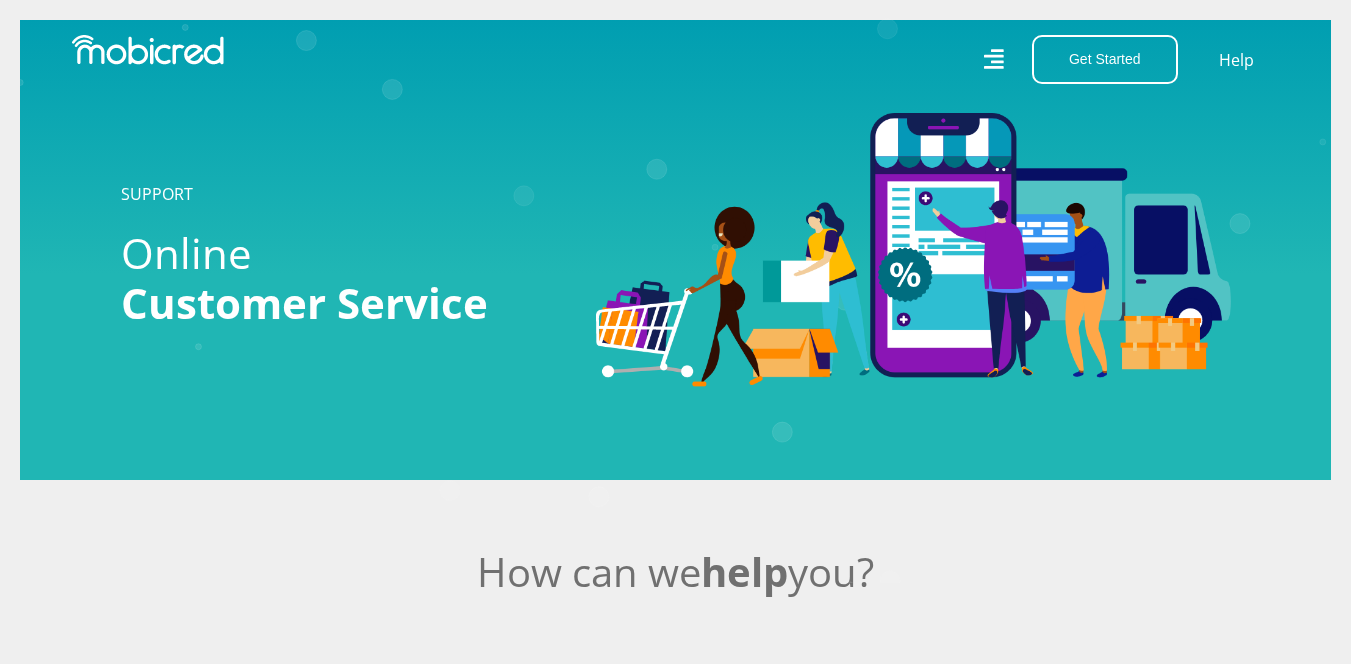 click 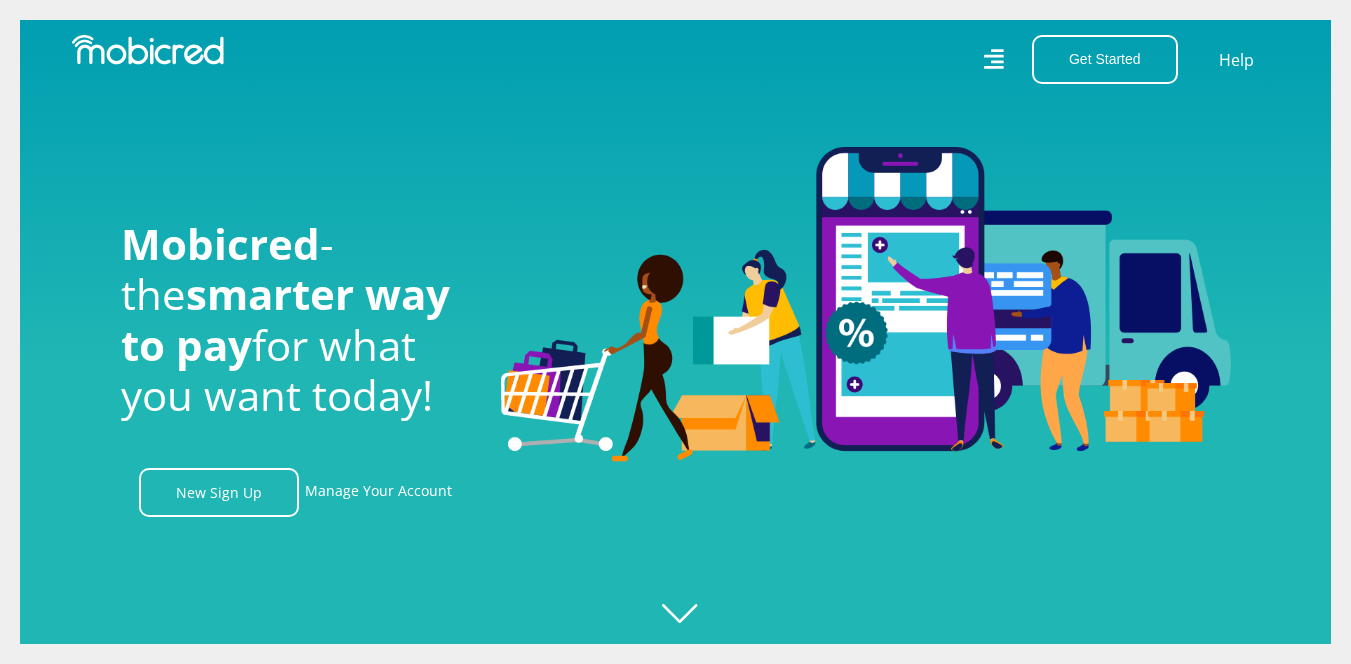 scroll, scrollTop: 0, scrollLeft: 0, axis: both 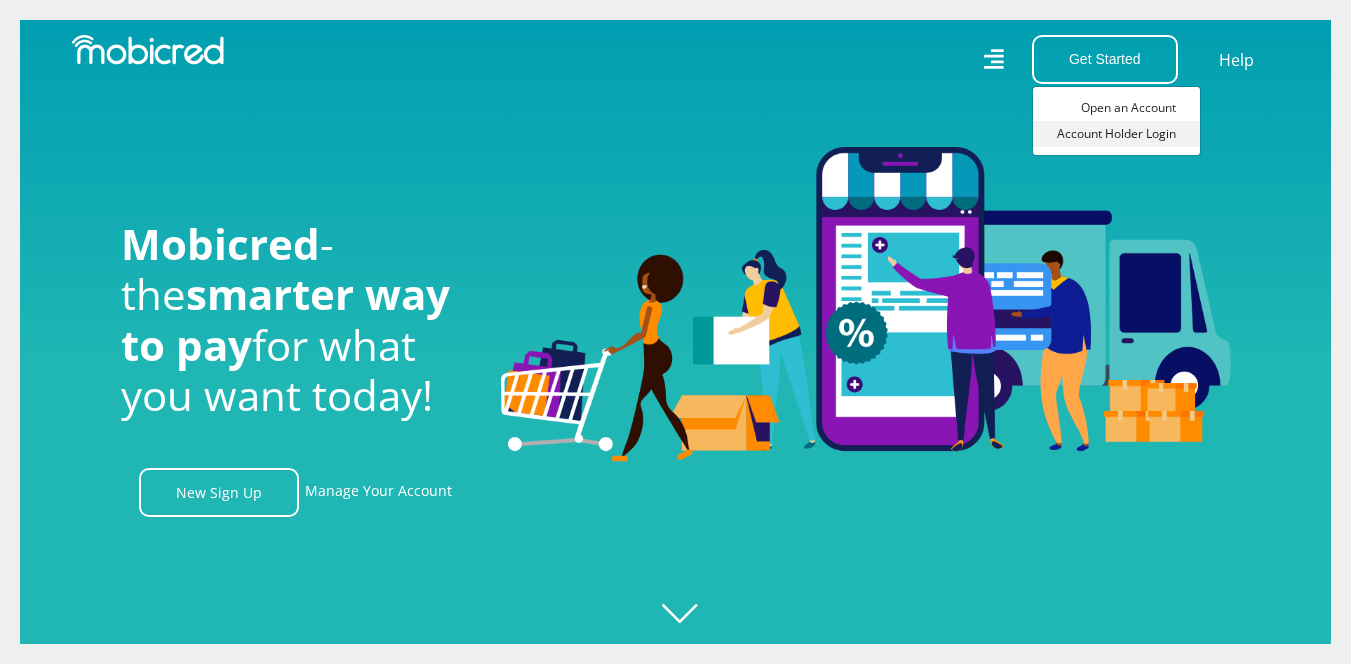 click on "Account Holder Login" at bounding box center [1116, 134] 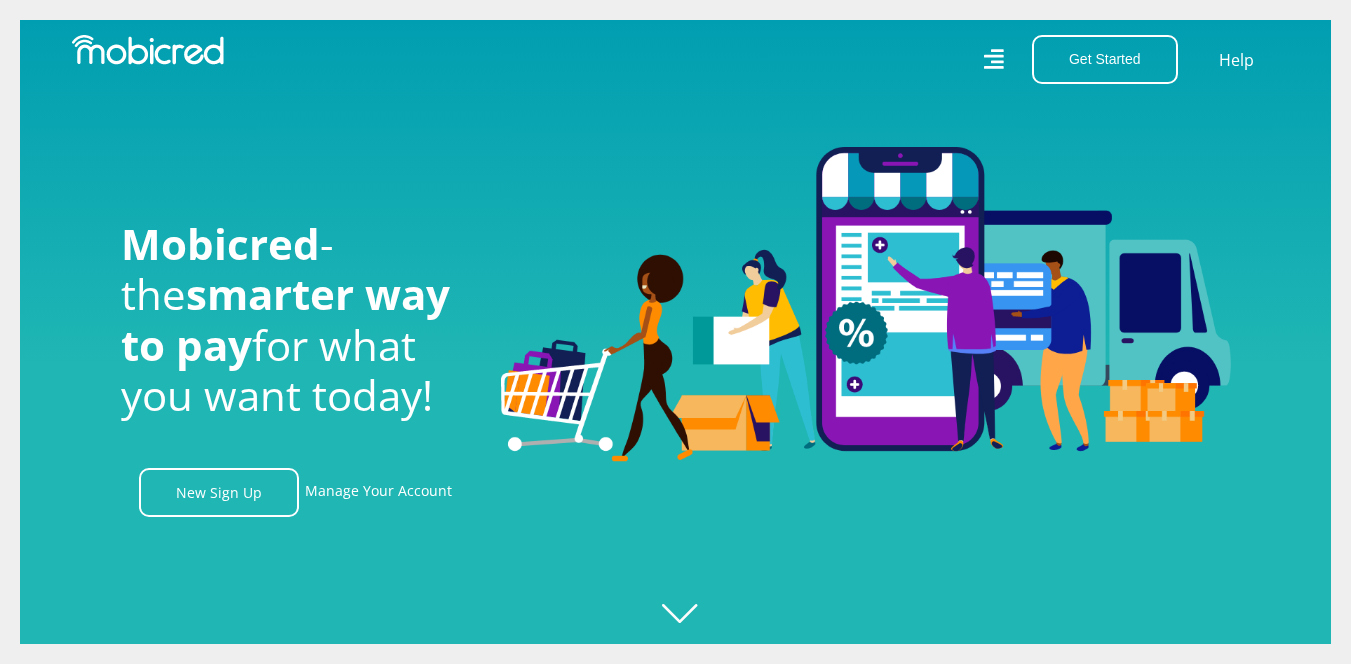 scroll, scrollTop: 0, scrollLeft: 3705, axis: horizontal 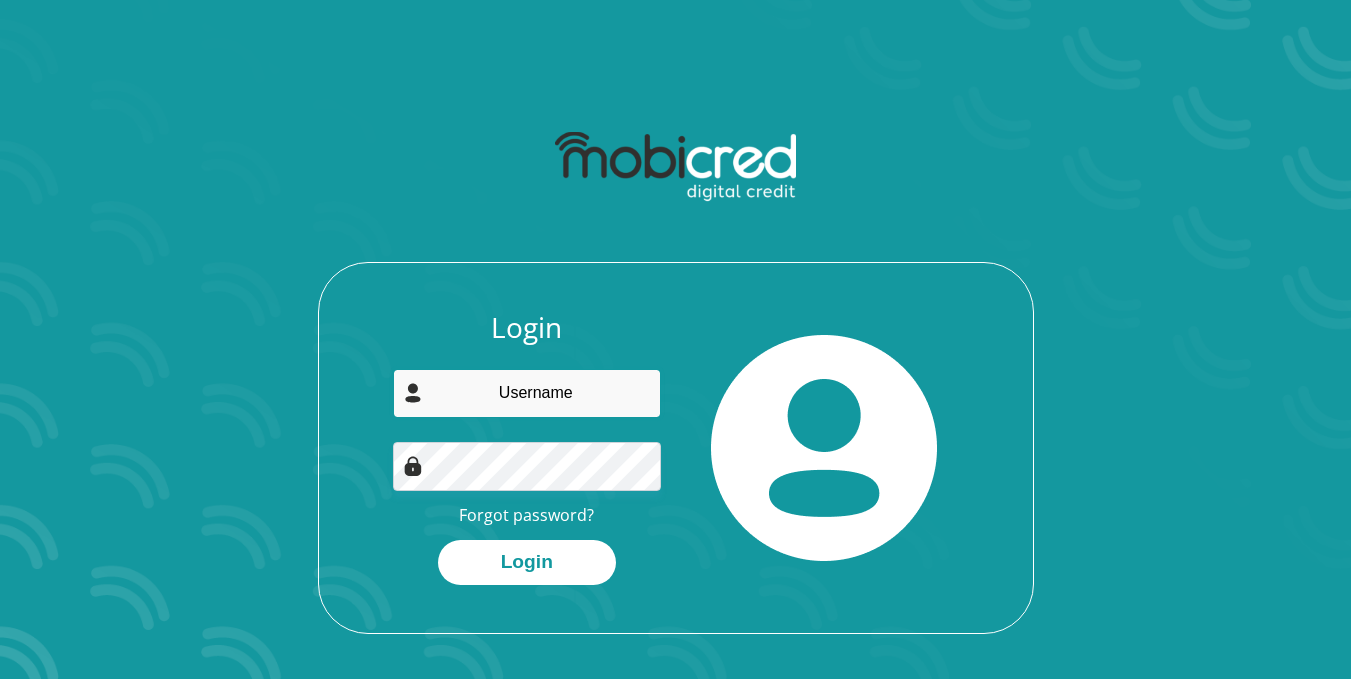 click at bounding box center [527, 393] 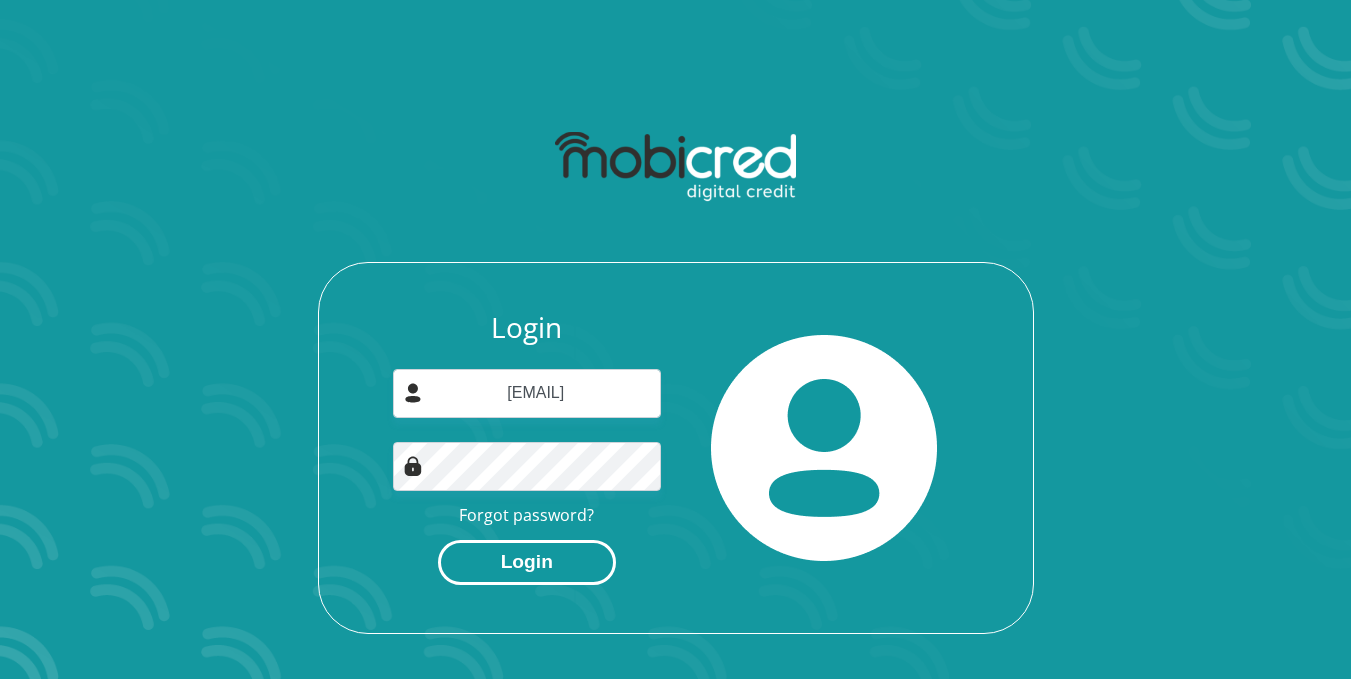 click on "Login" at bounding box center [527, 562] 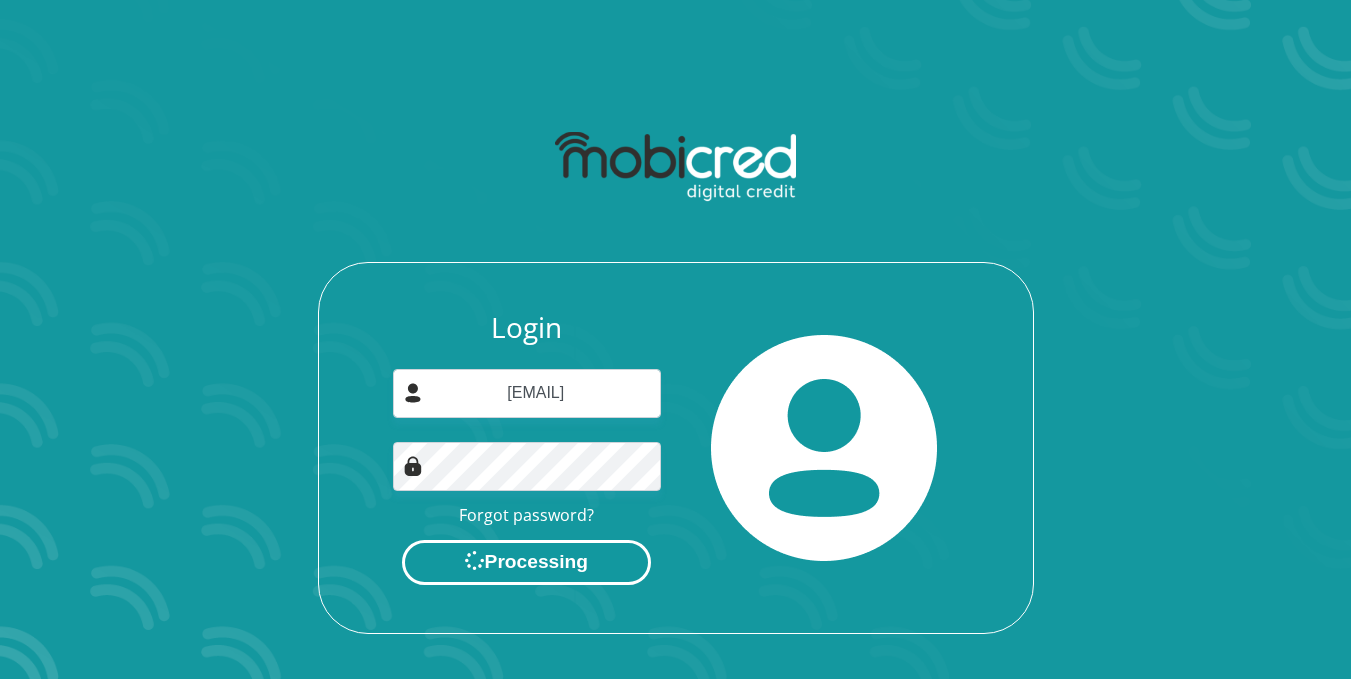 scroll, scrollTop: 0, scrollLeft: 0, axis: both 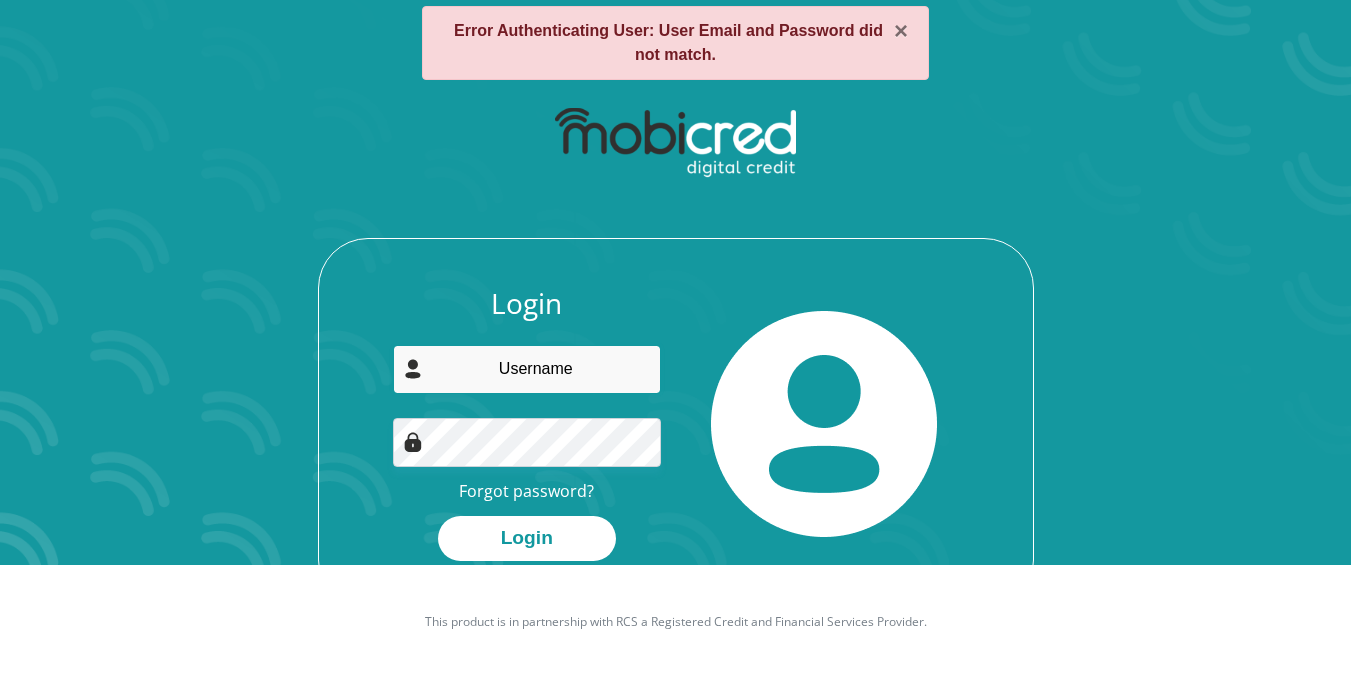 click at bounding box center [527, 369] 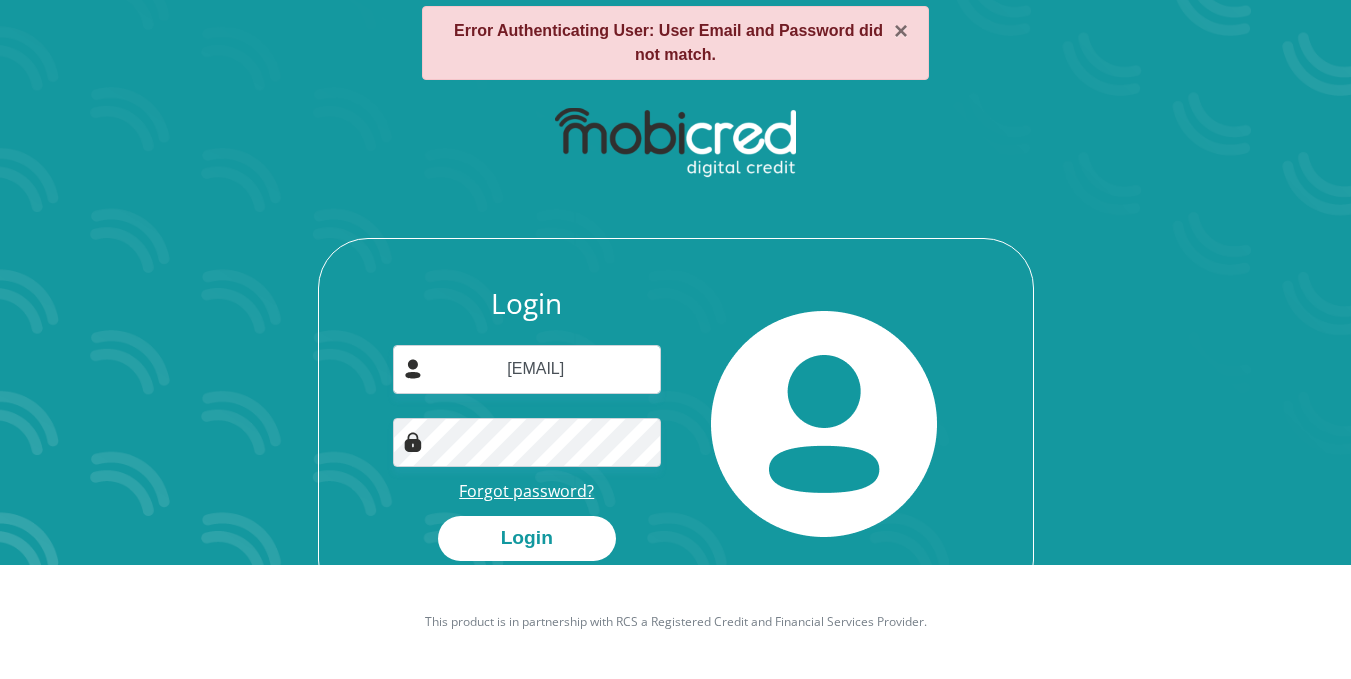 click on "Forgot password?" at bounding box center (526, 491) 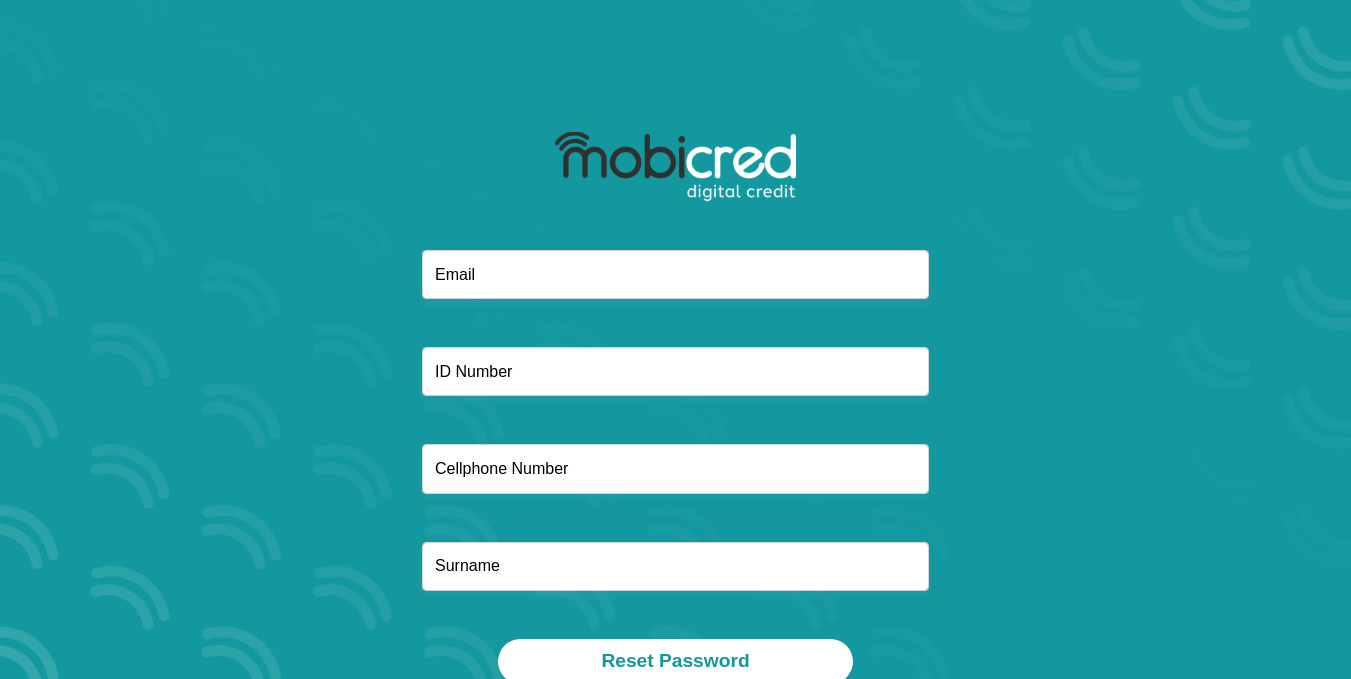 scroll, scrollTop: 0, scrollLeft: 0, axis: both 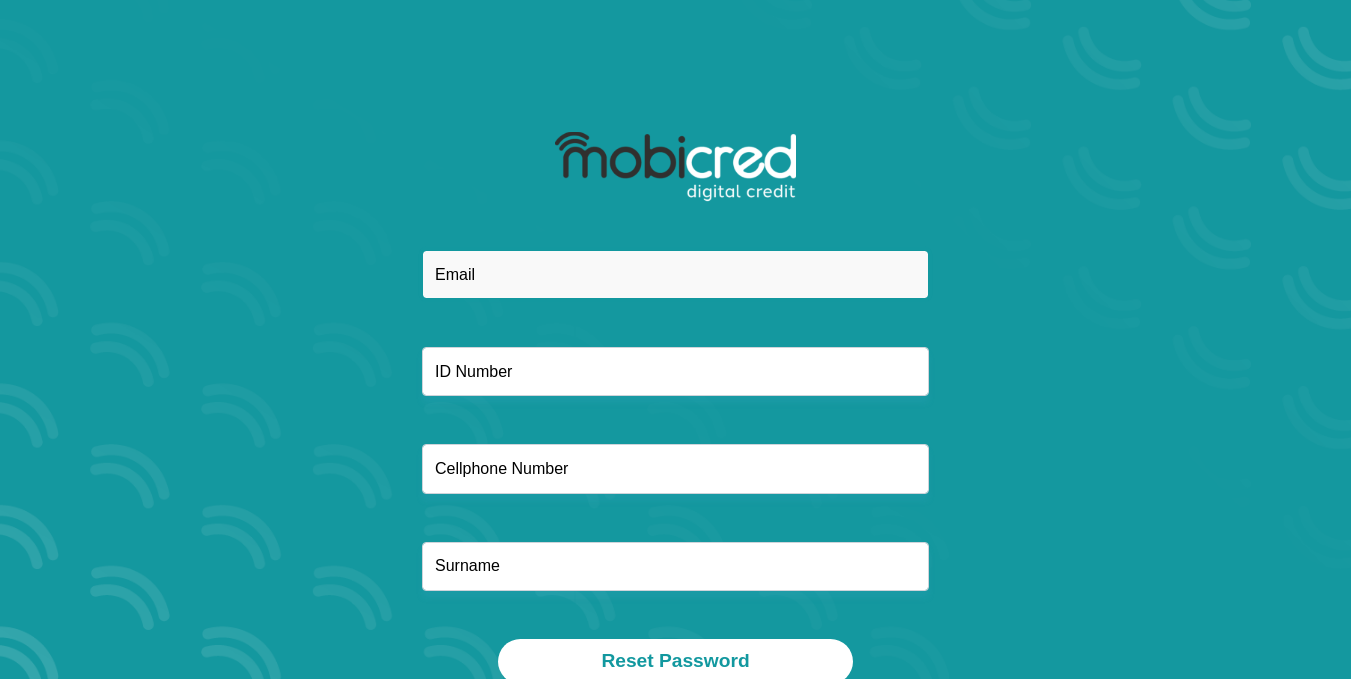 click at bounding box center (675, 274) 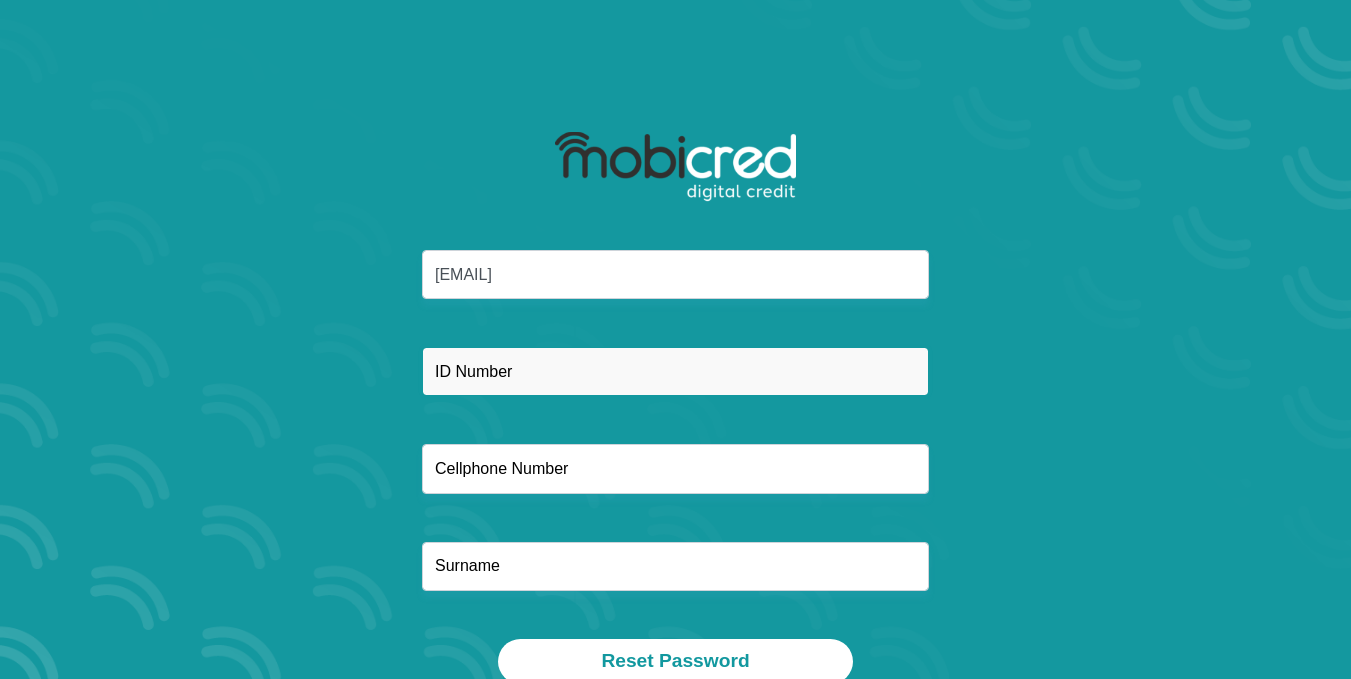 click at bounding box center [675, 371] 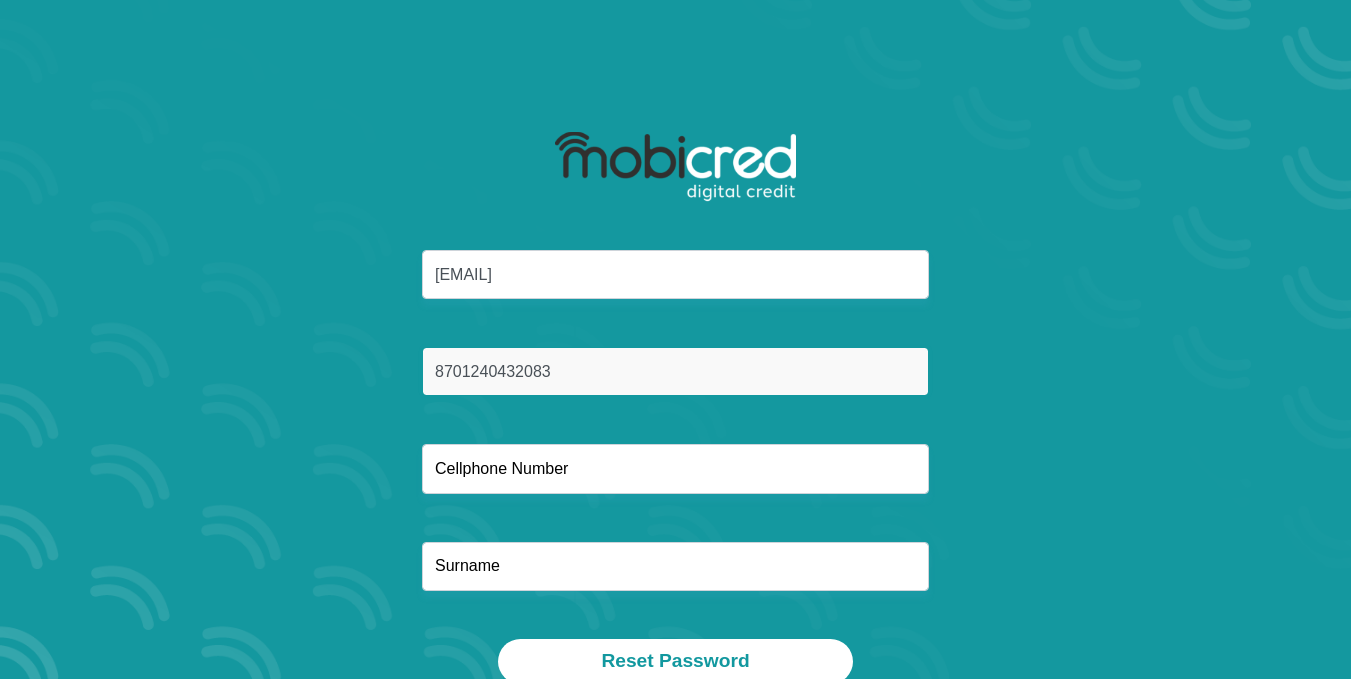 type on "8701240432083" 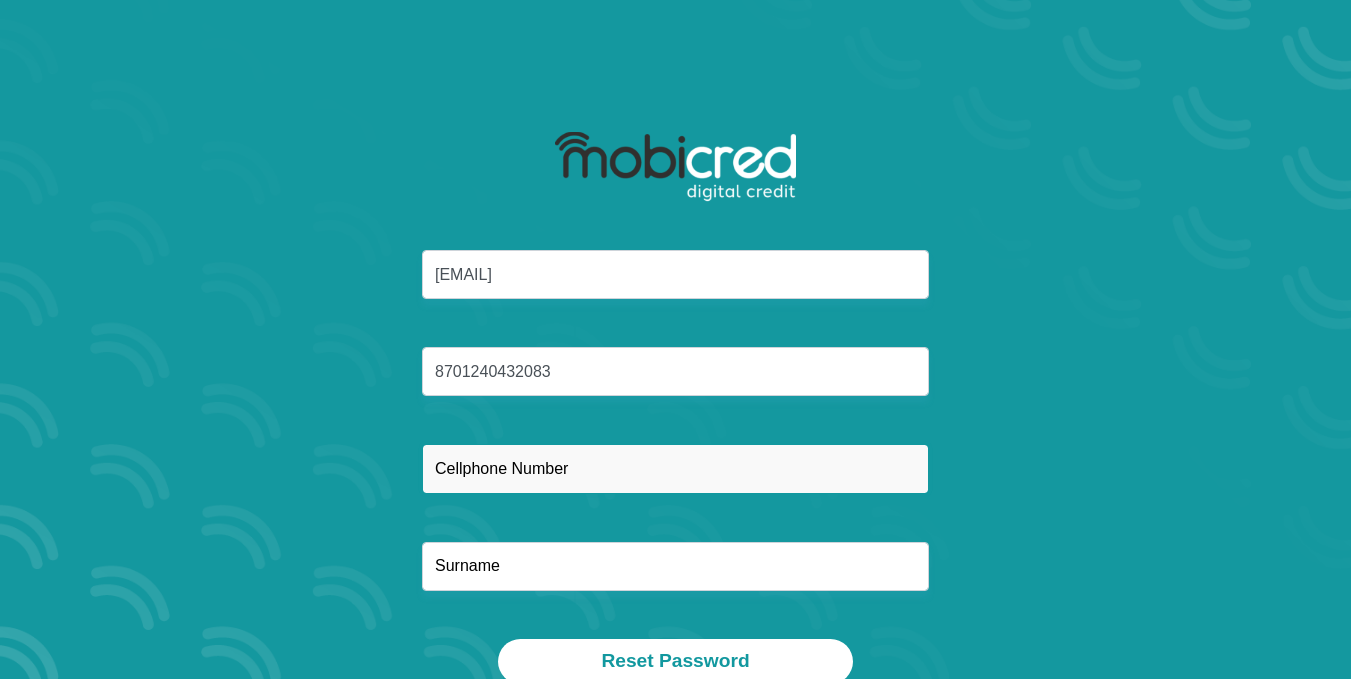 click at bounding box center [675, 468] 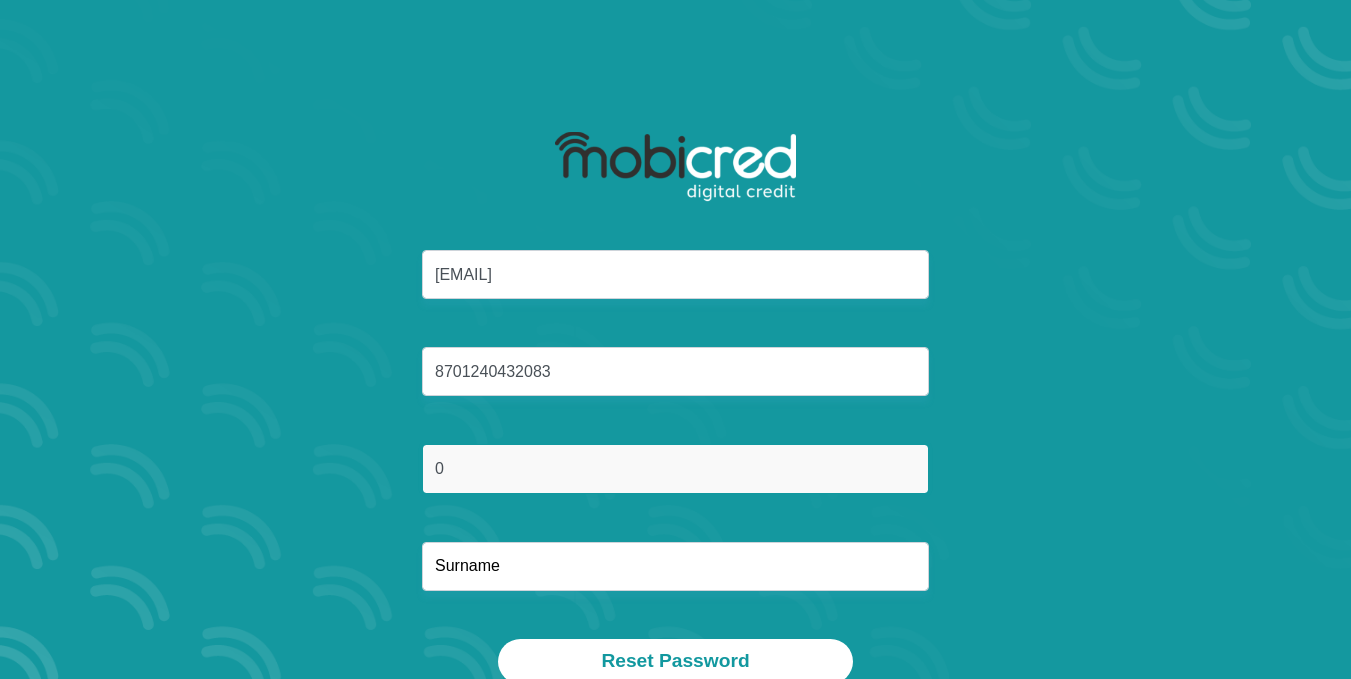 type on "0724063054" 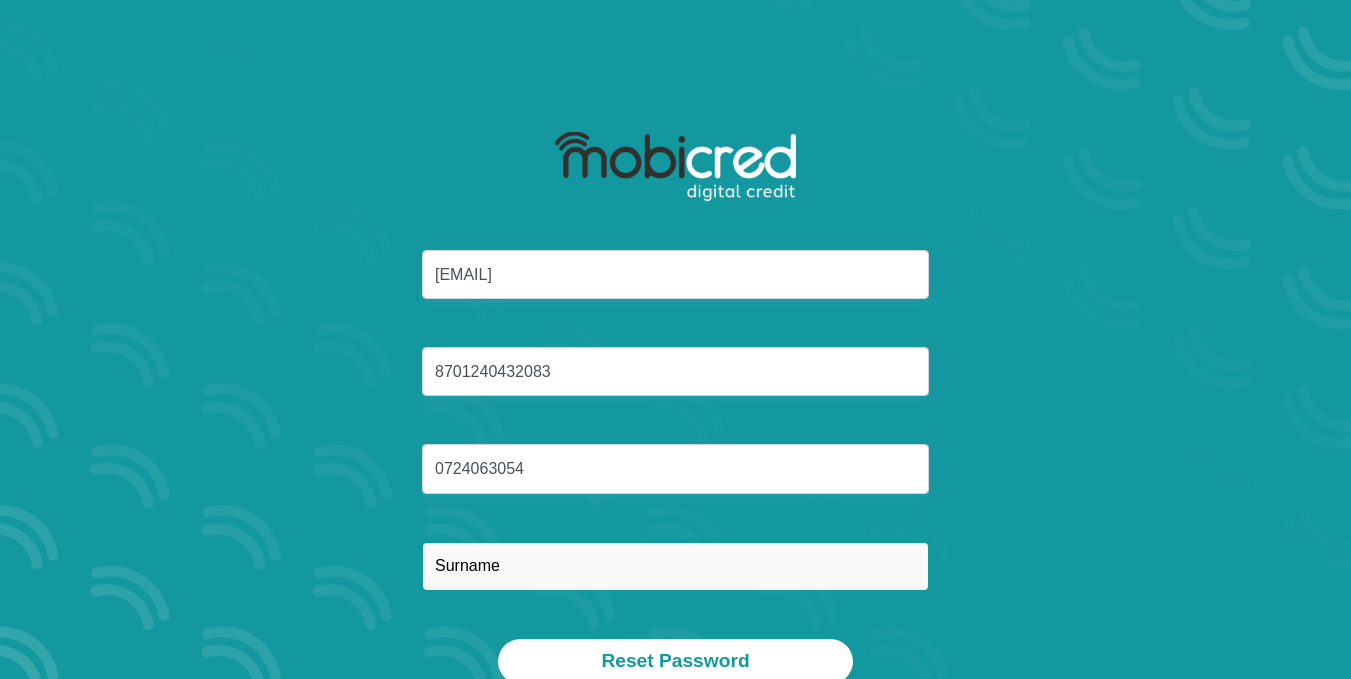 click at bounding box center [675, 566] 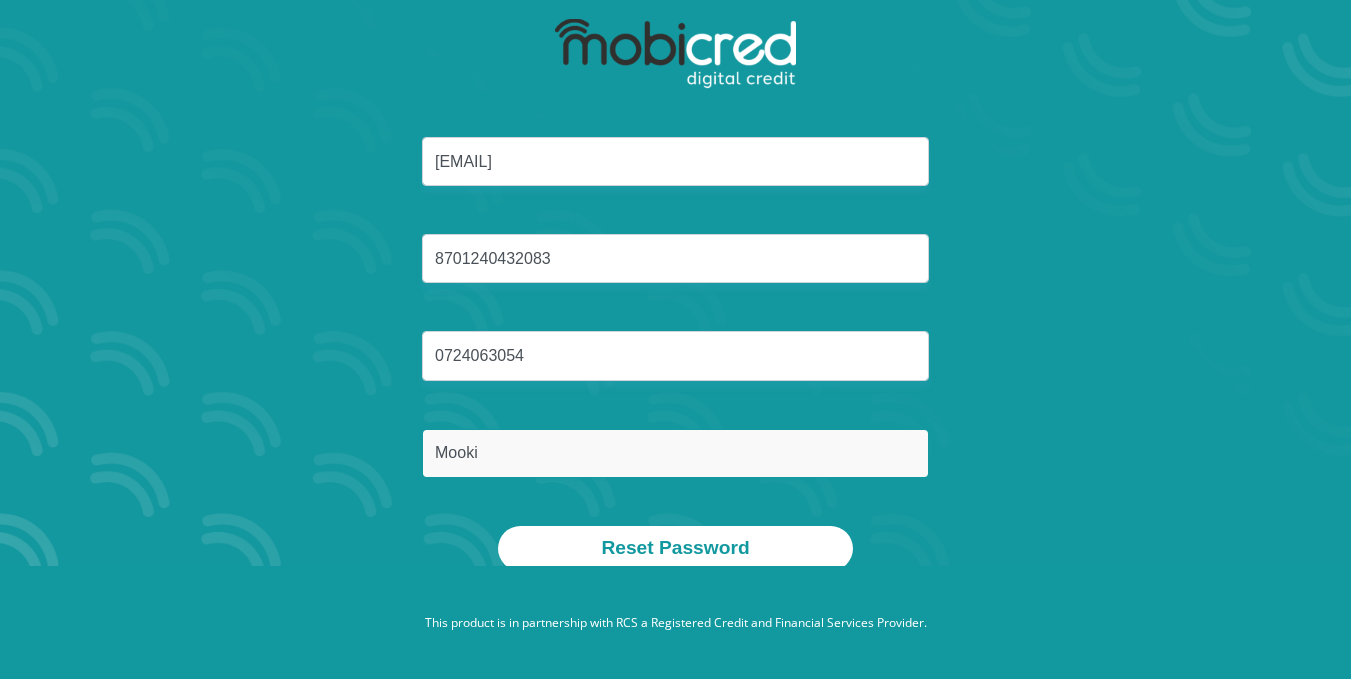 scroll, scrollTop: 114, scrollLeft: 0, axis: vertical 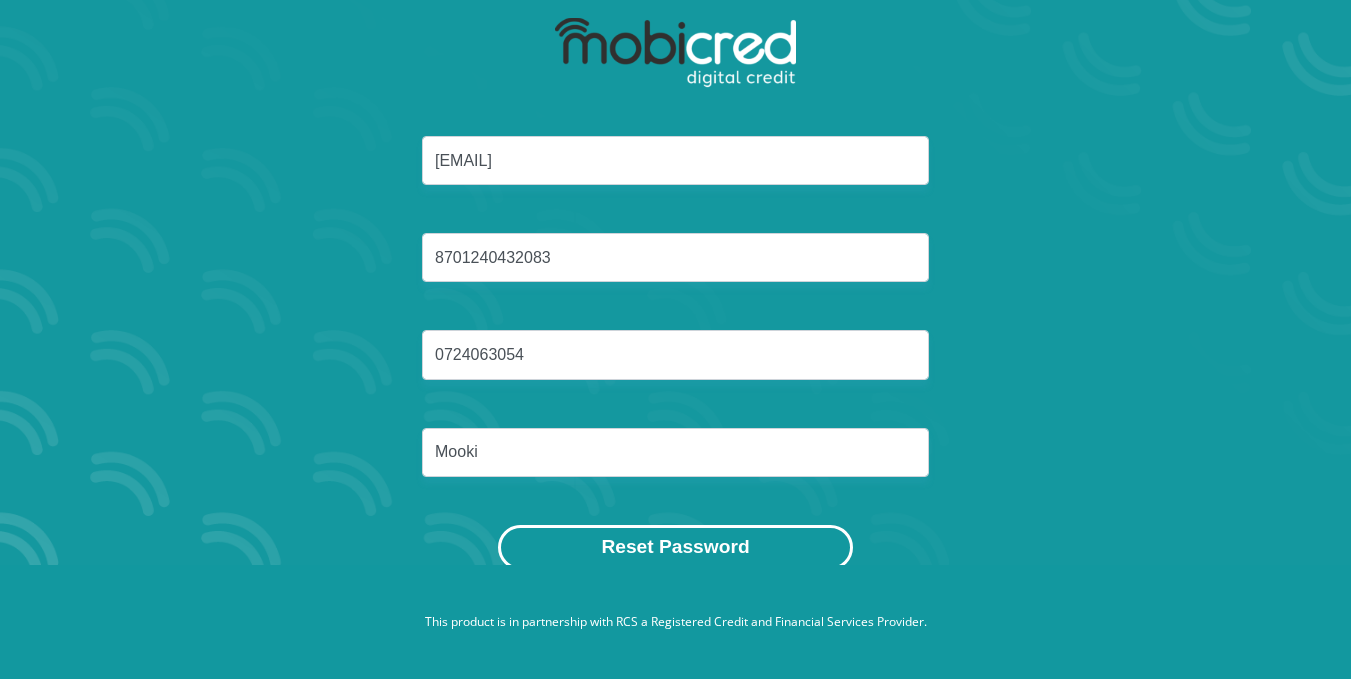 click on "Reset Password" at bounding box center (675, 547) 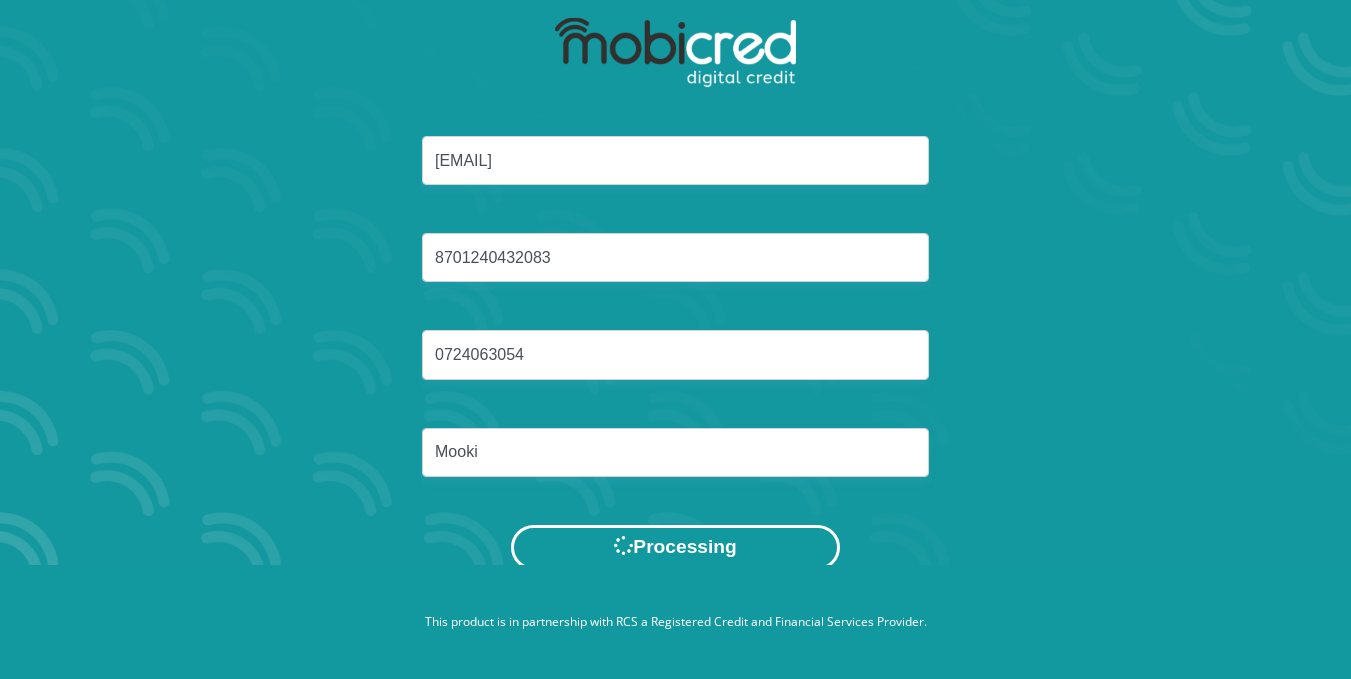 scroll, scrollTop: 0, scrollLeft: 0, axis: both 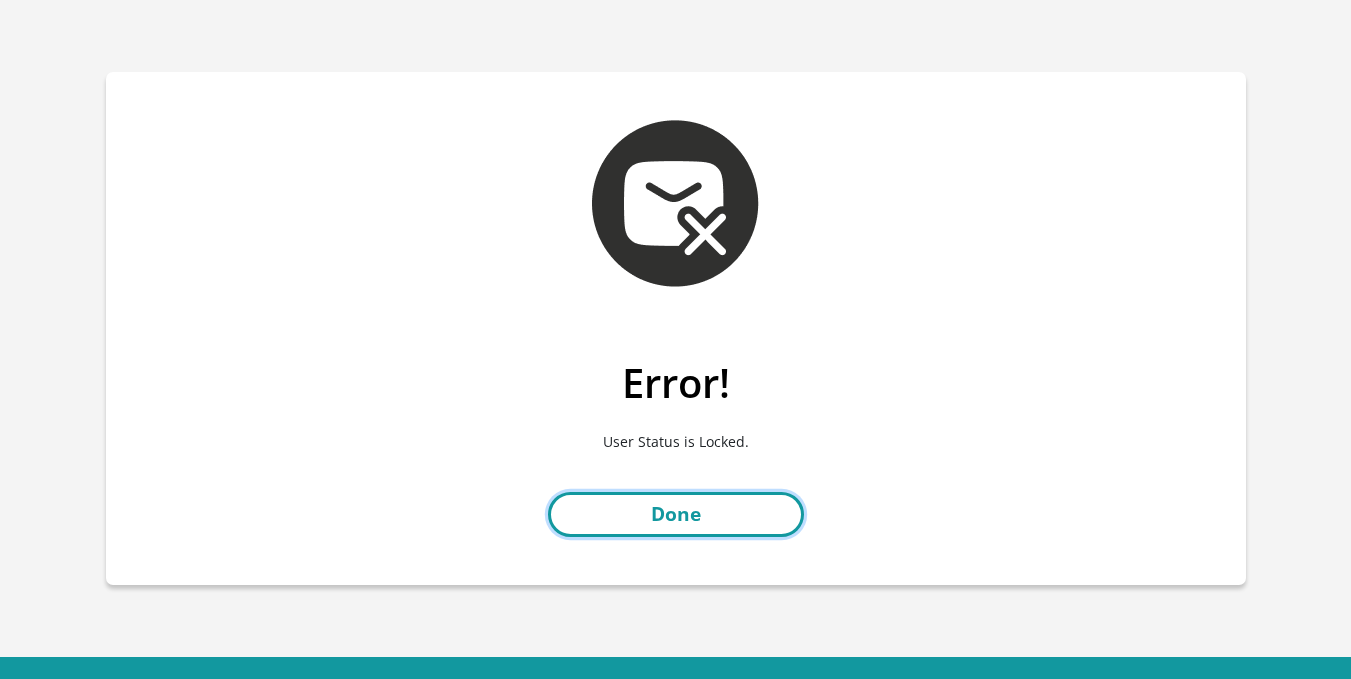 click on "Done" at bounding box center (676, 514) 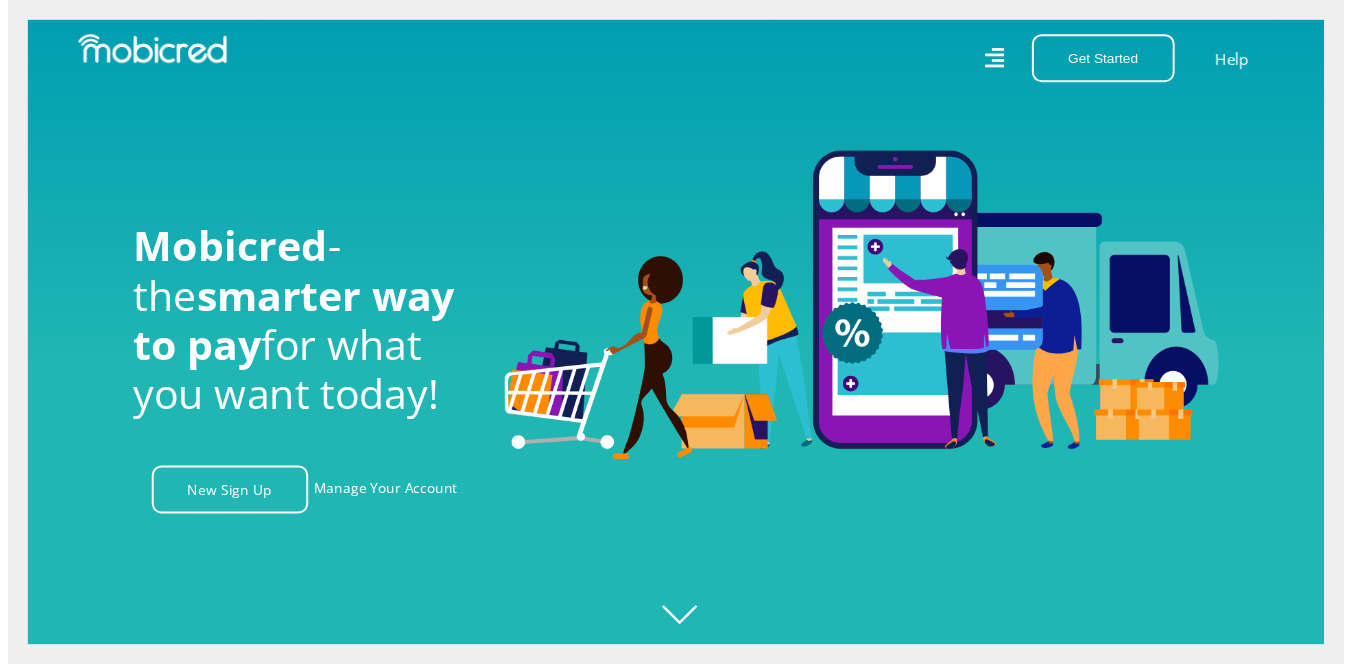 scroll, scrollTop: 0, scrollLeft: 0, axis: both 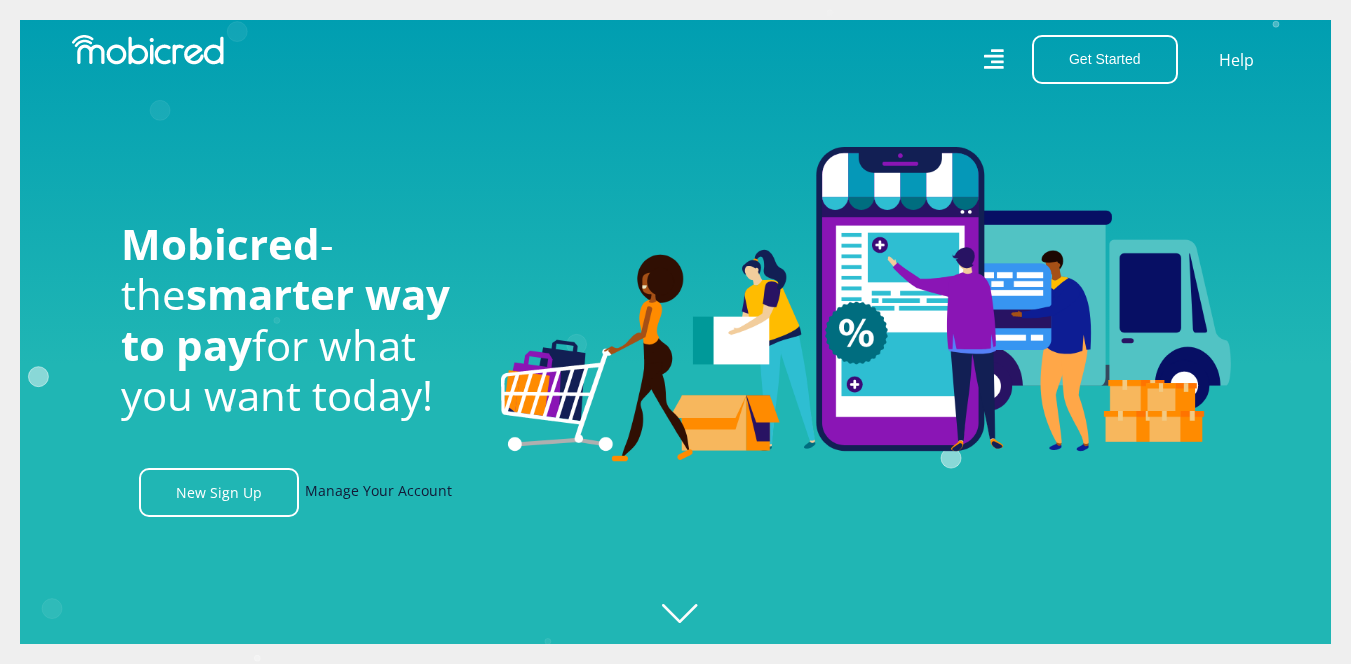 click on "Manage Your Account" at bounding box center [378, 492] 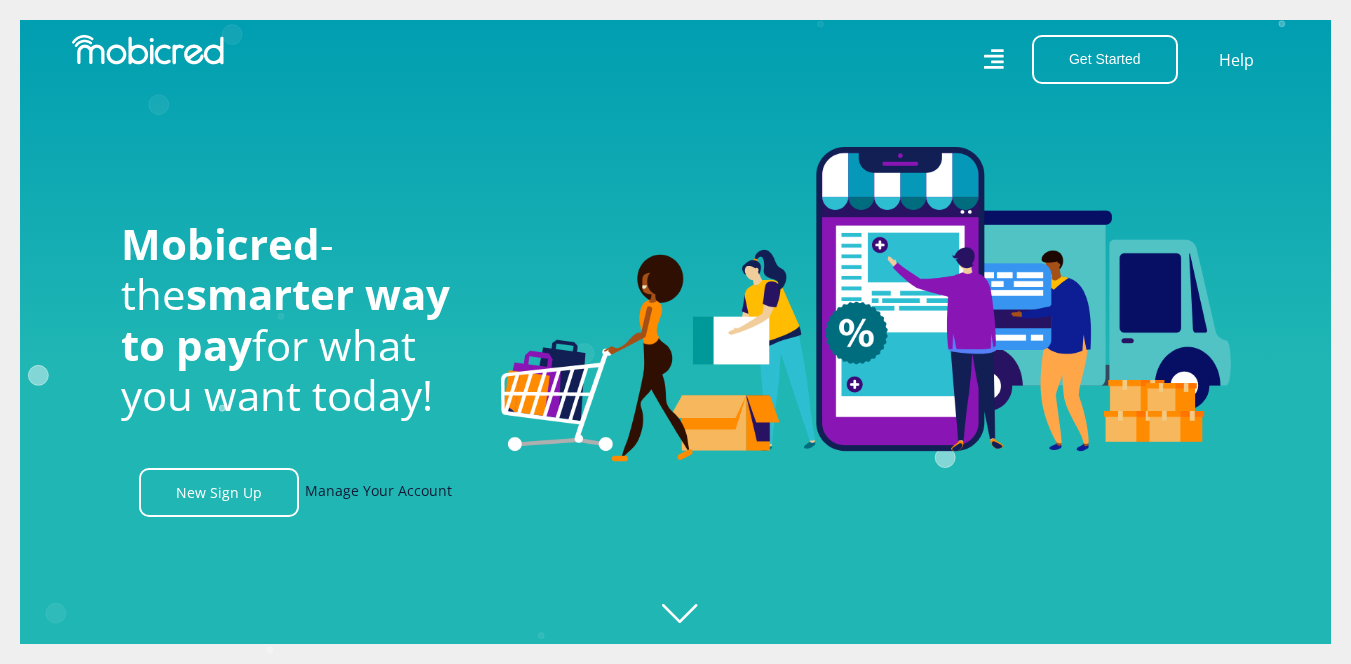 scroll, scrollTop: 0, scrollLeft: 1425, axis: horizontal 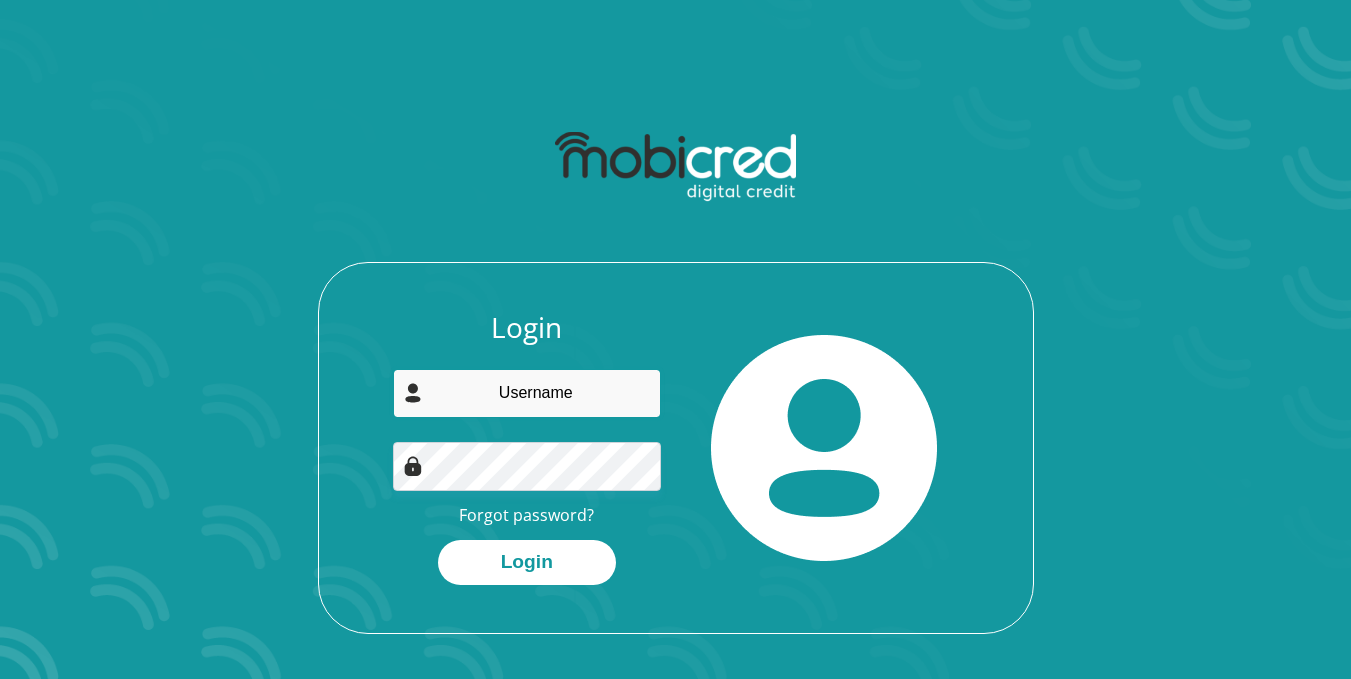 click at bounding box center [527, 393] 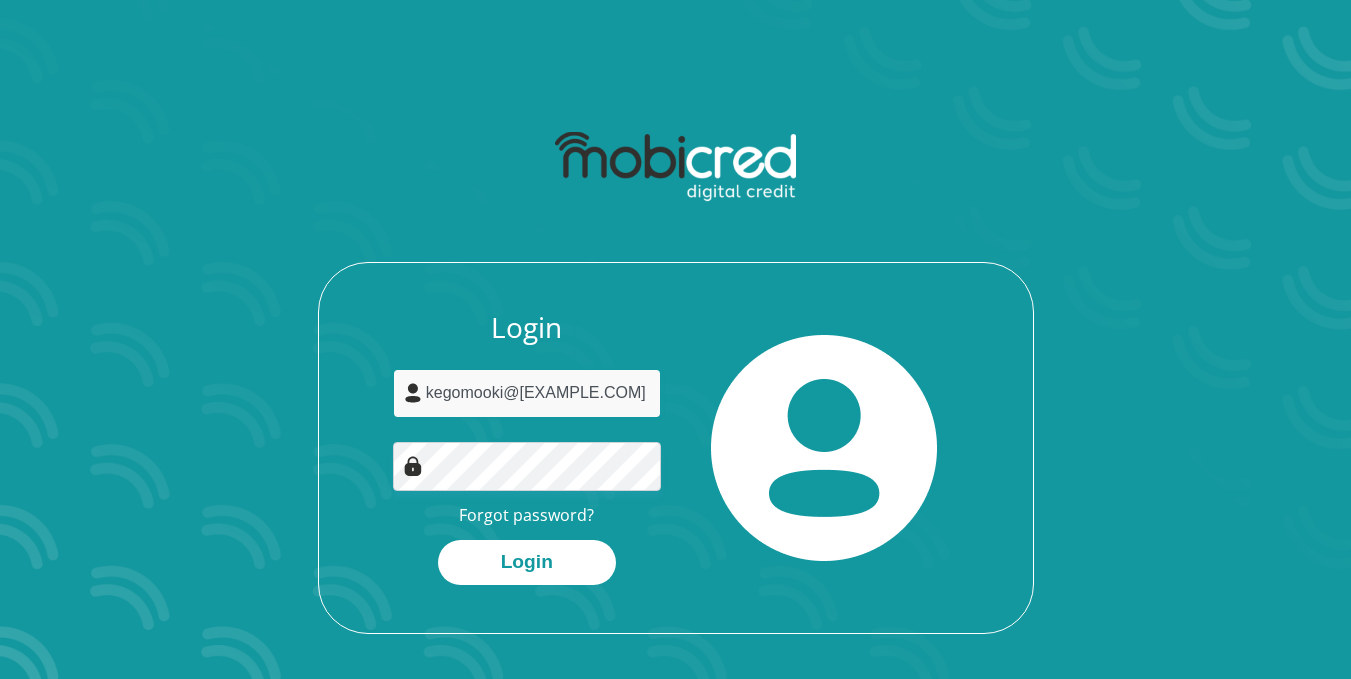 click on "[EMAIL]" at bounding box center [527, 393] 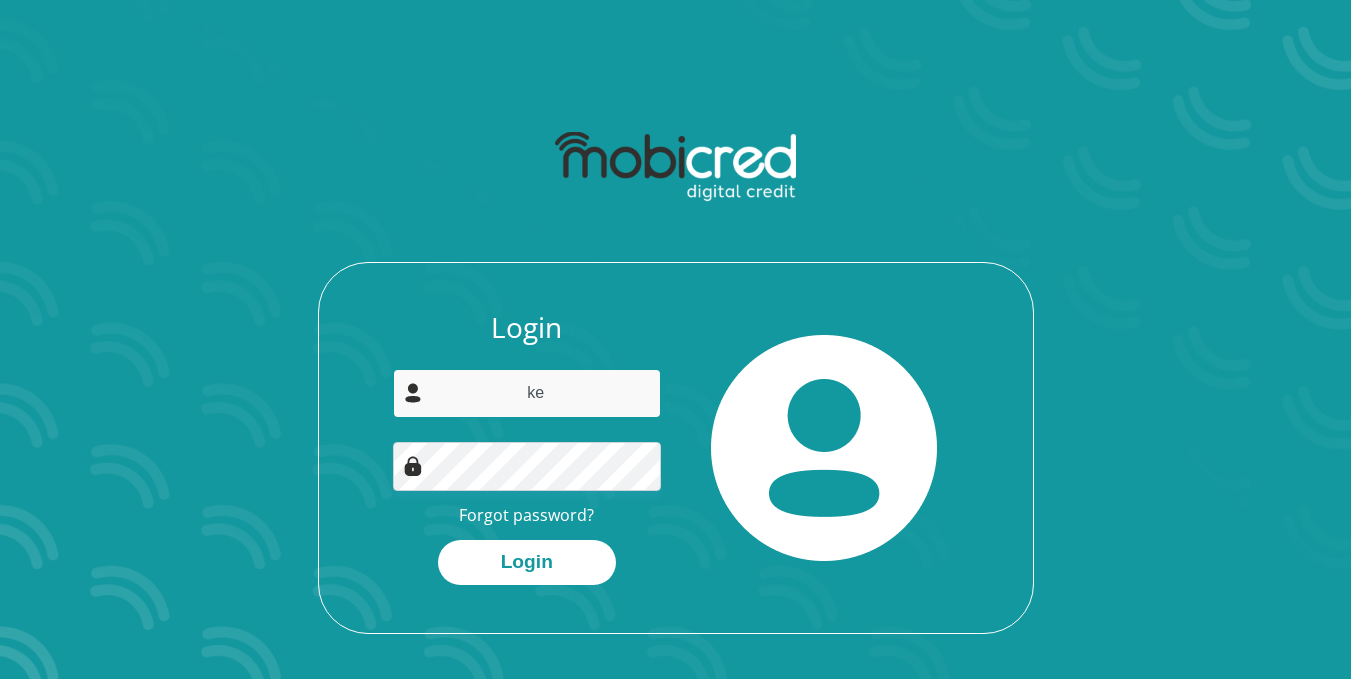 type on "k" 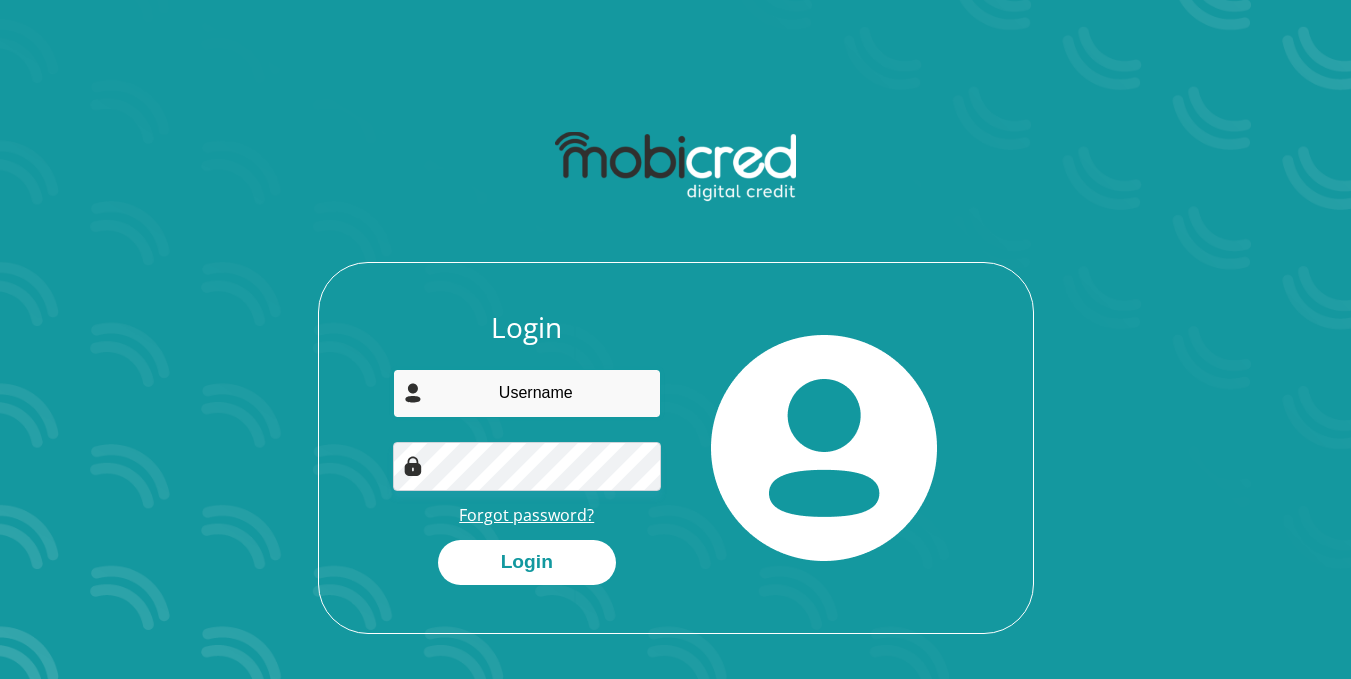 type 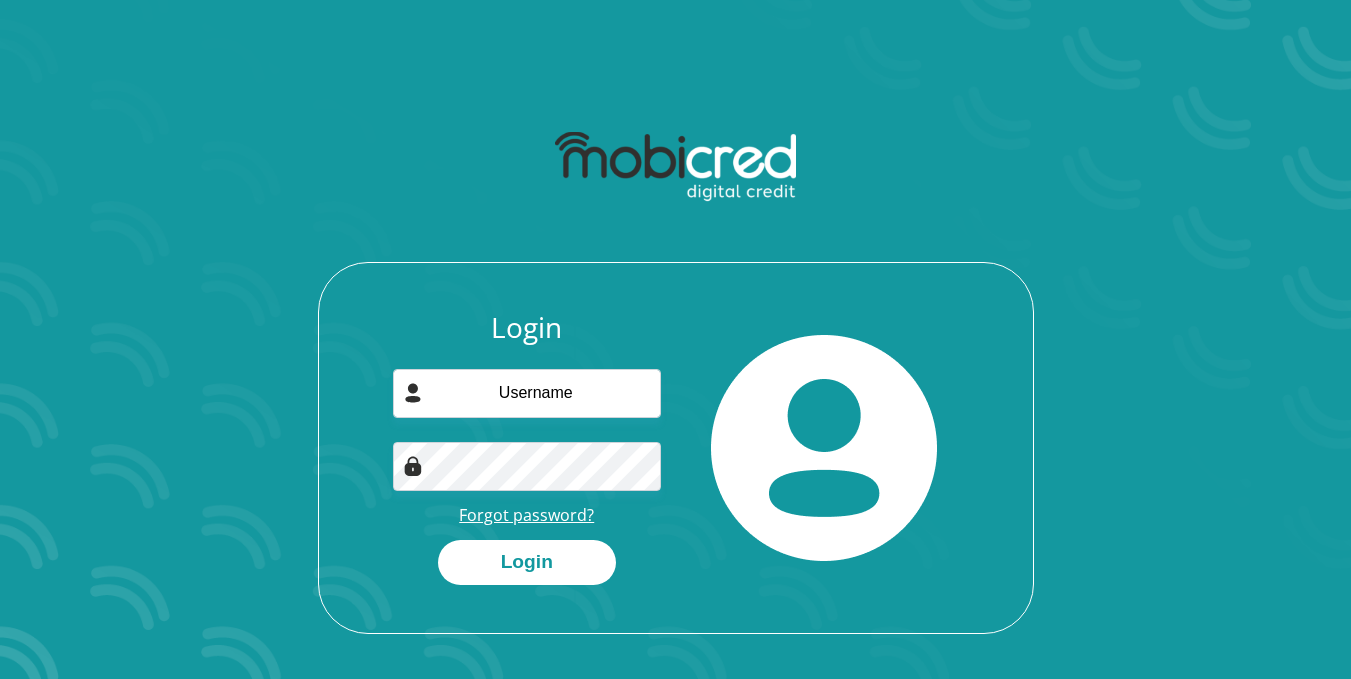 click on "Forgot password?" at bounding box center [526, 515] 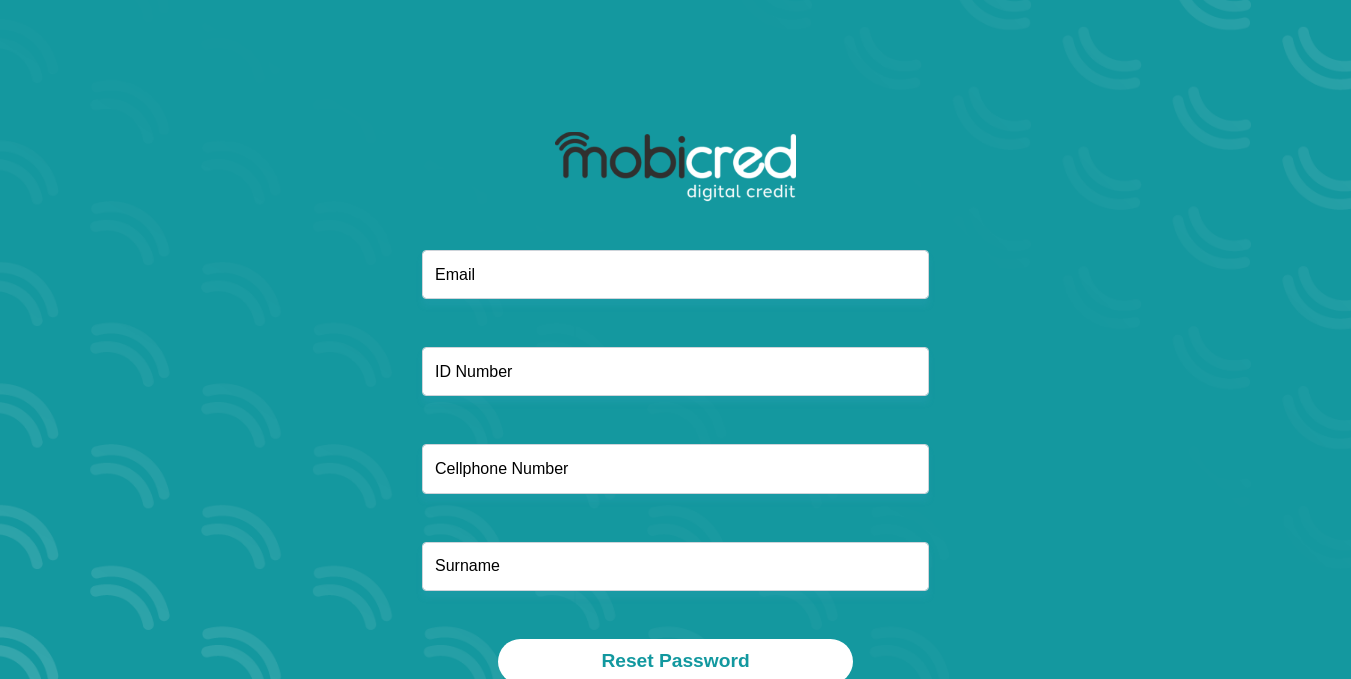 scroll, scrollTop: 0, scrollLeft: 0, axis: both 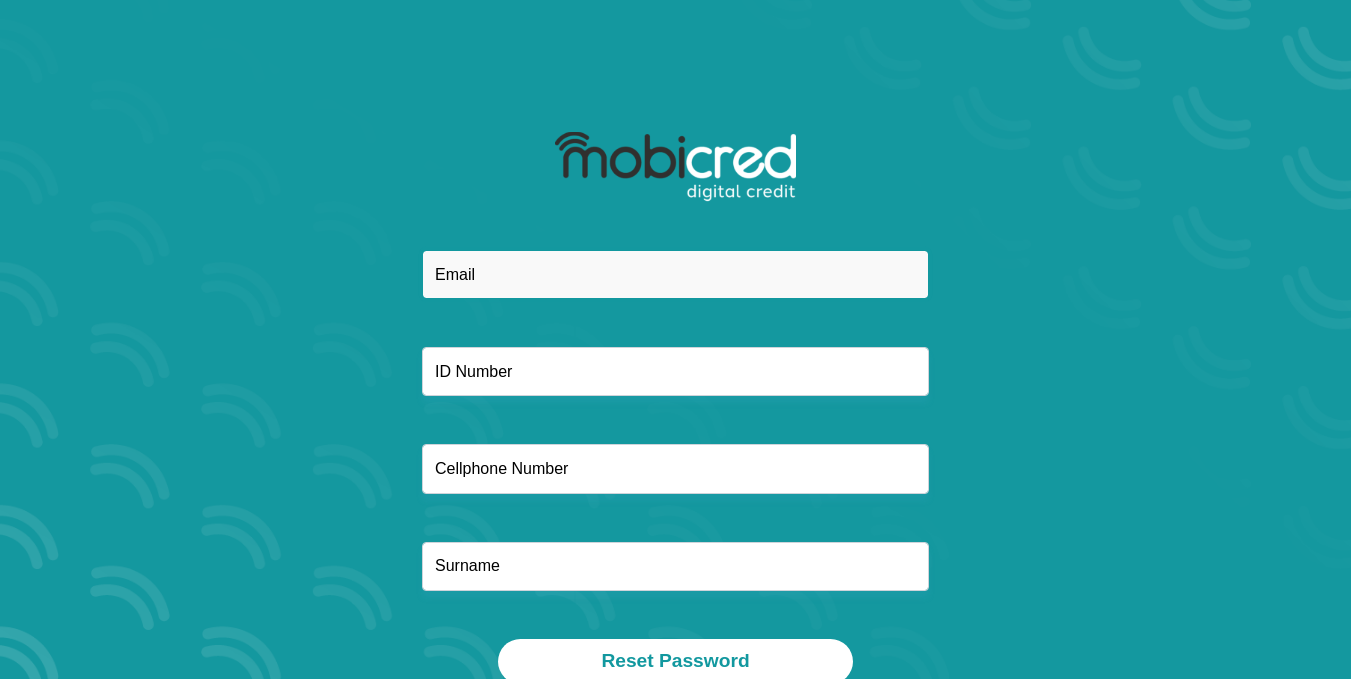 click at bounding box center (675, 274) 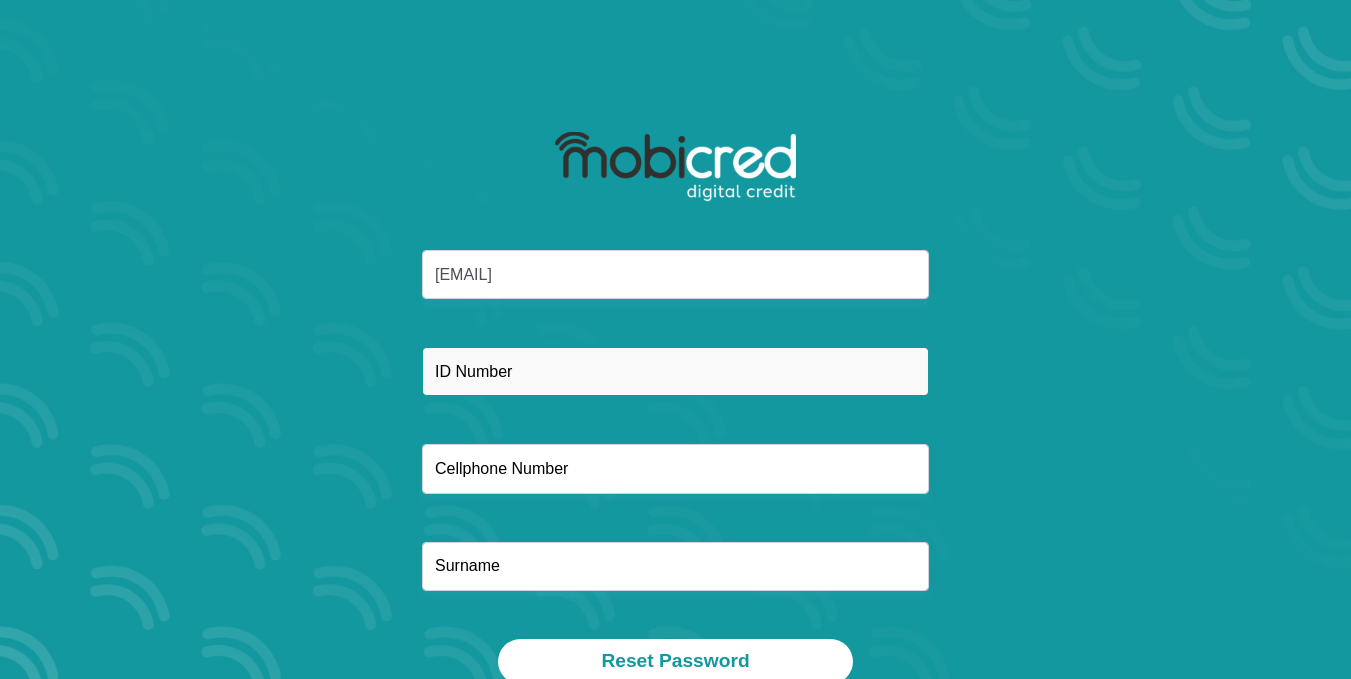 click at bounding box center [675, 371] 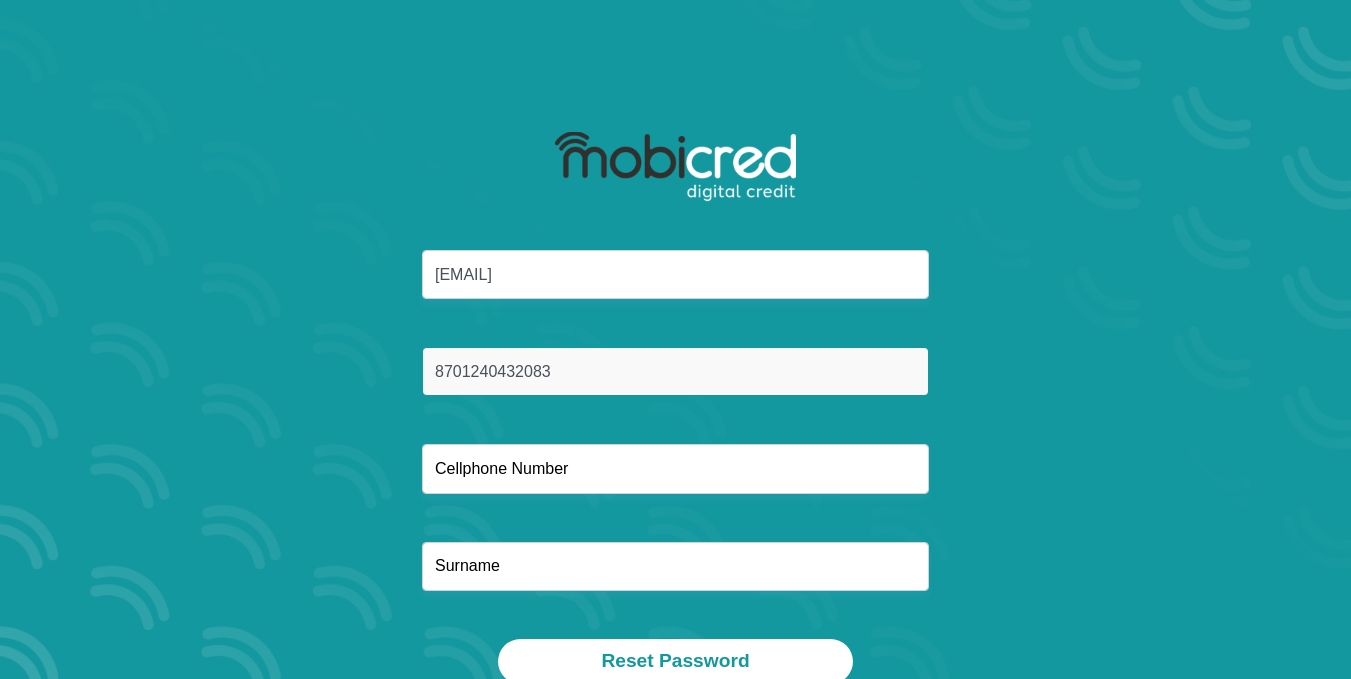 type on "8701240432083" 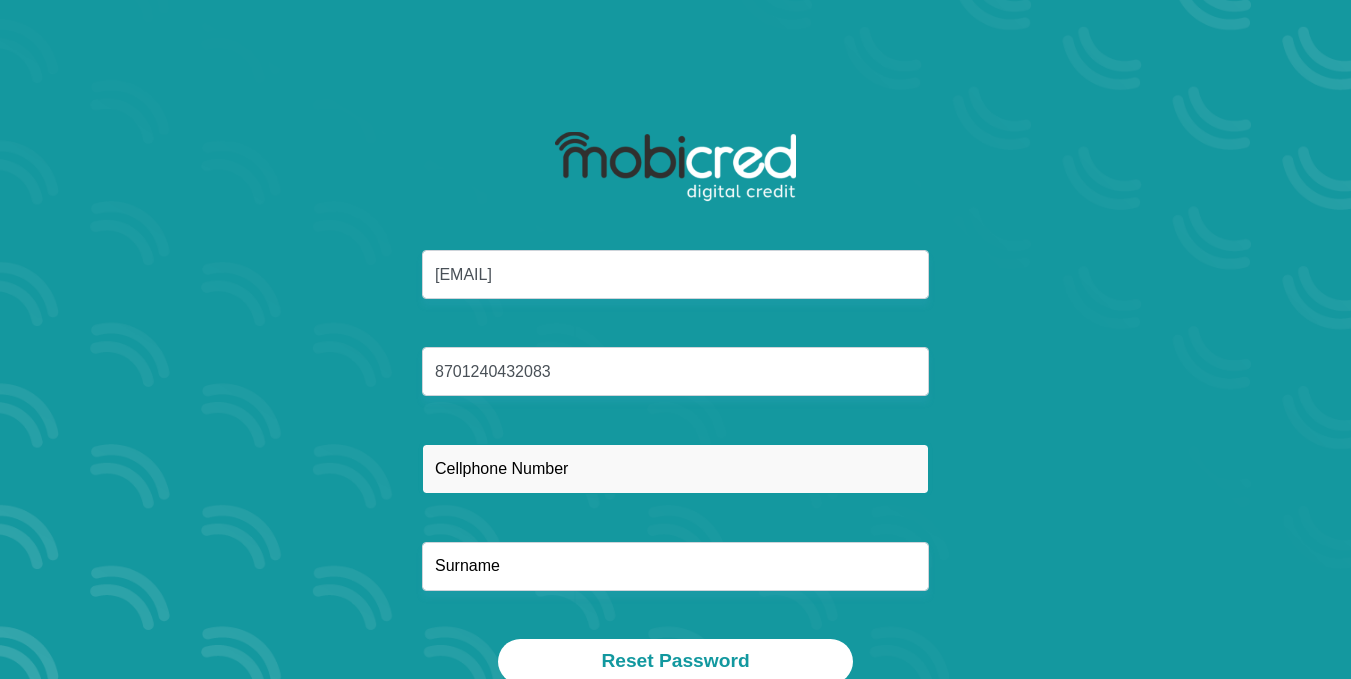 click at bounding box center (675, 468) 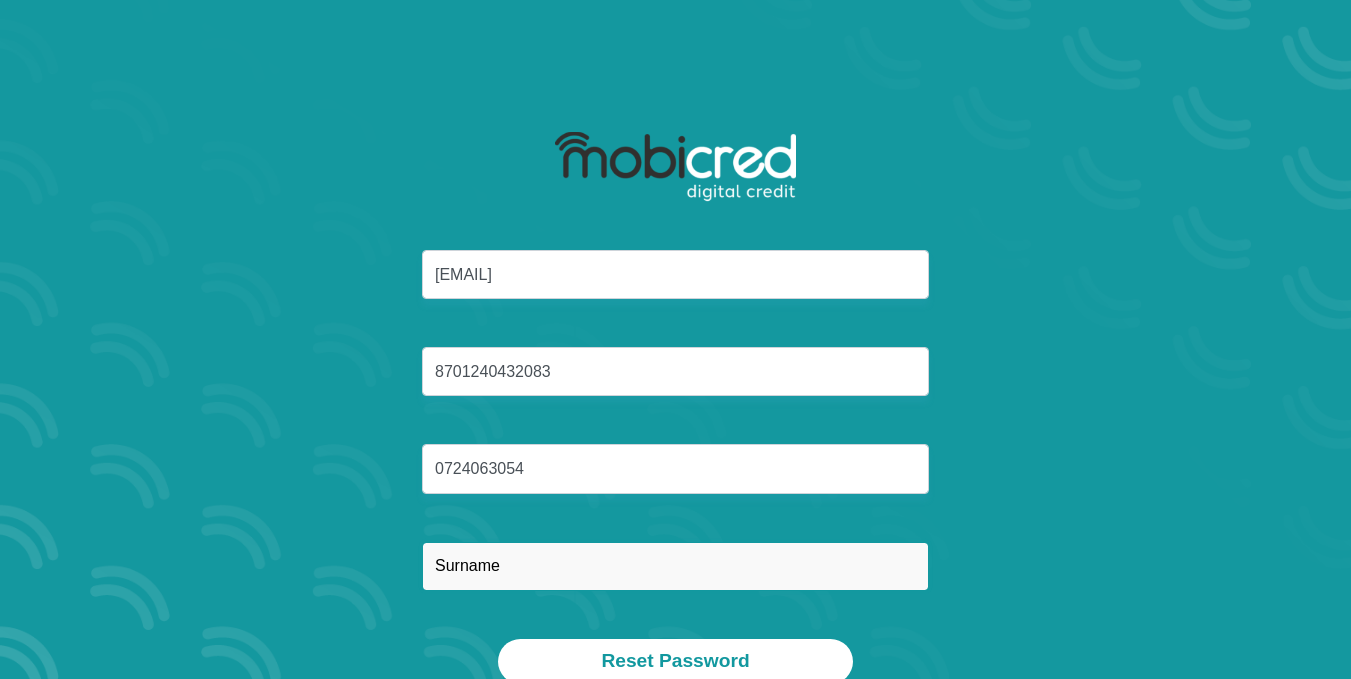 click at bounding box center [675, 566] 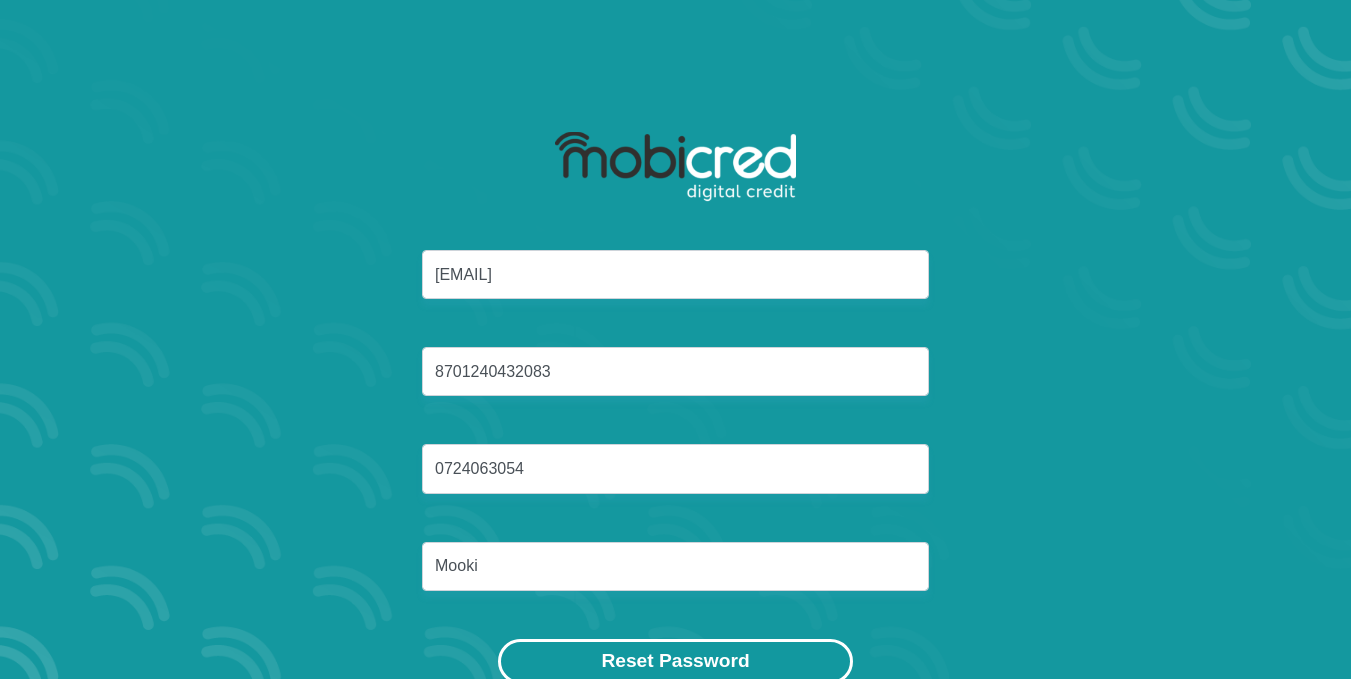 click on "Reset Password" at bounding box center (675, 661) 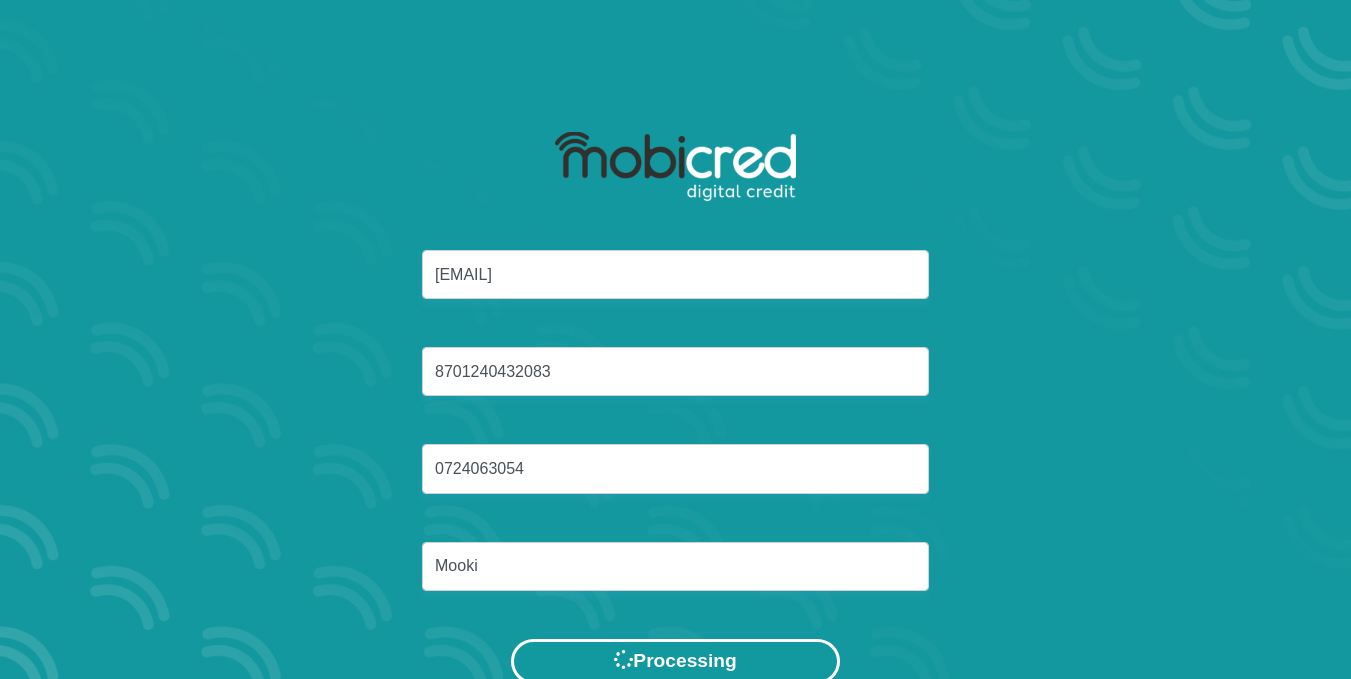 scroll, scrollTop: 0, scrollLeft: 0, axis: both 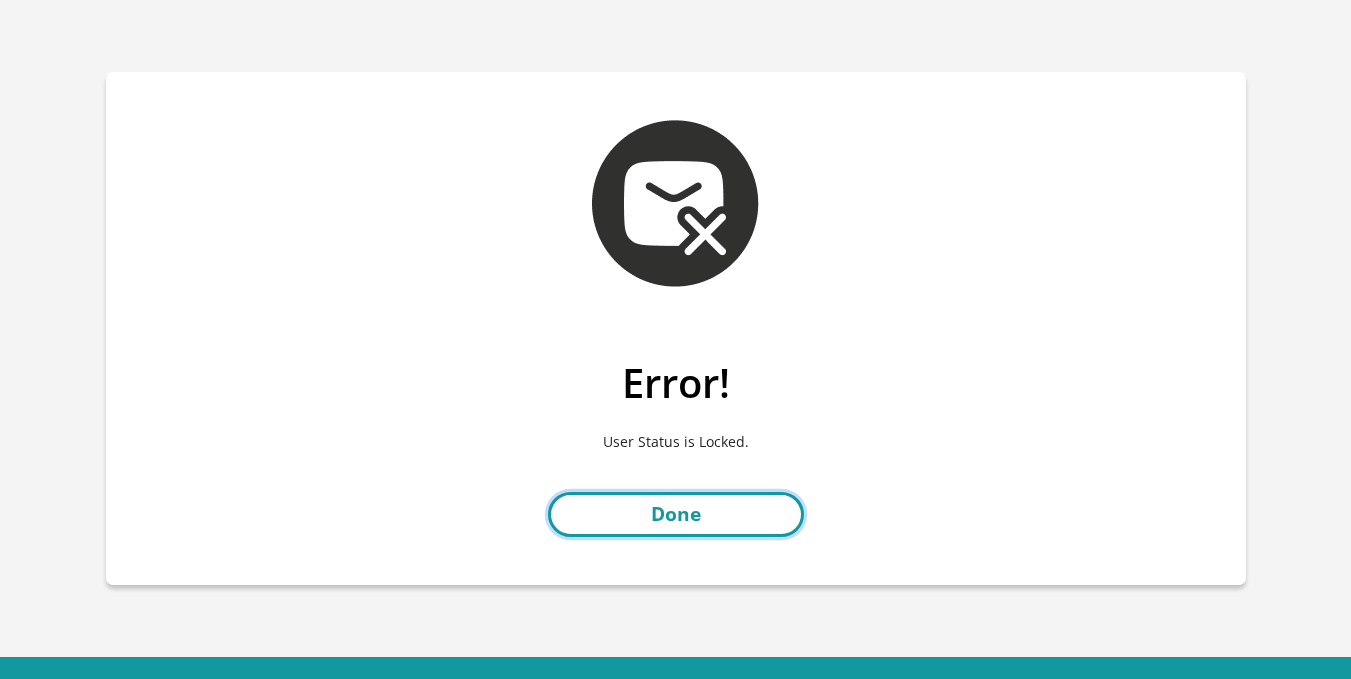 click on "Done" at bounding box center (676, 514) 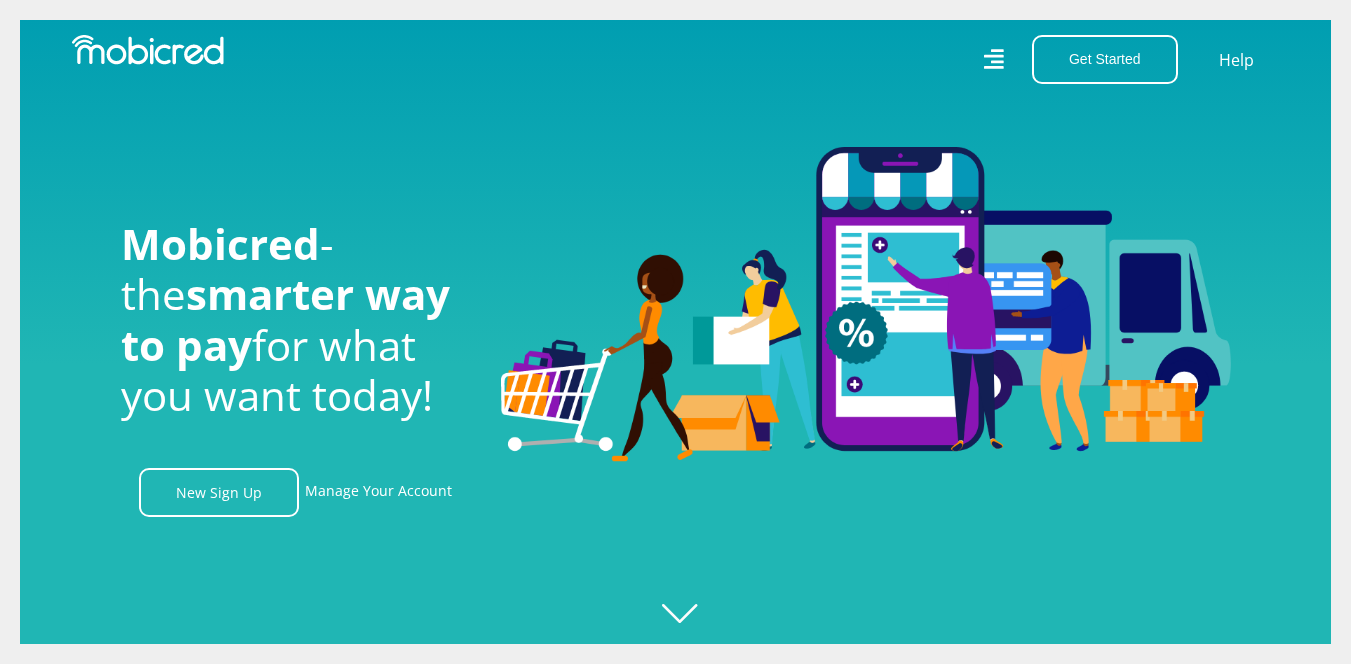 scroll, scrollTop: 0, scrollLeft: 0, axis: both 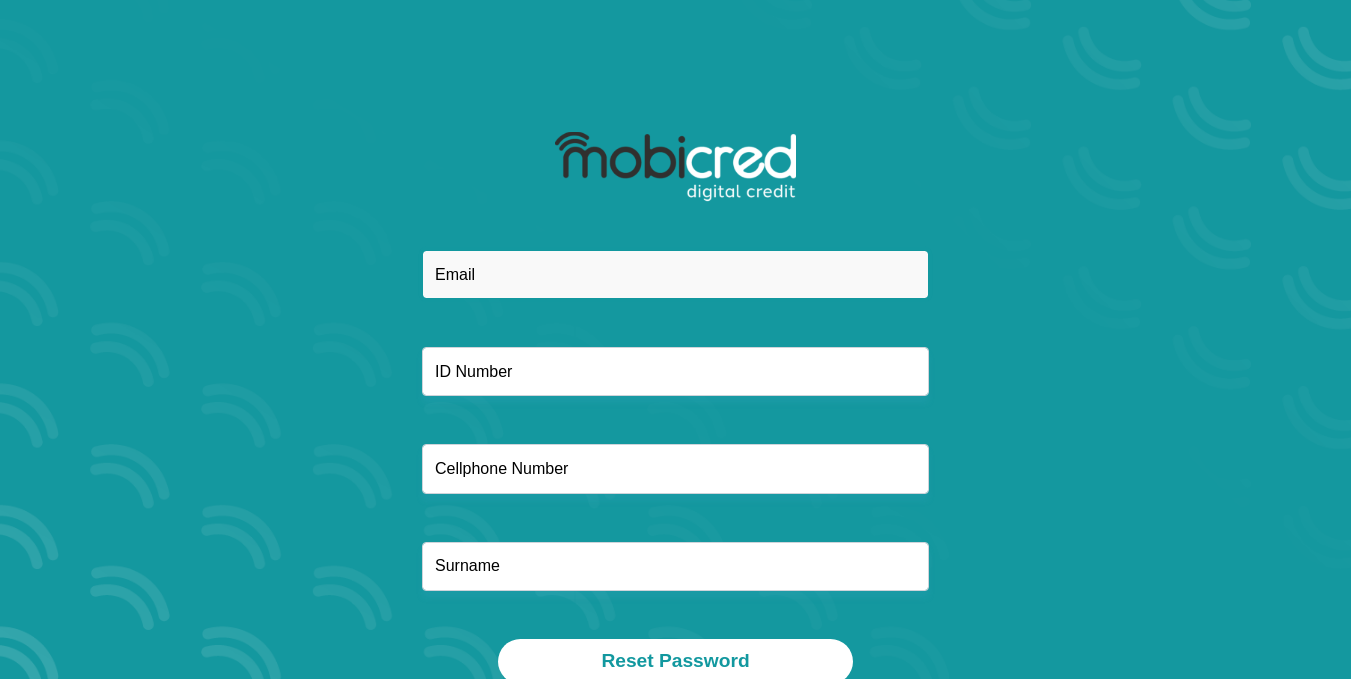 click at bounding box center (675, 274) 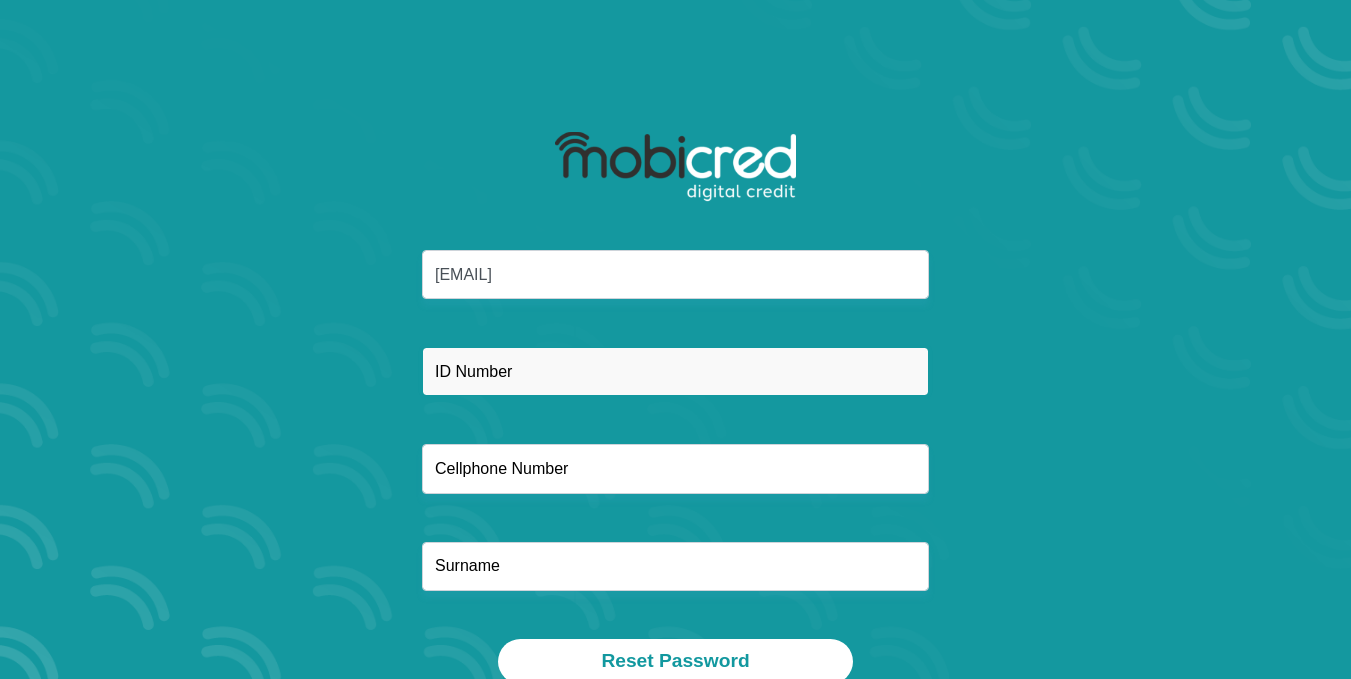 click at bounding box center (675, 371) 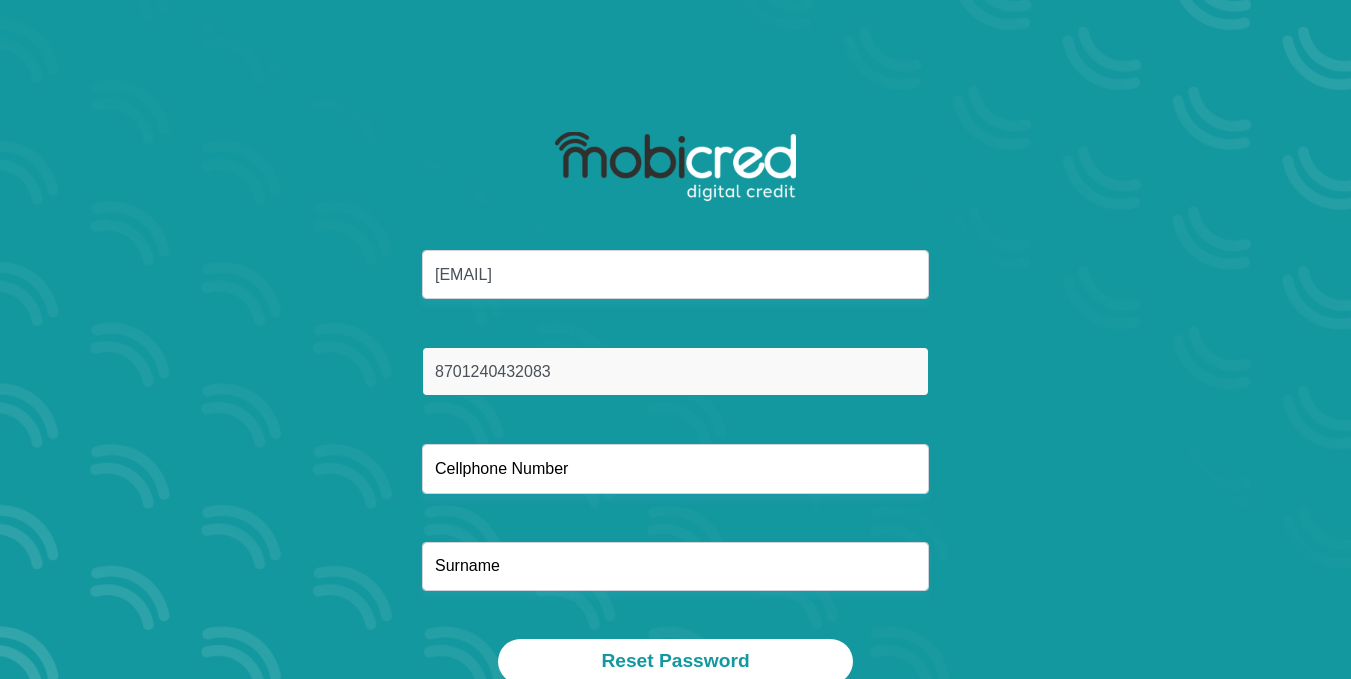 type on "8701240432083" 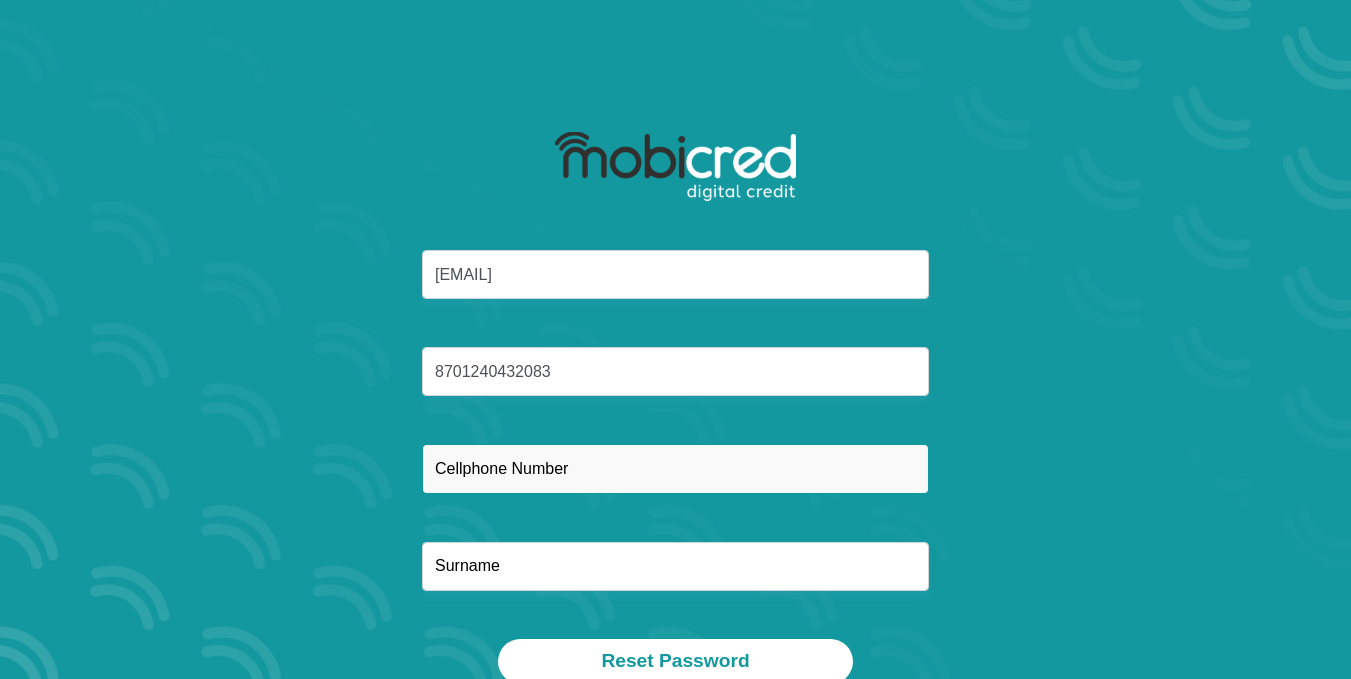click at bounding box center [675, 468] 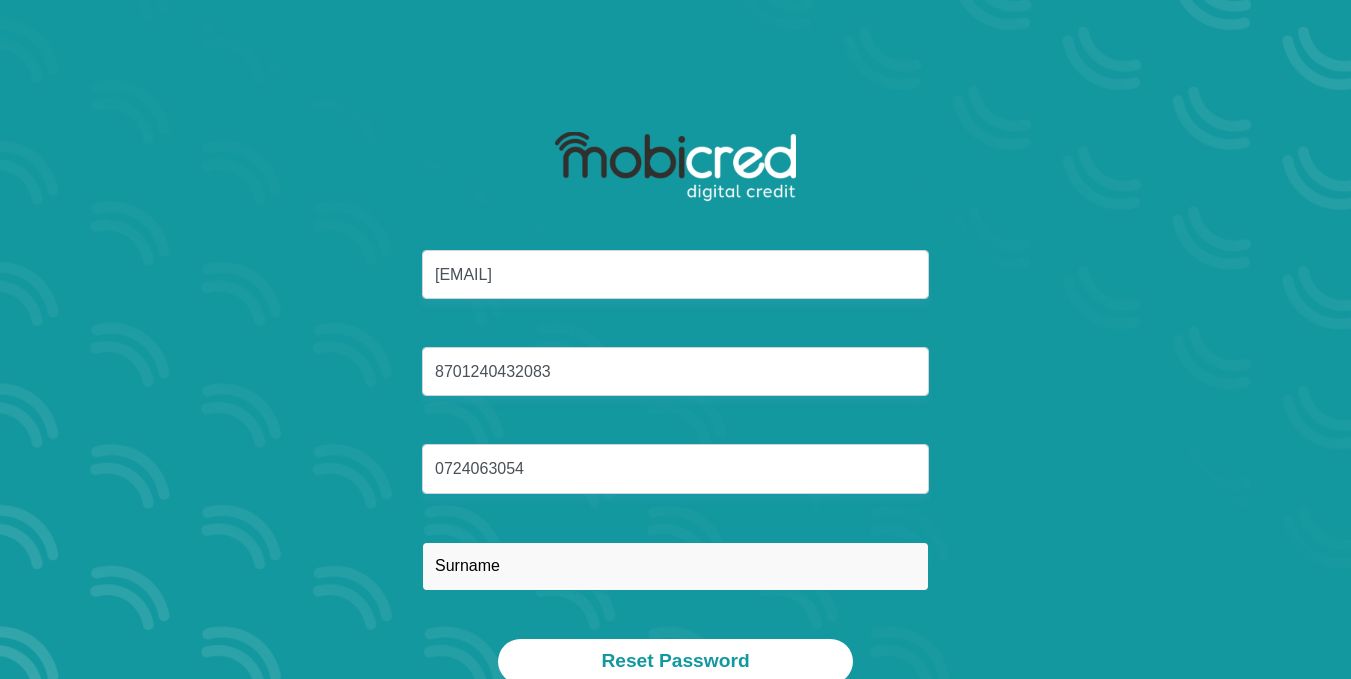 click at bounding box center [675, 566] 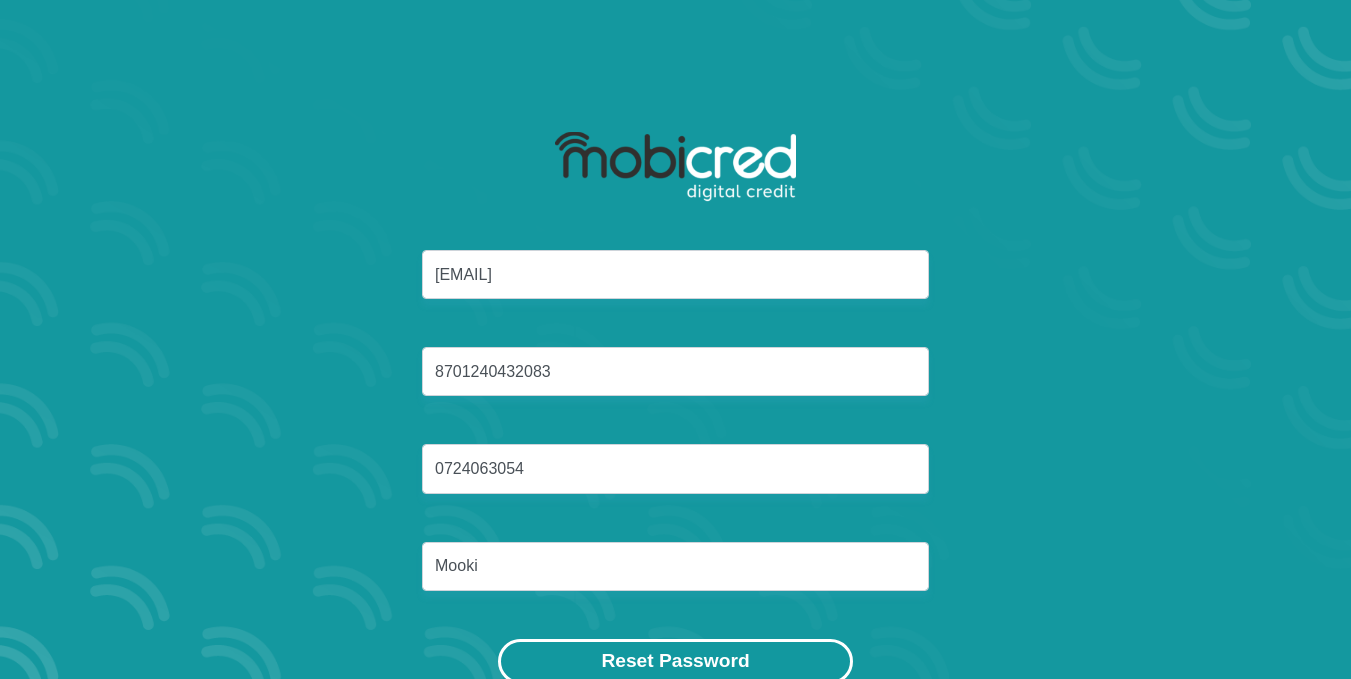 click on "Reset Password" at bounding box center (675, 661) 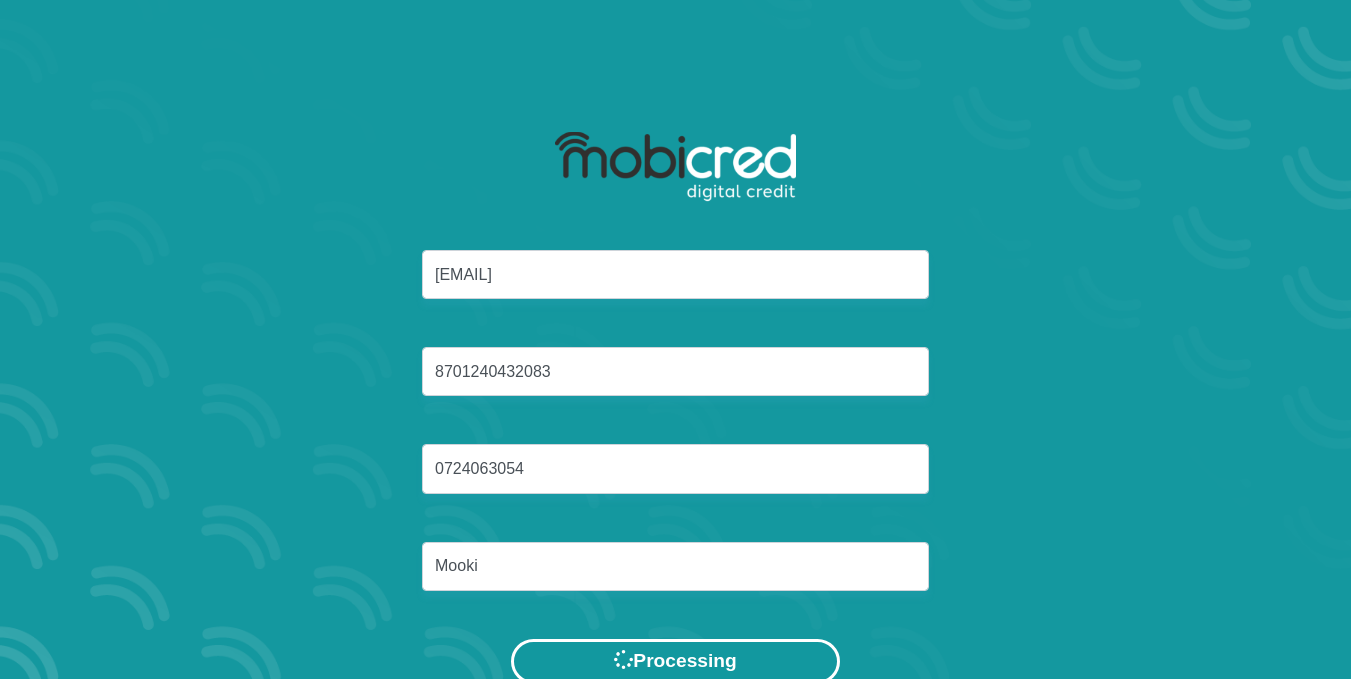 scroll, scrollTop: 0, scrollLeft: 0, axis: both 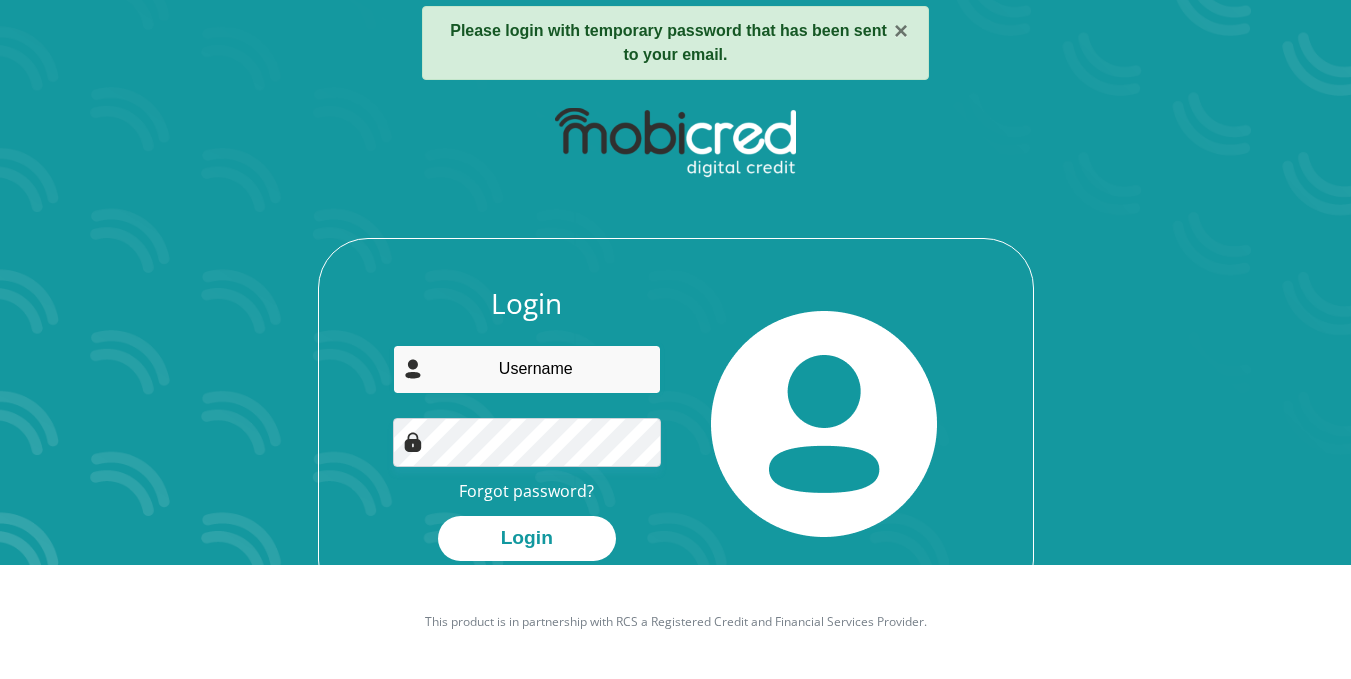 click at bounding box center [527, 369] 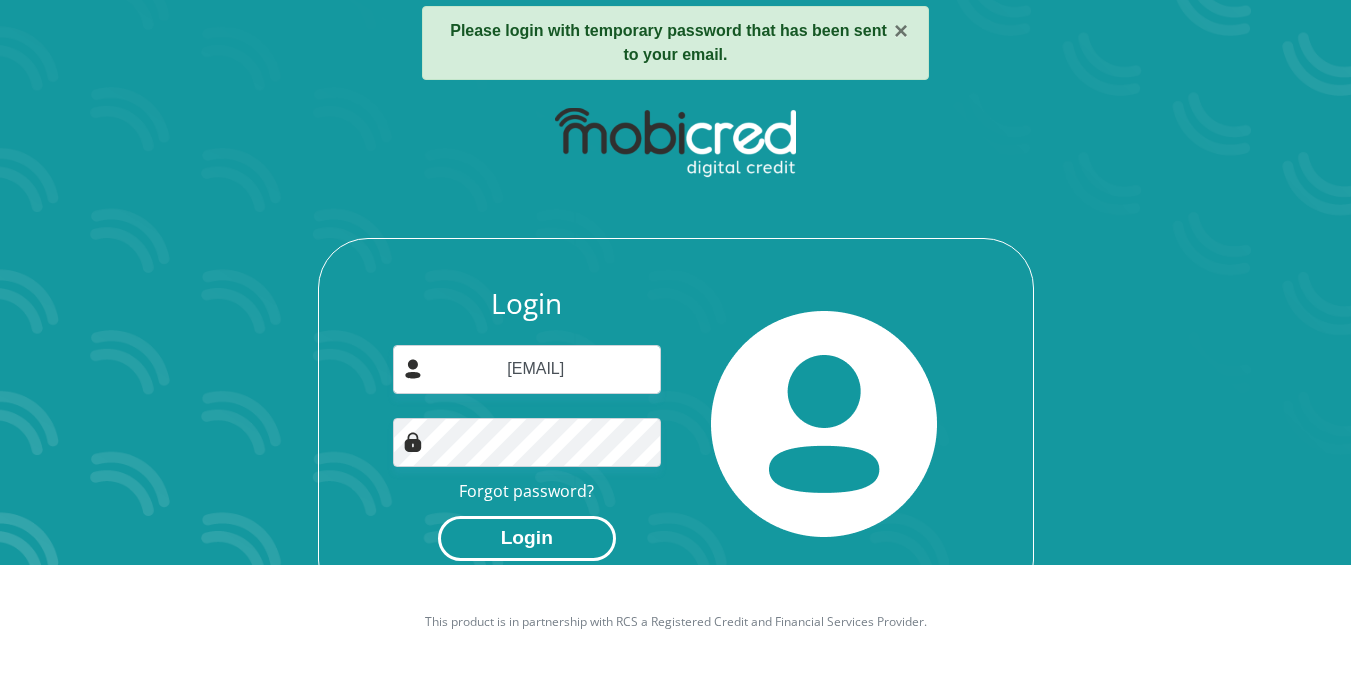 click on "Login" at bounding box center (527, 538) 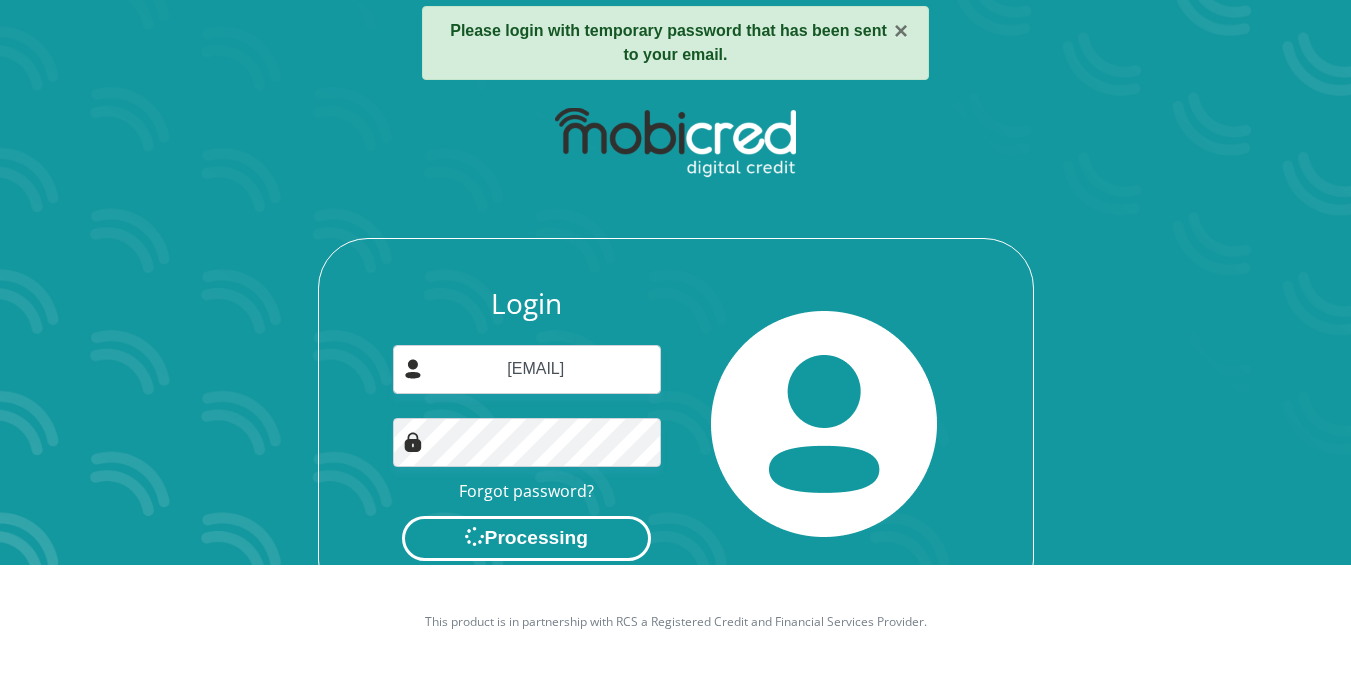 scroll, scrollTop: 0, scrollLeft: 0, axis: both 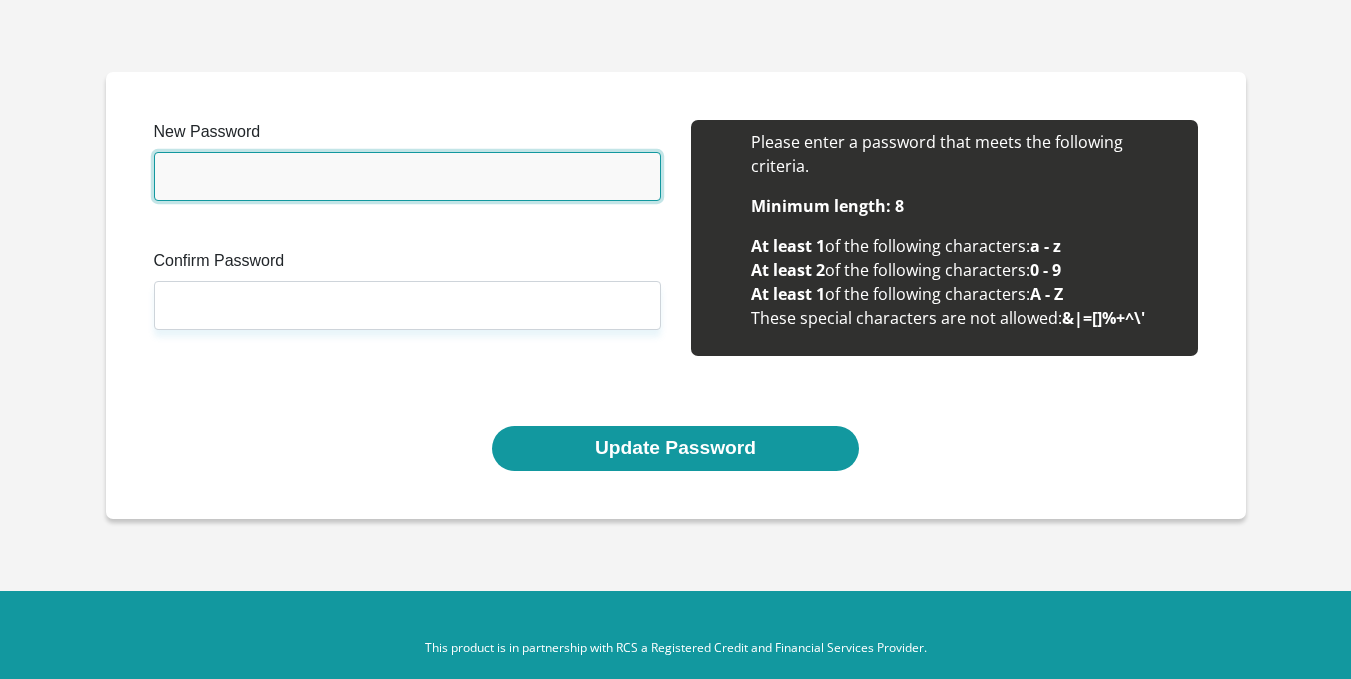 click on "New Password" at bounding box center [407, 176] 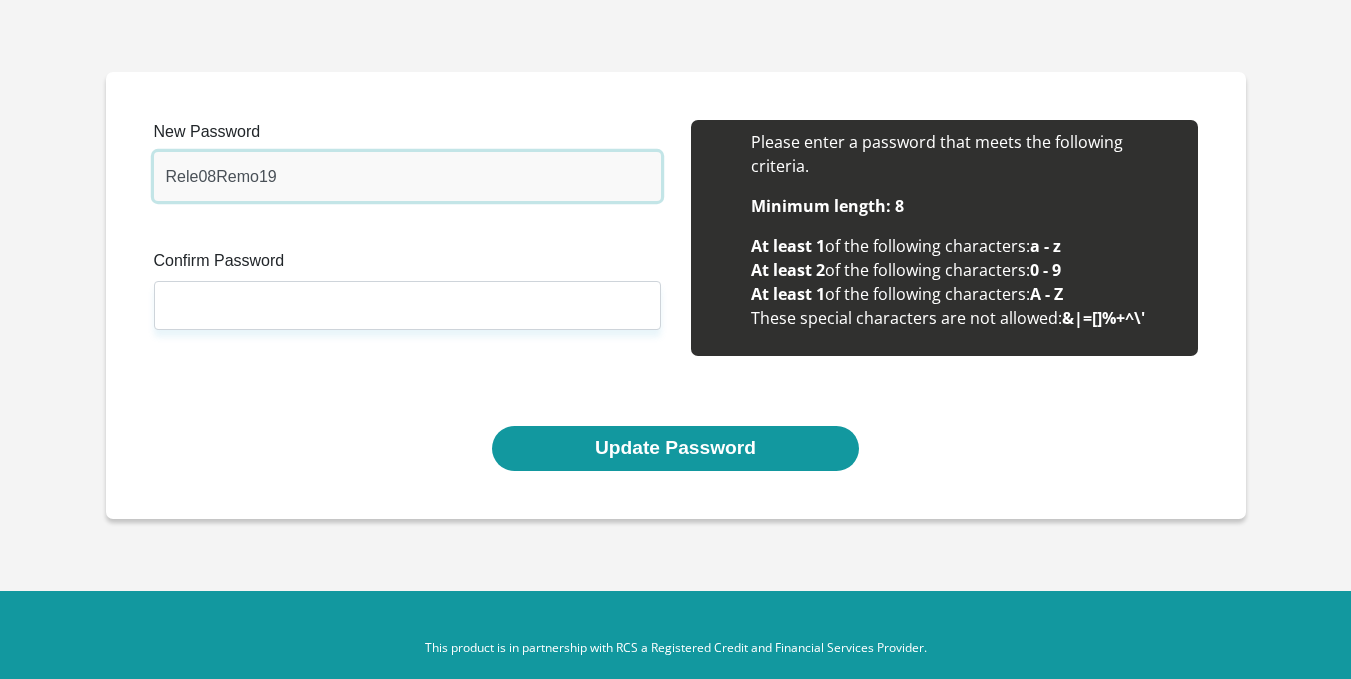 type on "Rele08Remo19" 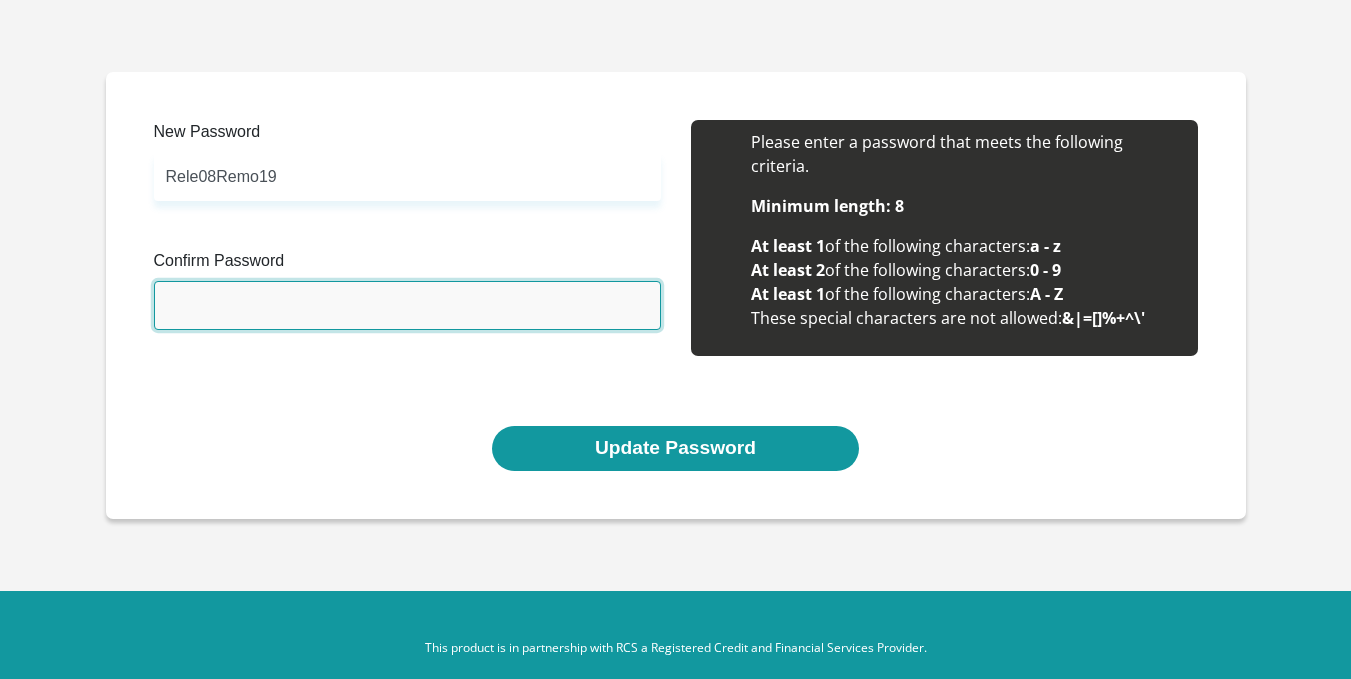 click on "Confirm Password" at bounding box center (407, 305) 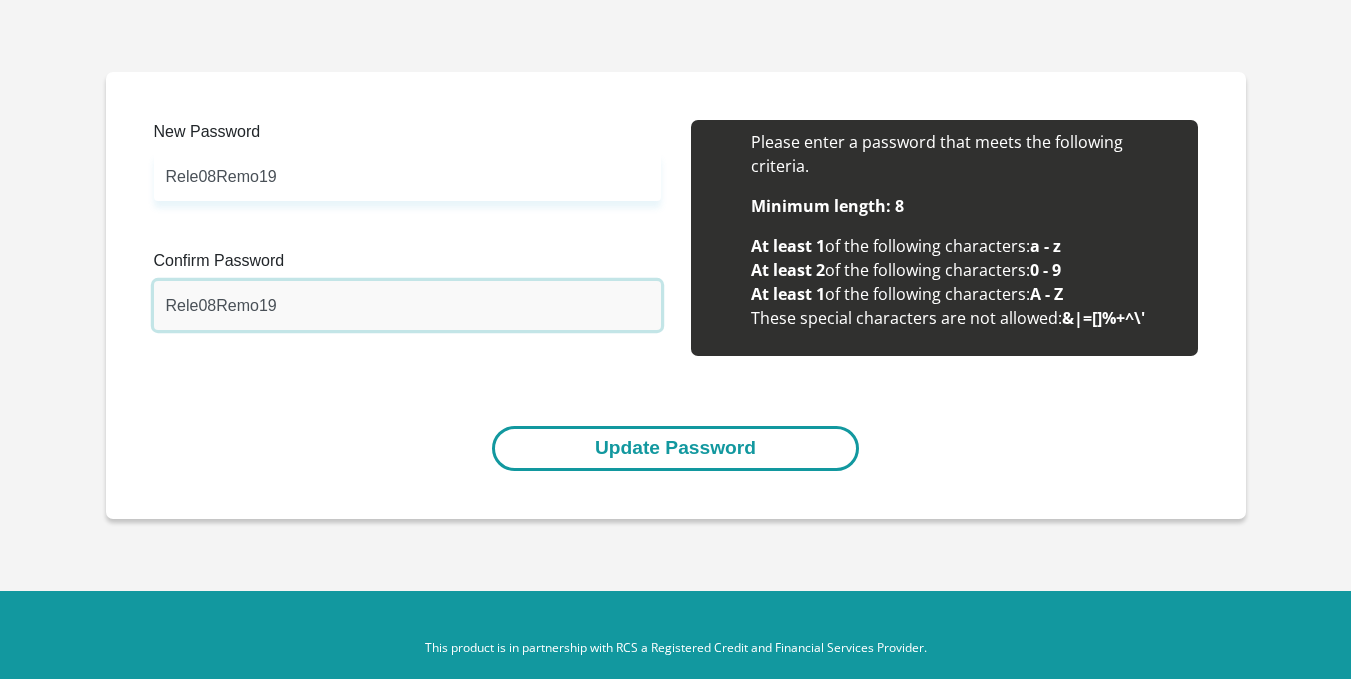 type on "Rele08Remo19" 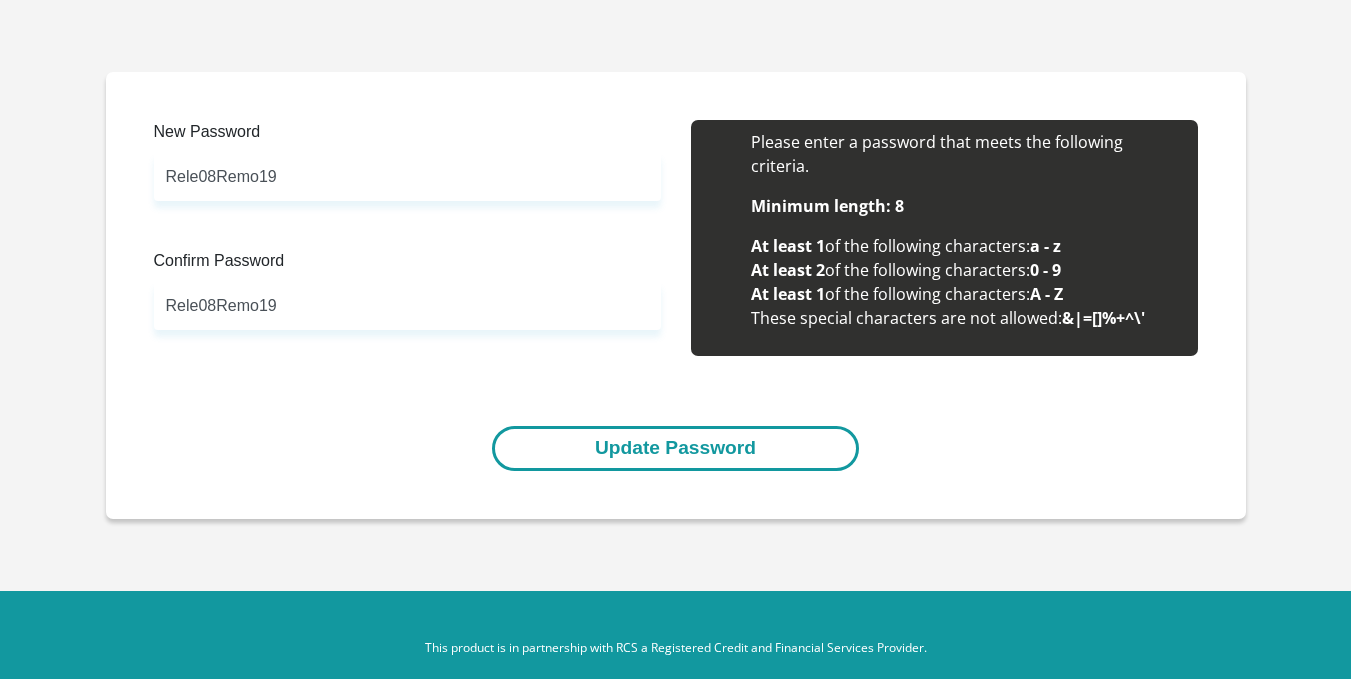 click on "Update Password" at bounding box center (675, 448) 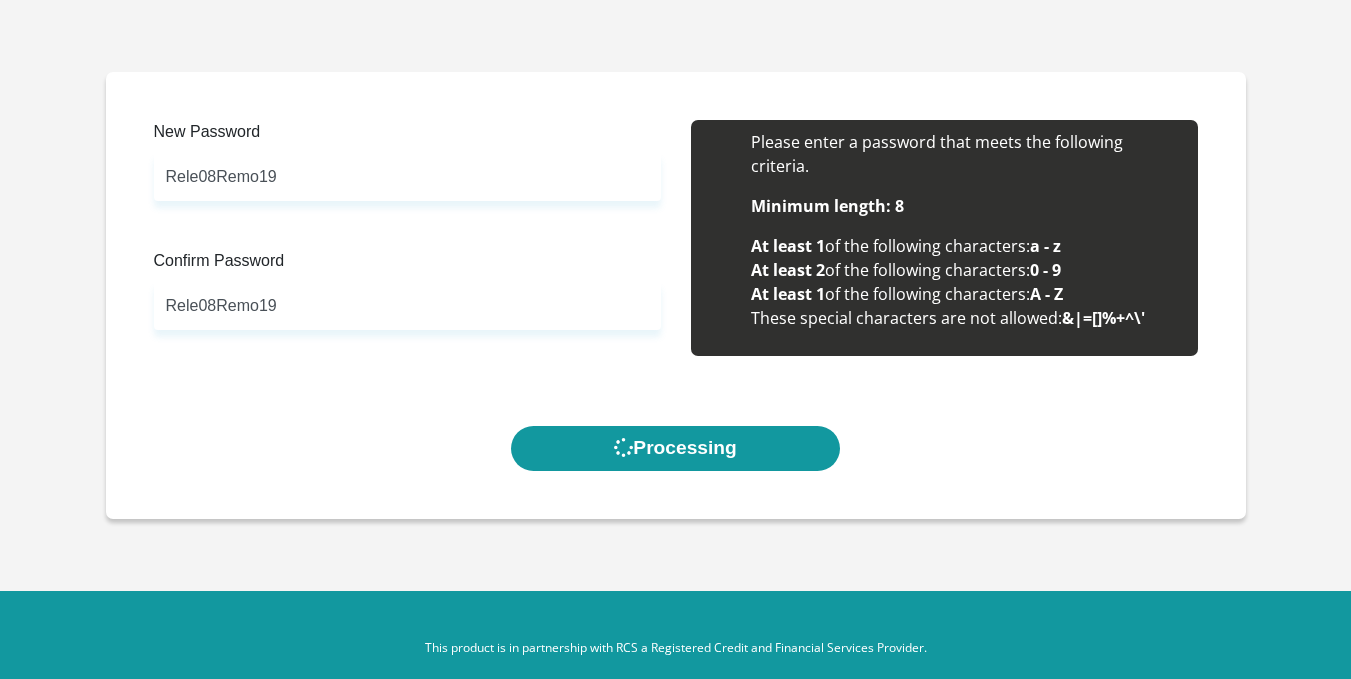 scroll, scrollTop: 0, scrollLeft: 0, axis: both 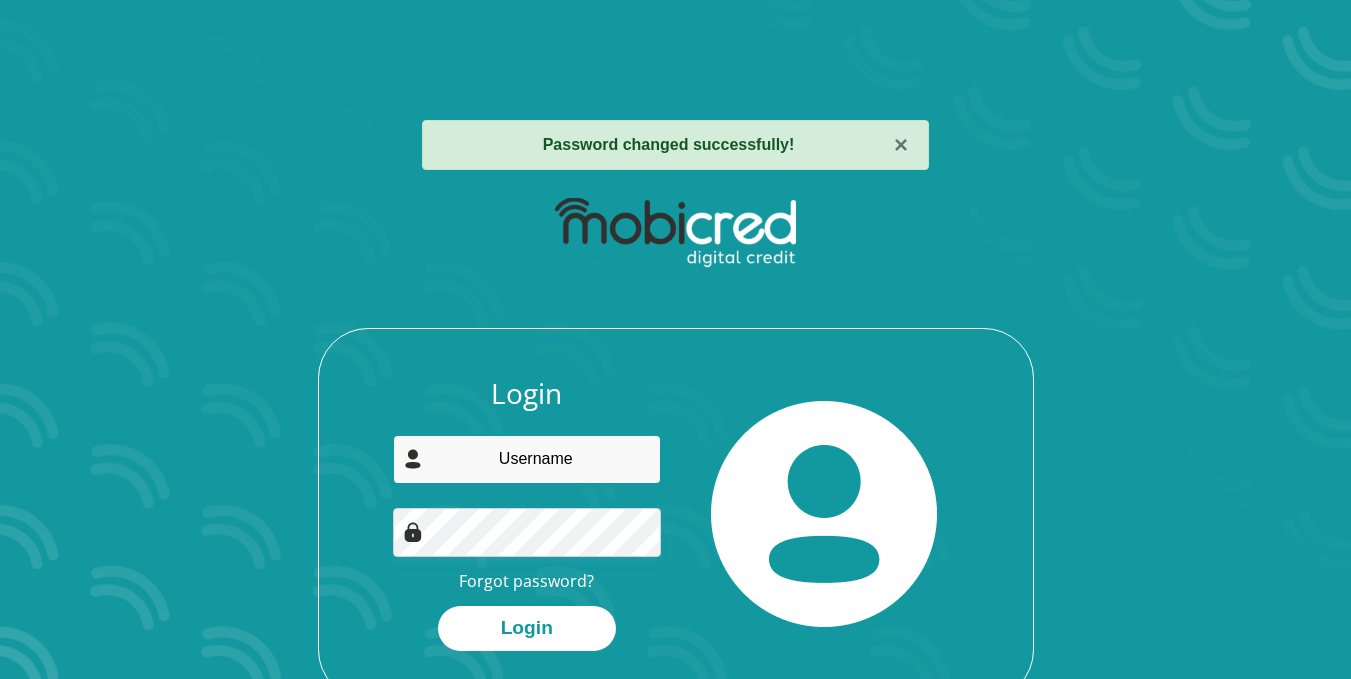 click at bounding box center [527, 459] 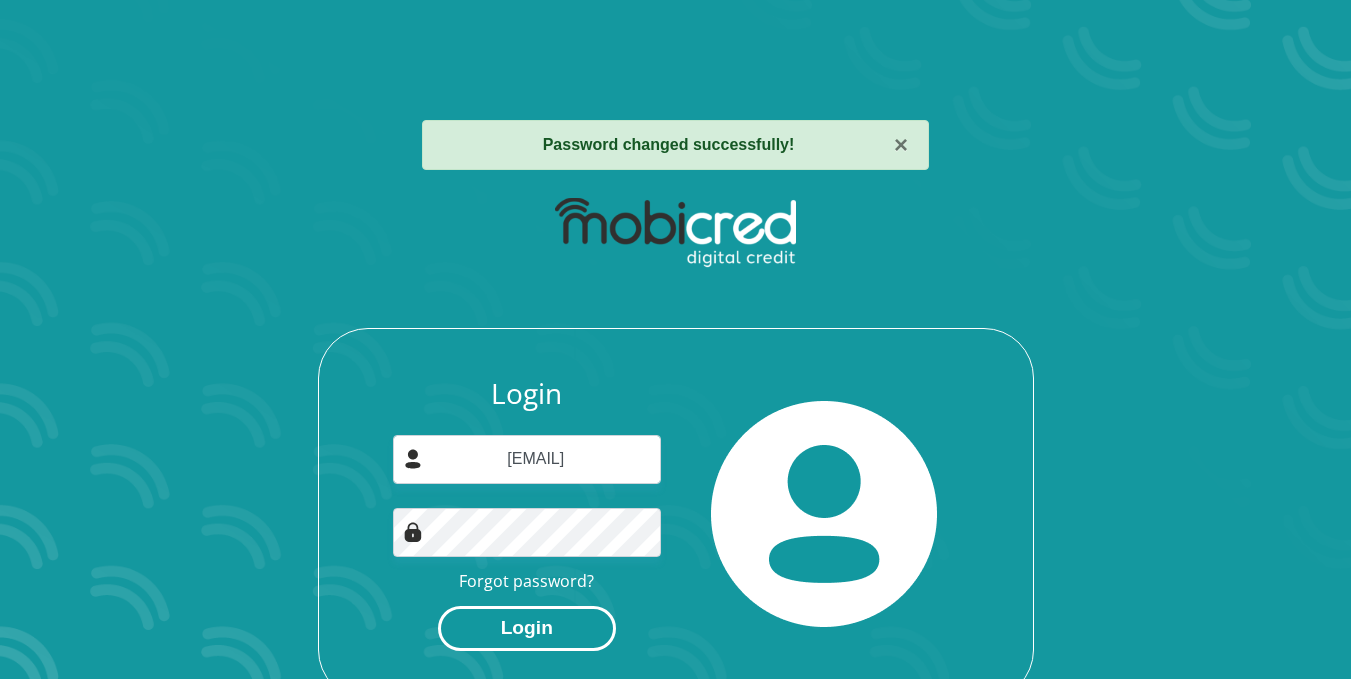 click on "Login" at bounding box center (527, 628) 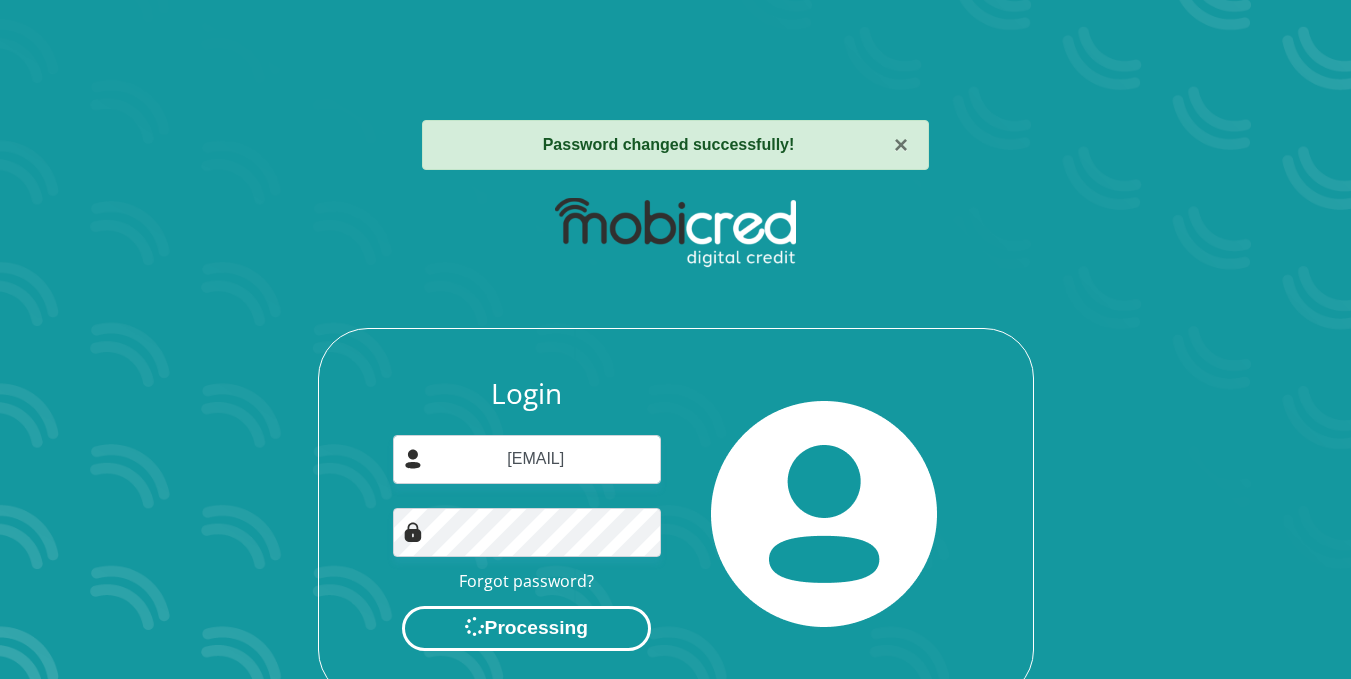scroll, scrollTop: 0, scrollLeft: 0, axis: both 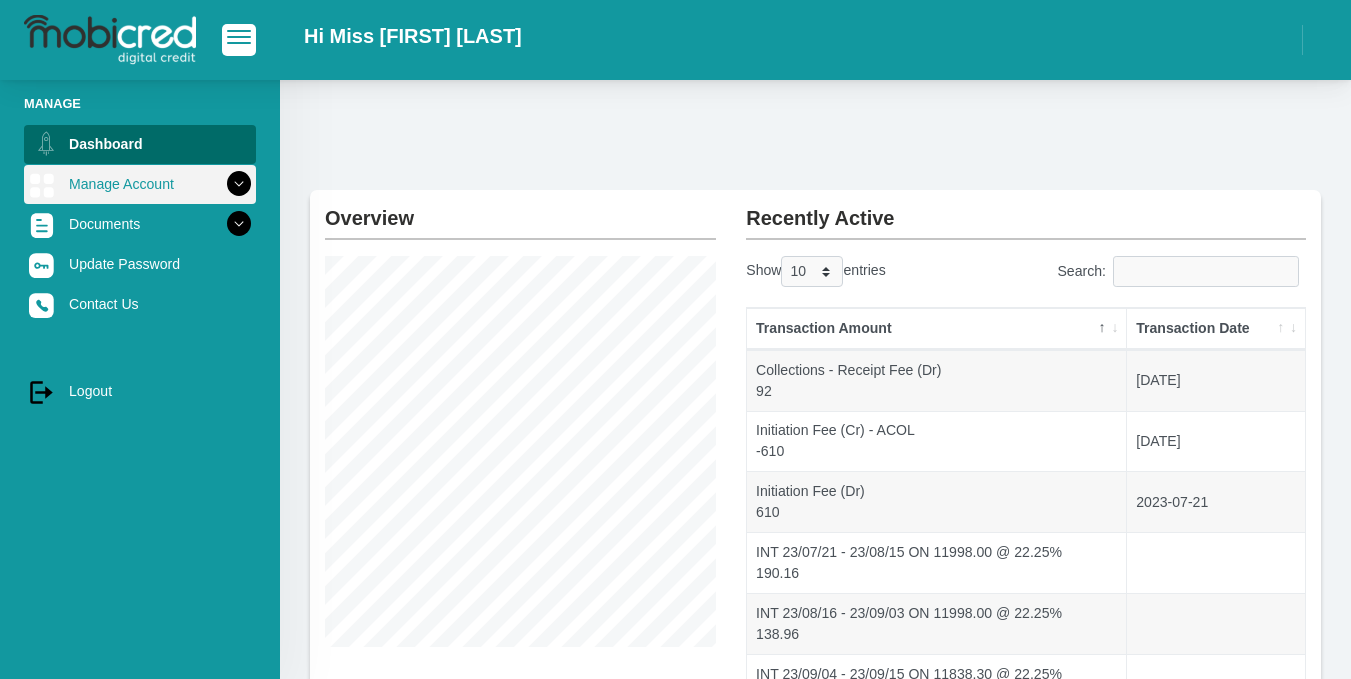 click at bounding box center (239, 184) 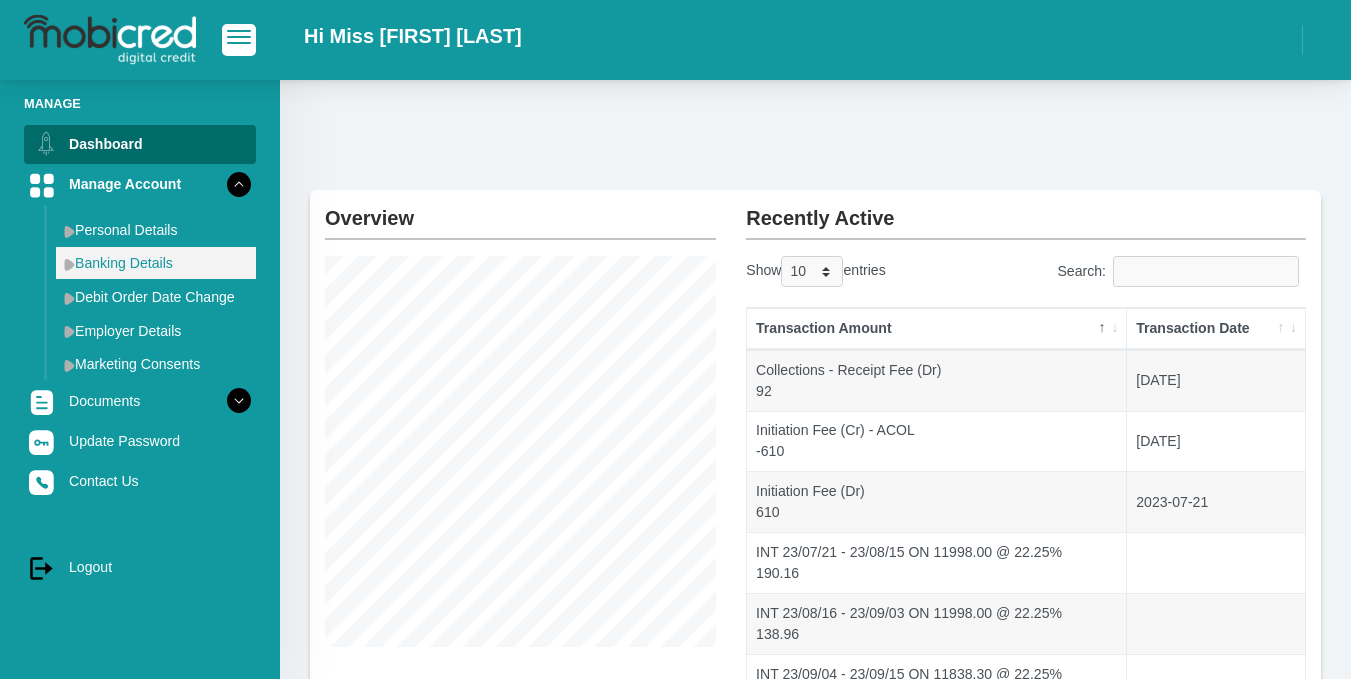 click on "Banking Details" at bounding box center (156, 263) 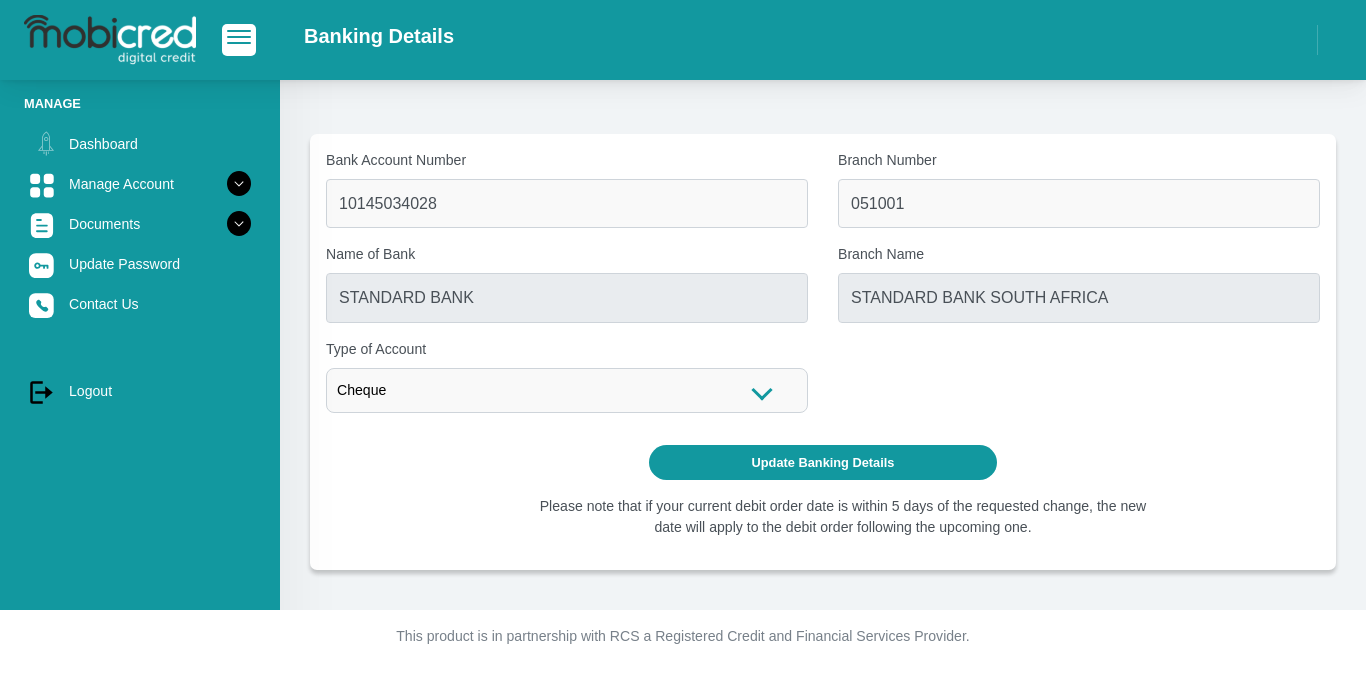 scroll, scrollTop: 0, scrollLeft: 0, axis: both 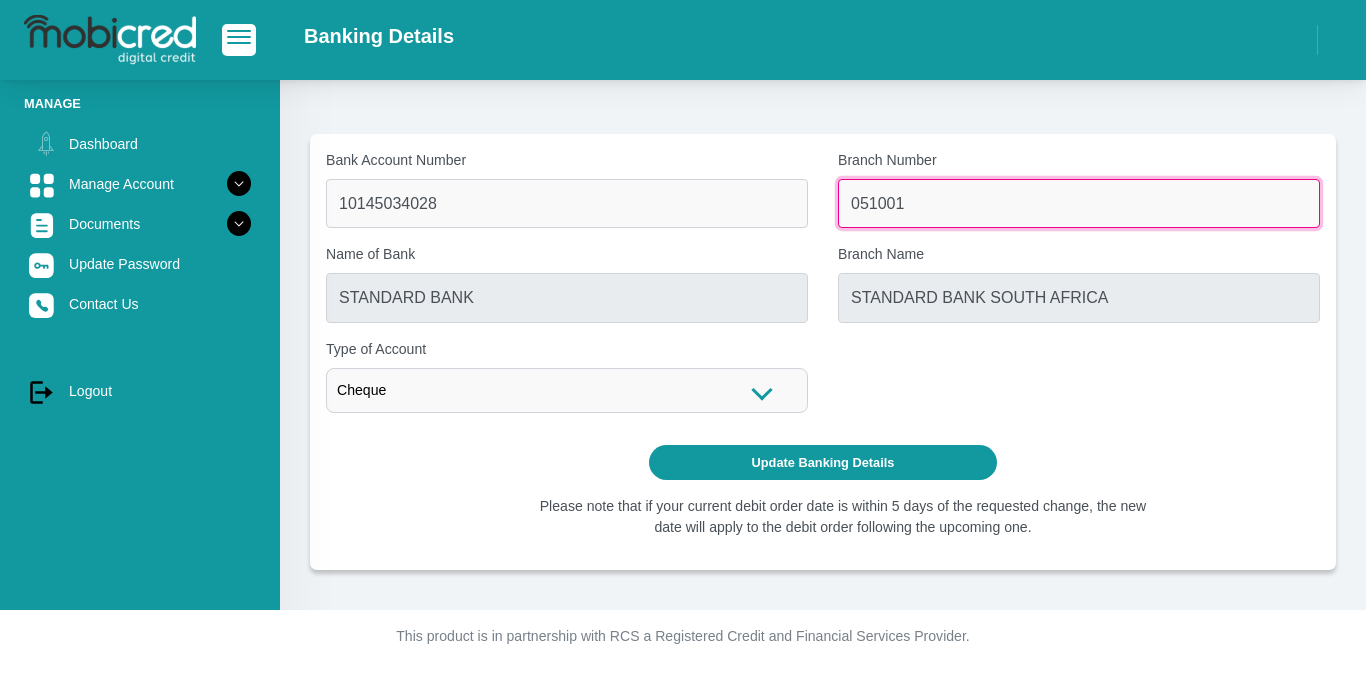 click on "051001" at bounding box center (1079, 203) 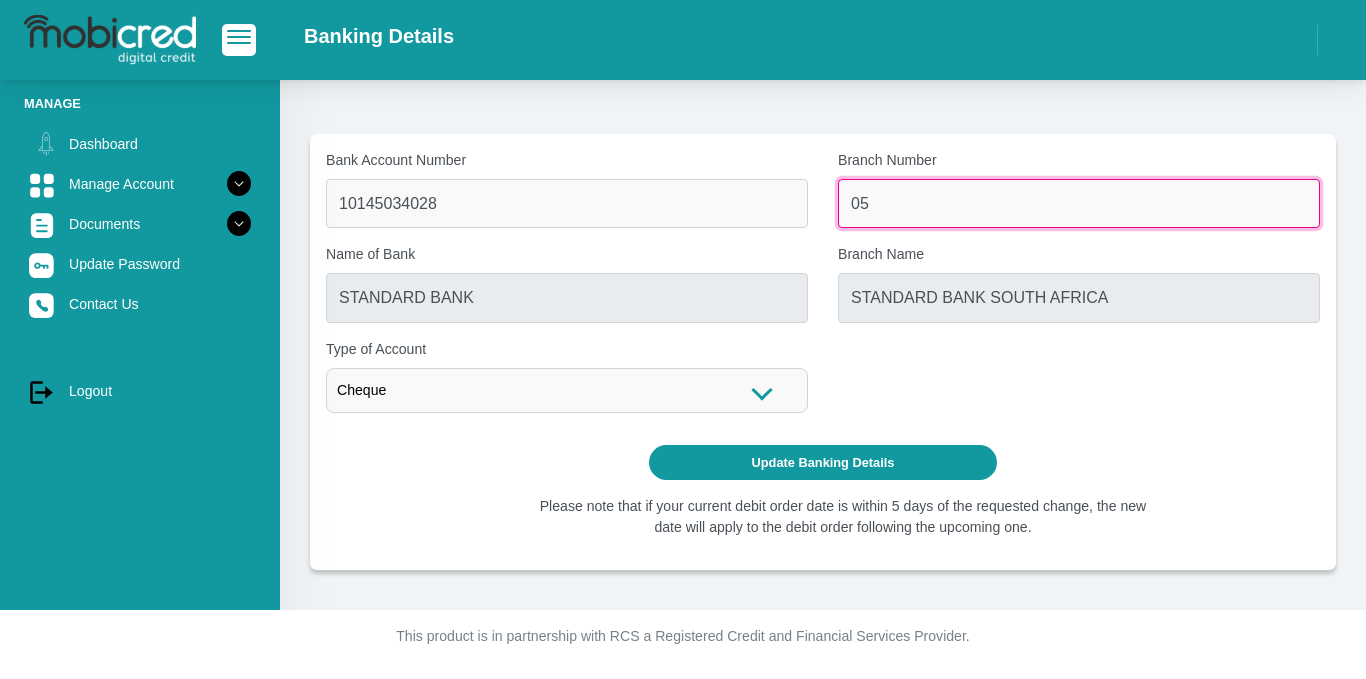 type on "0" 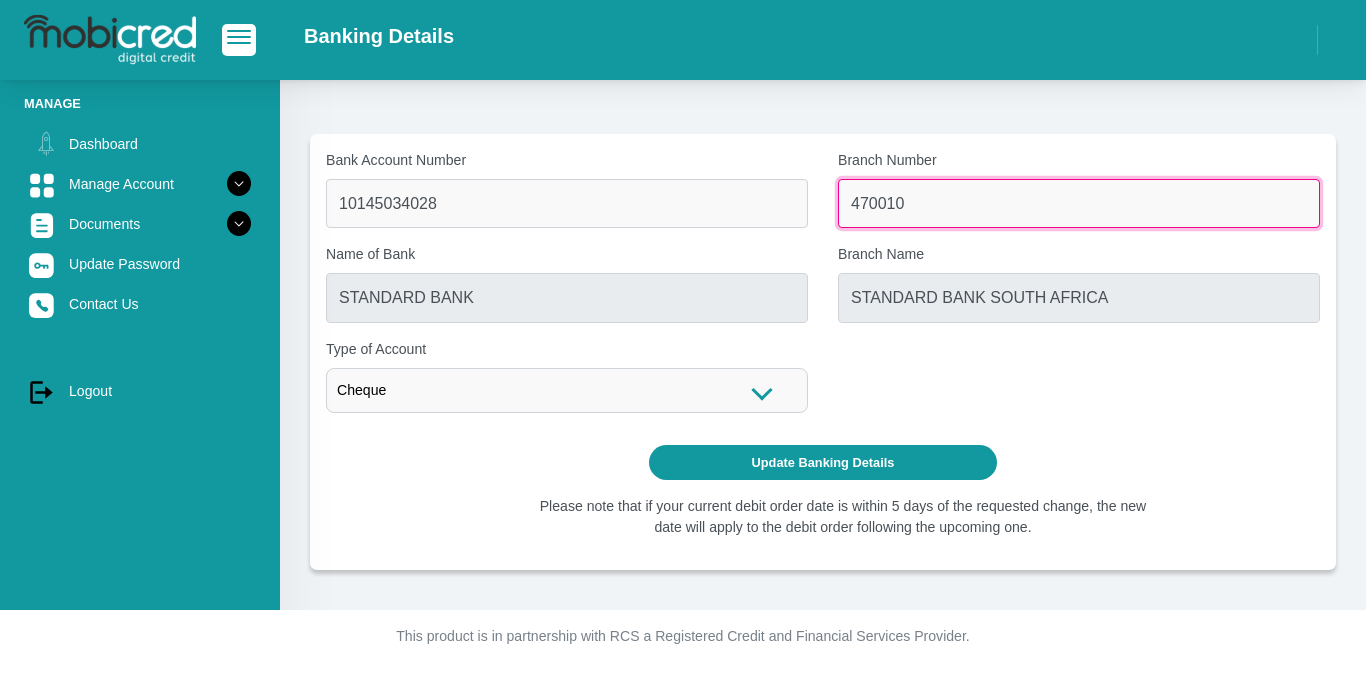 type on "470010" 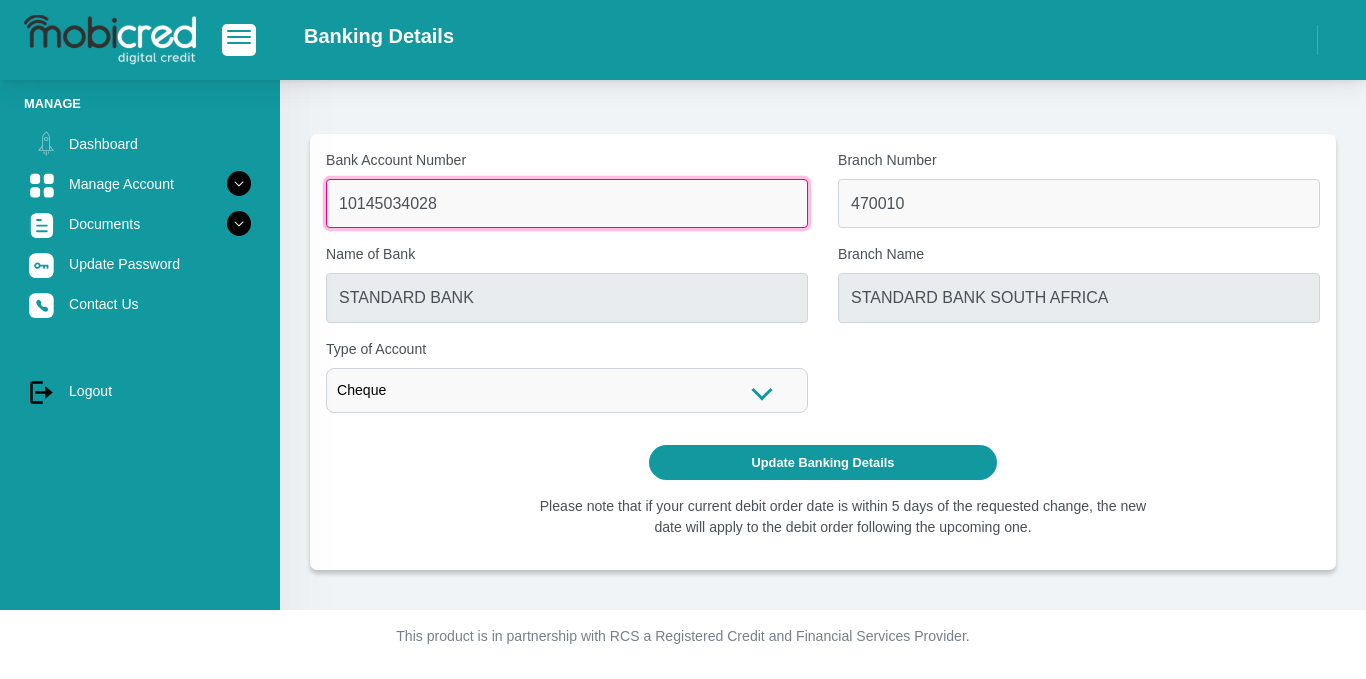 click on "10145034028" at bounding box center [567, 203] 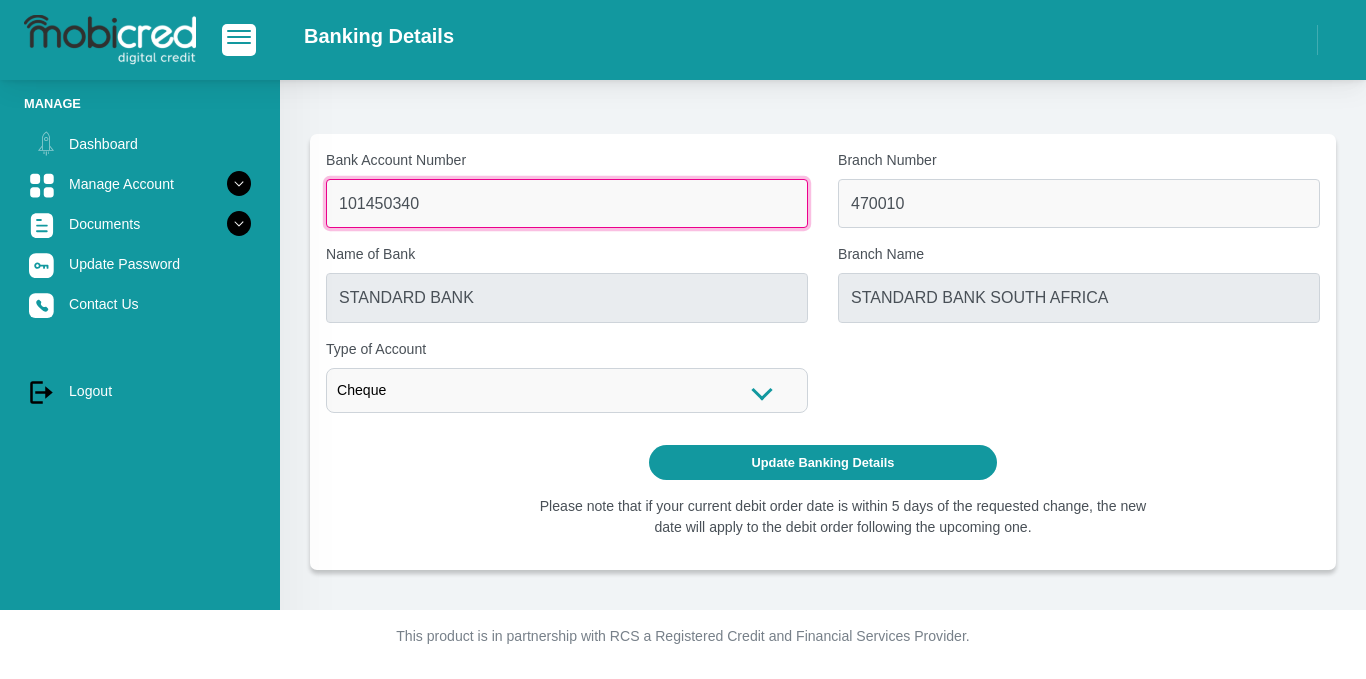 type on "10145034" 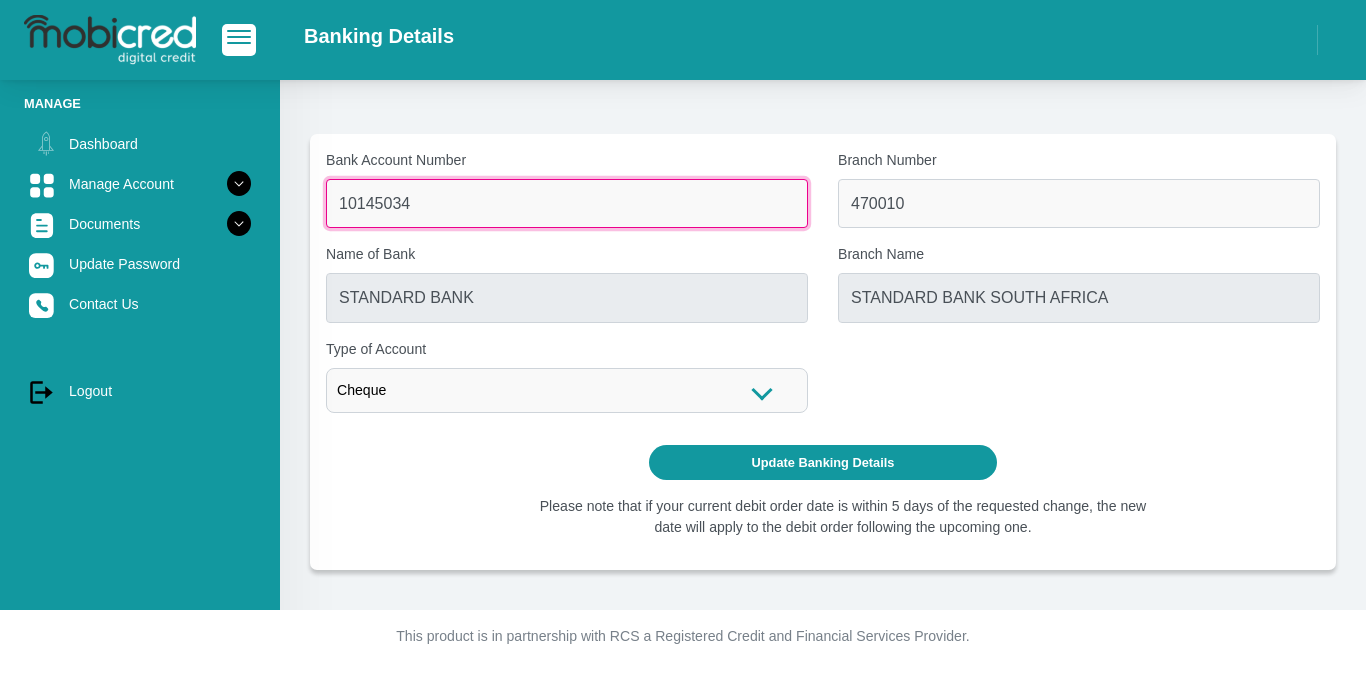type on "CAPITEC BANK LIMITED" 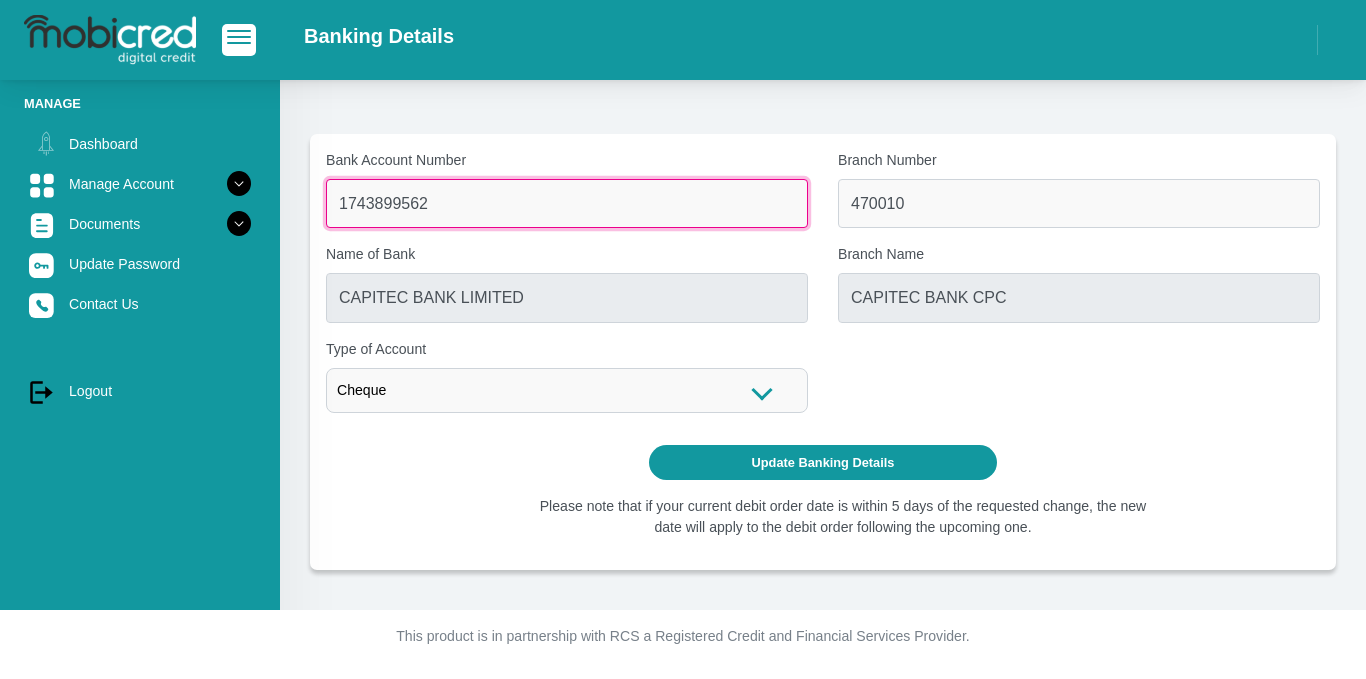 type on "1743899562" 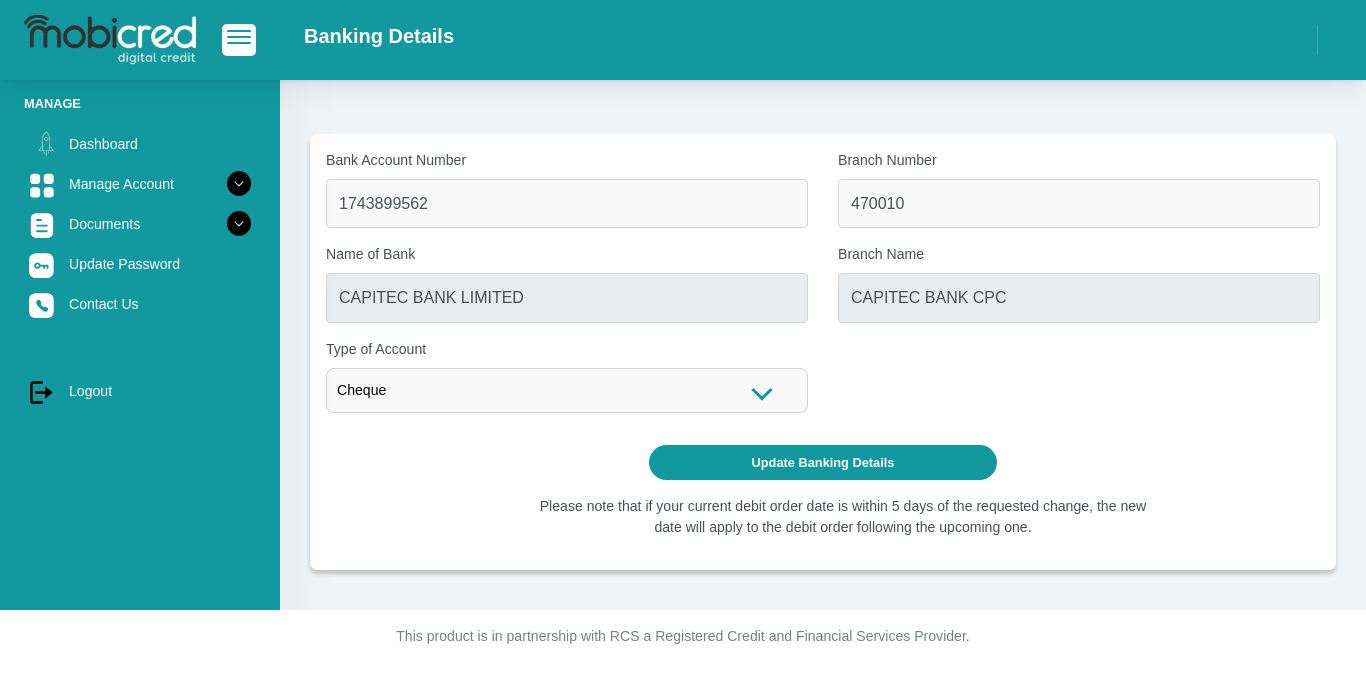 click on "Cheque" at bounding box center (567, 390) 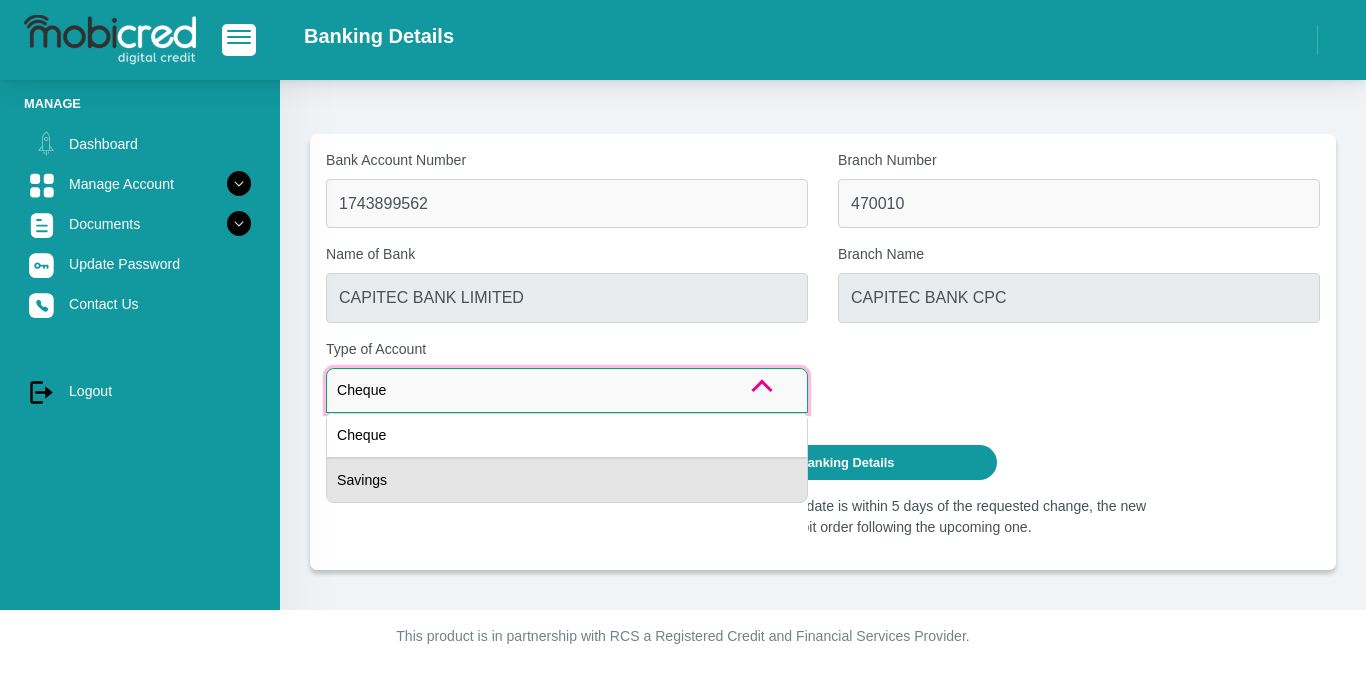 click on "Savings" at bounding box center [567, 480] 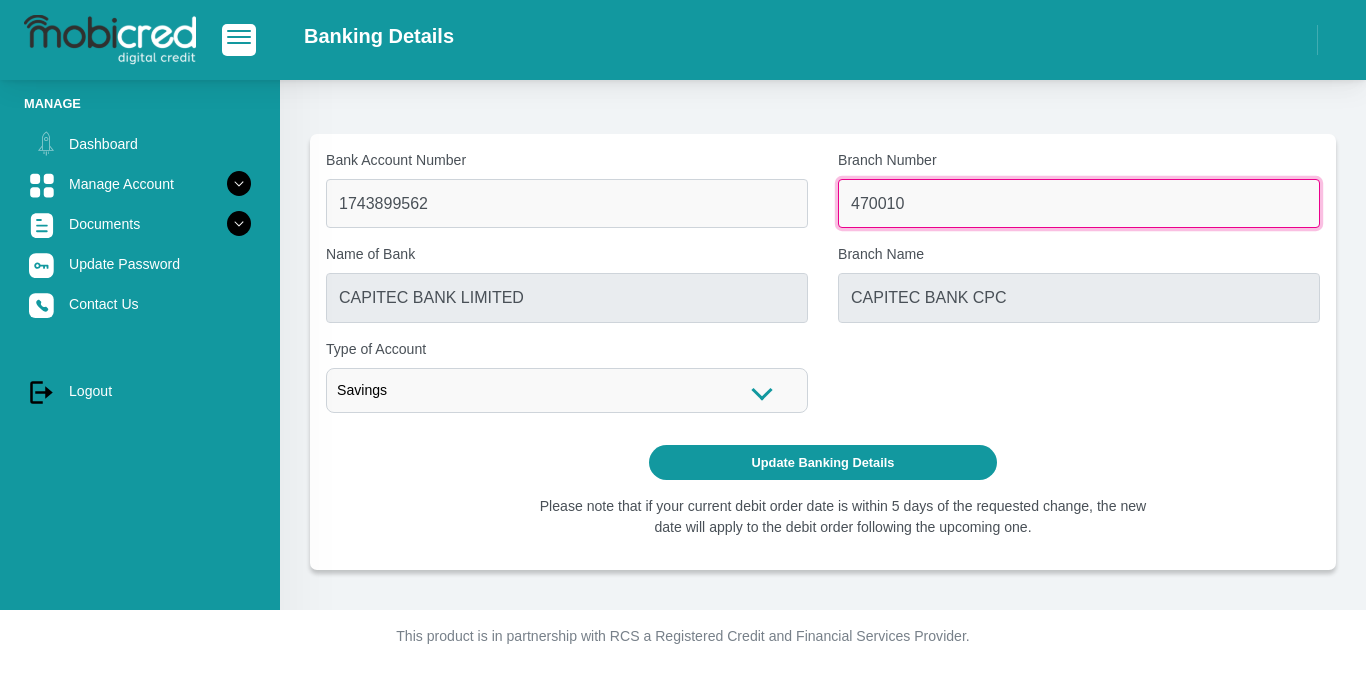 click on "470010" at bounding box center (1079, 203) 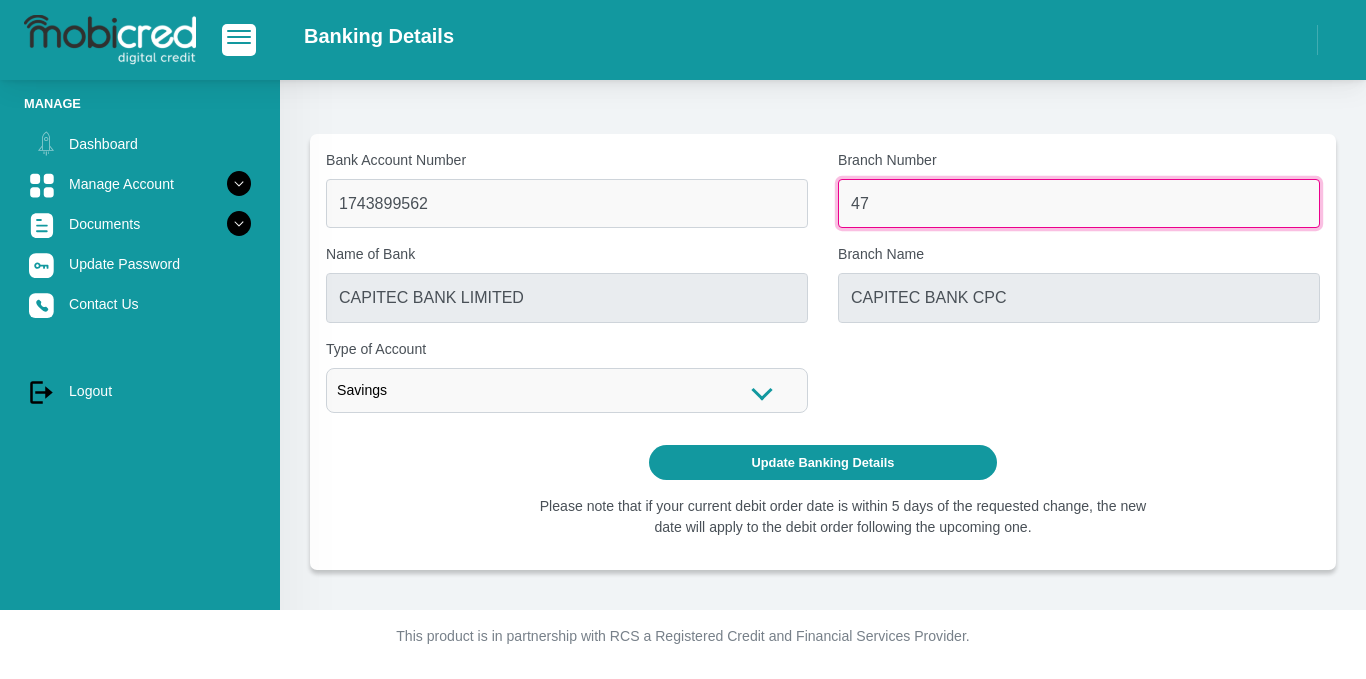 type on "4" 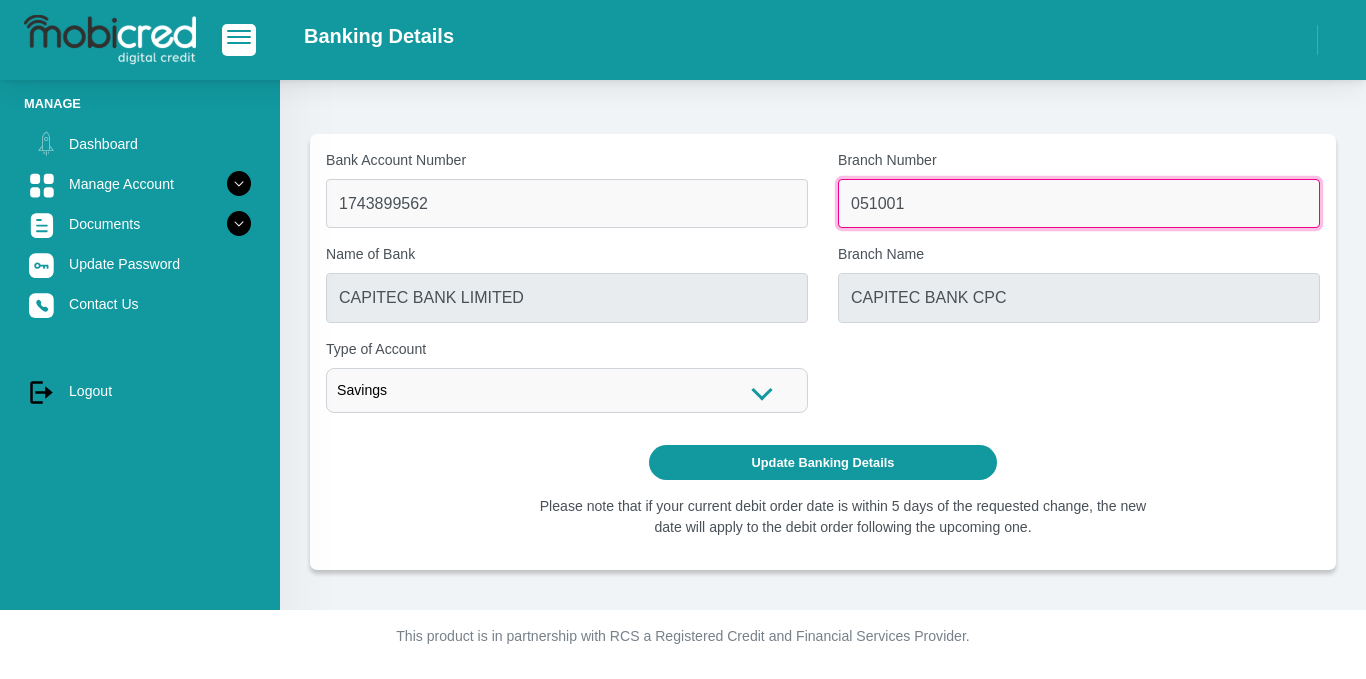 type on "051001" 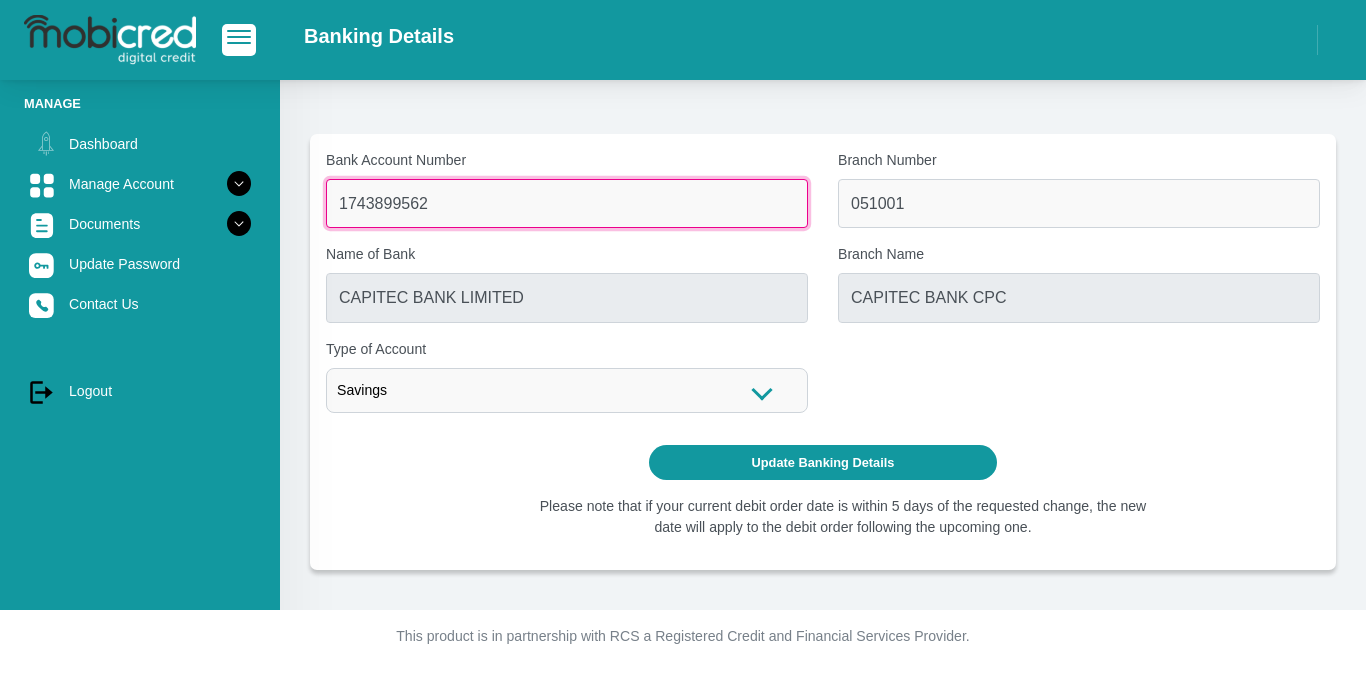 click on "1743899562" at bounding box center (567, 203) 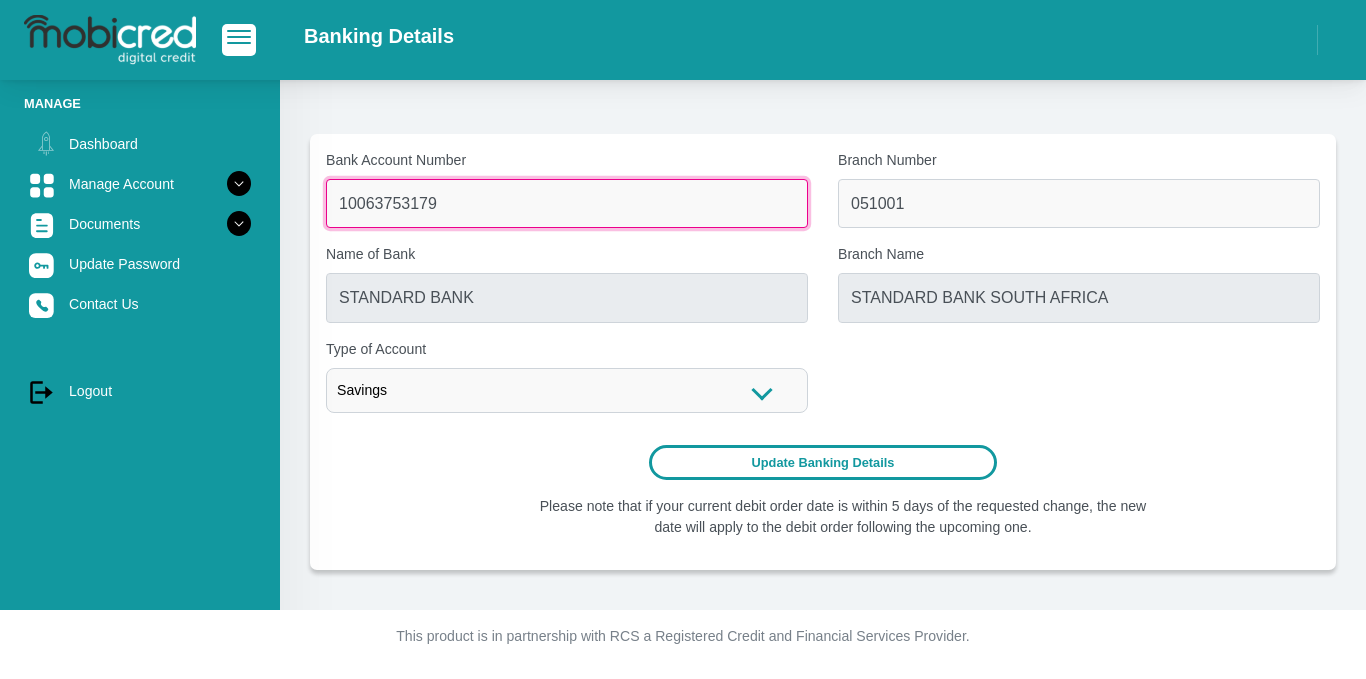 type on "10063753179" 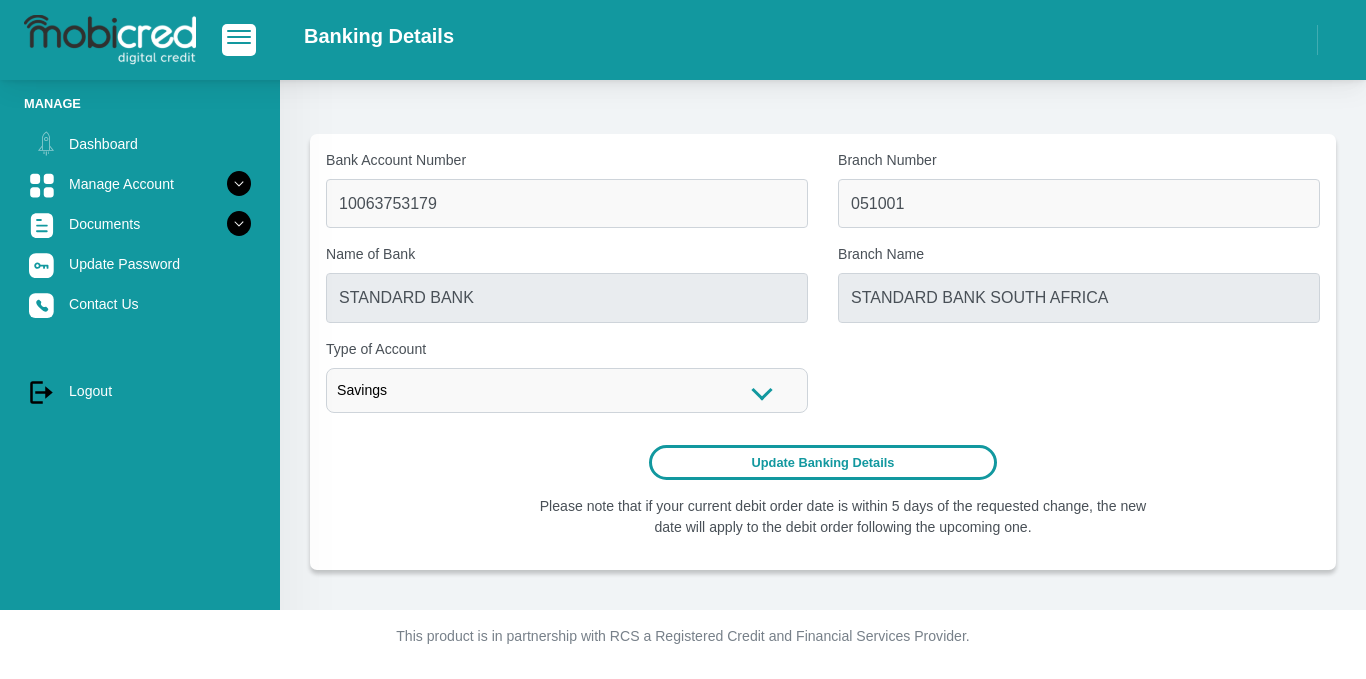 click on "Update Banking Details" at bounding box center [823, 462] 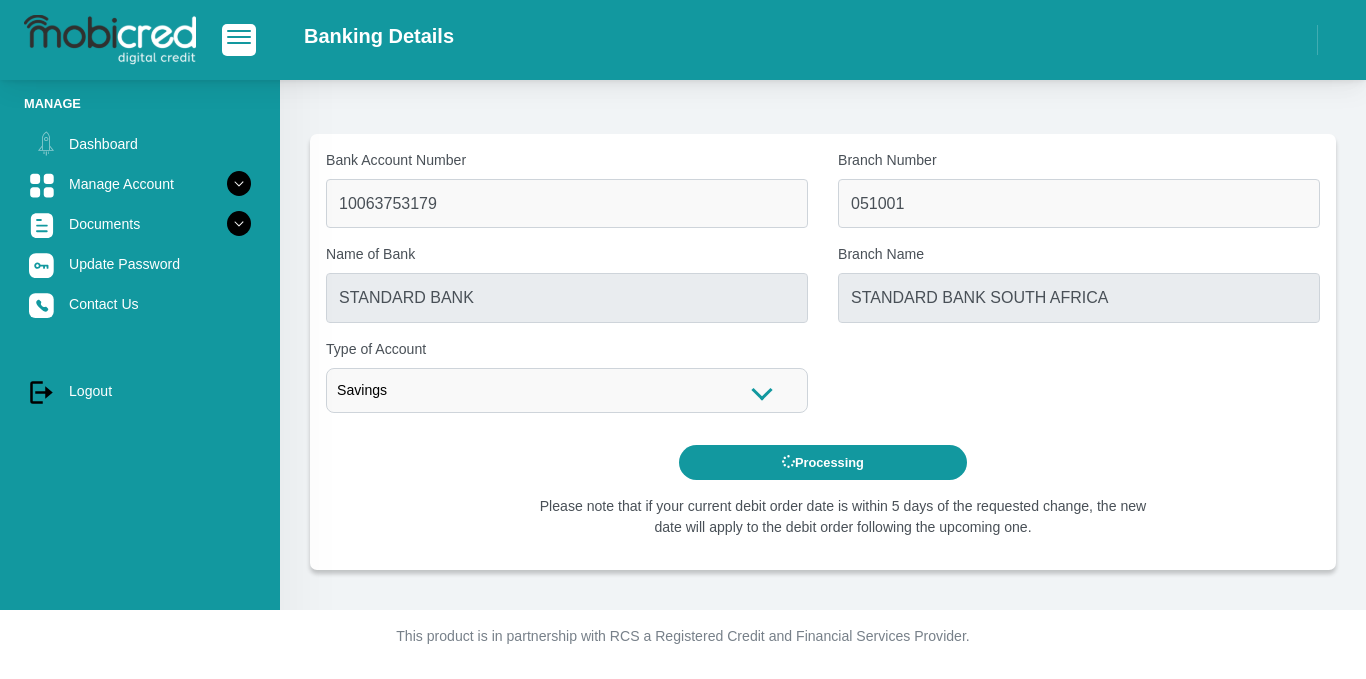 scroll, scrollTop: 0, scrollLeft: 0, axis: both 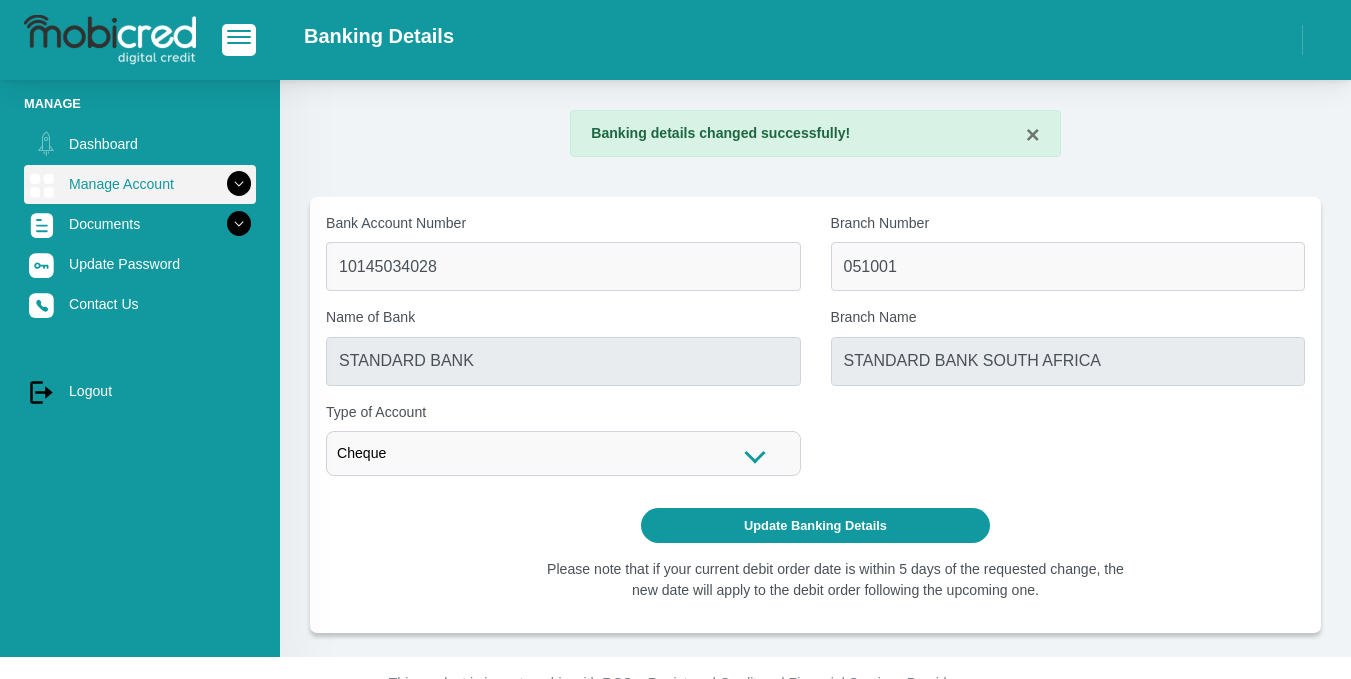 click at bounding box center [239, 184] 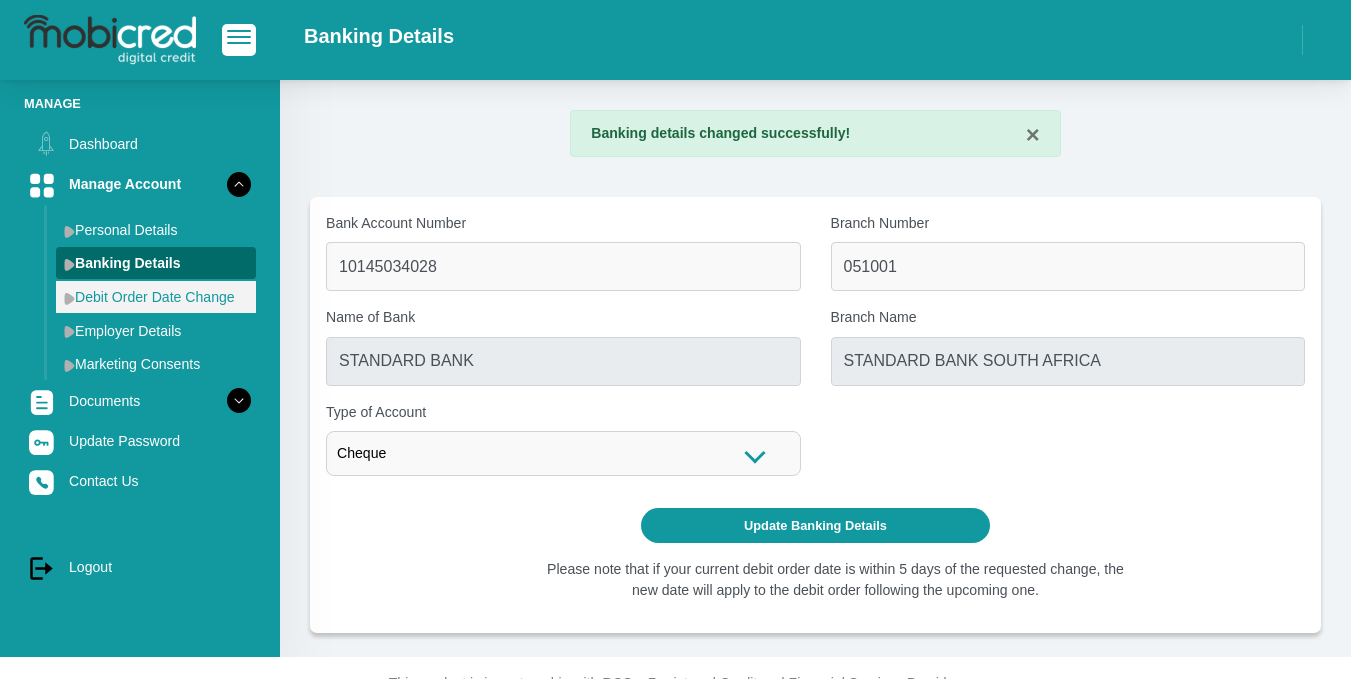 click on "Debit Order Date Change" at bounding box center (156, 297) 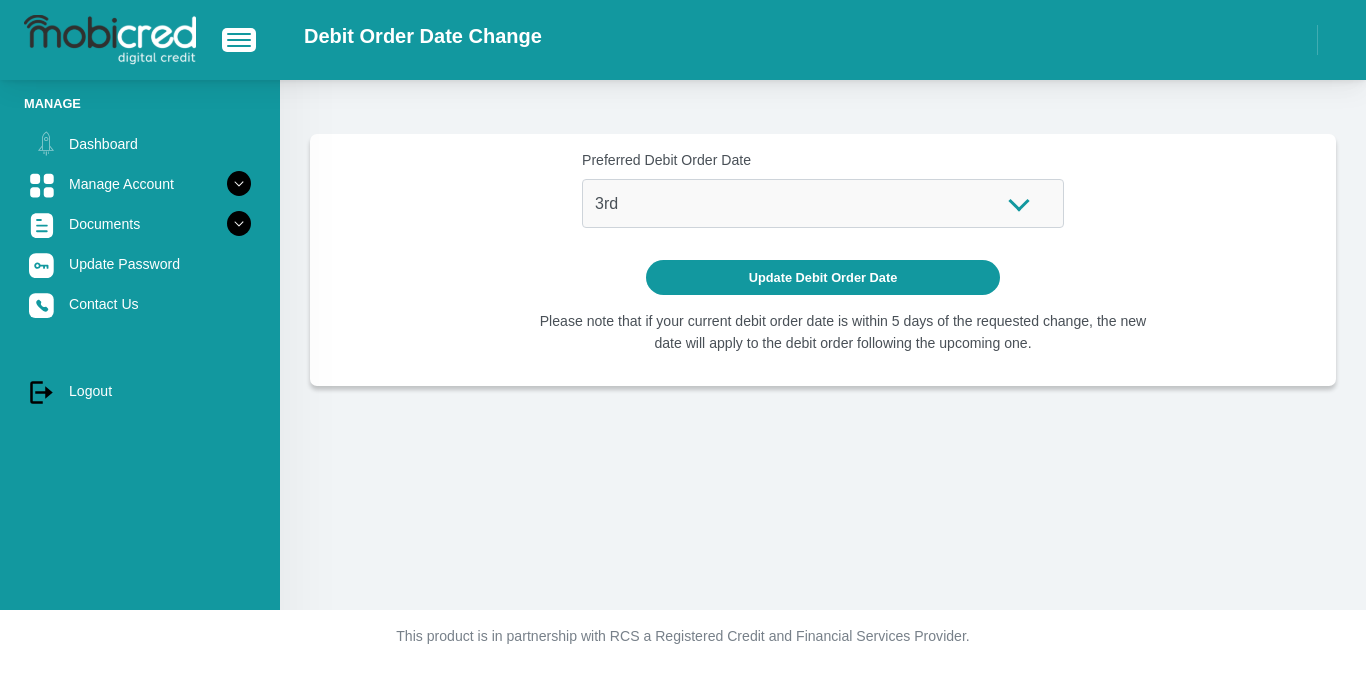 scroll, scrollTop: 0, scrollLeft: 0, axis: both 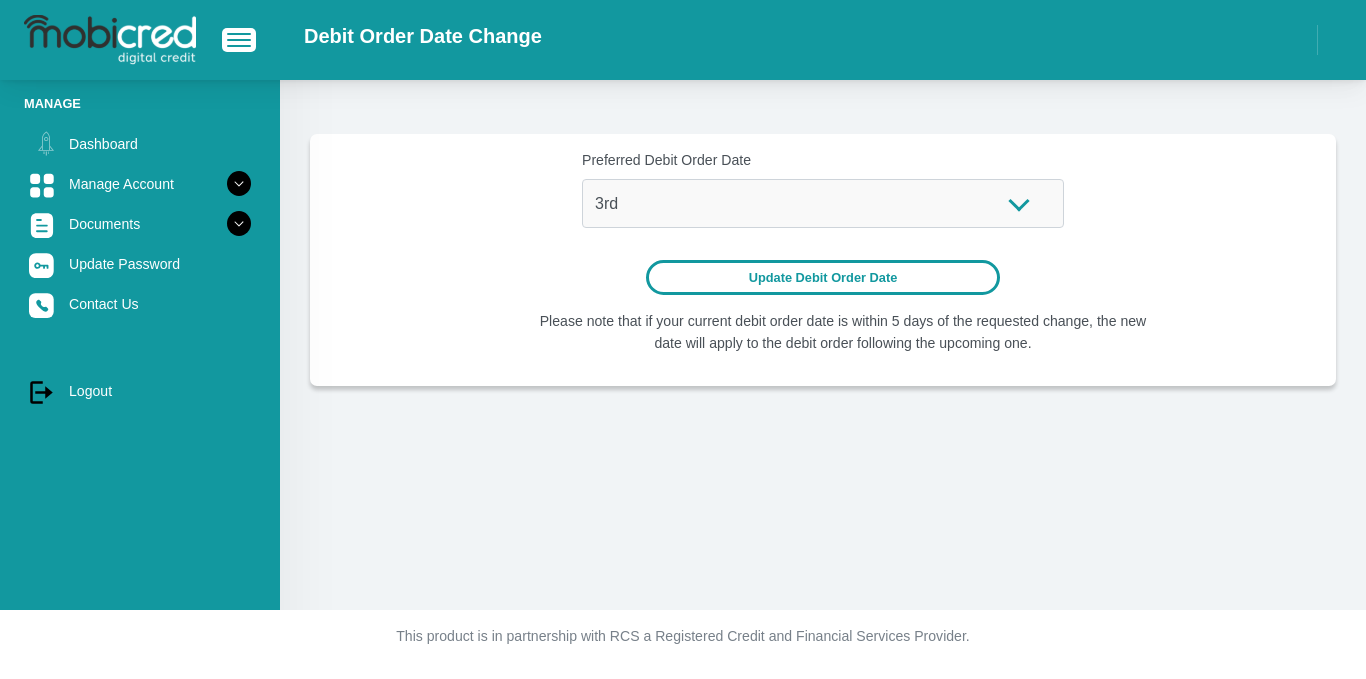 click on "Update Debit Order Date" at bounding box center [823, 277] 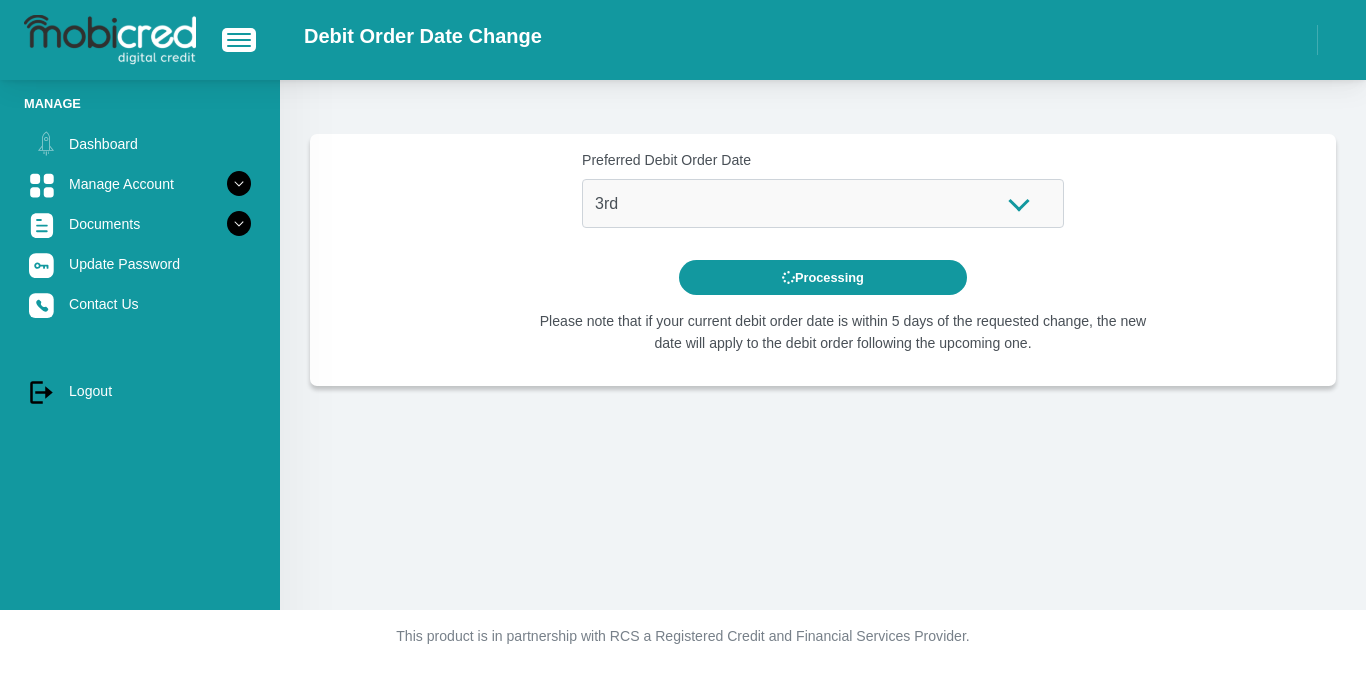 scroll, scrollTop: 0, scrollLeft: 0, axis: both 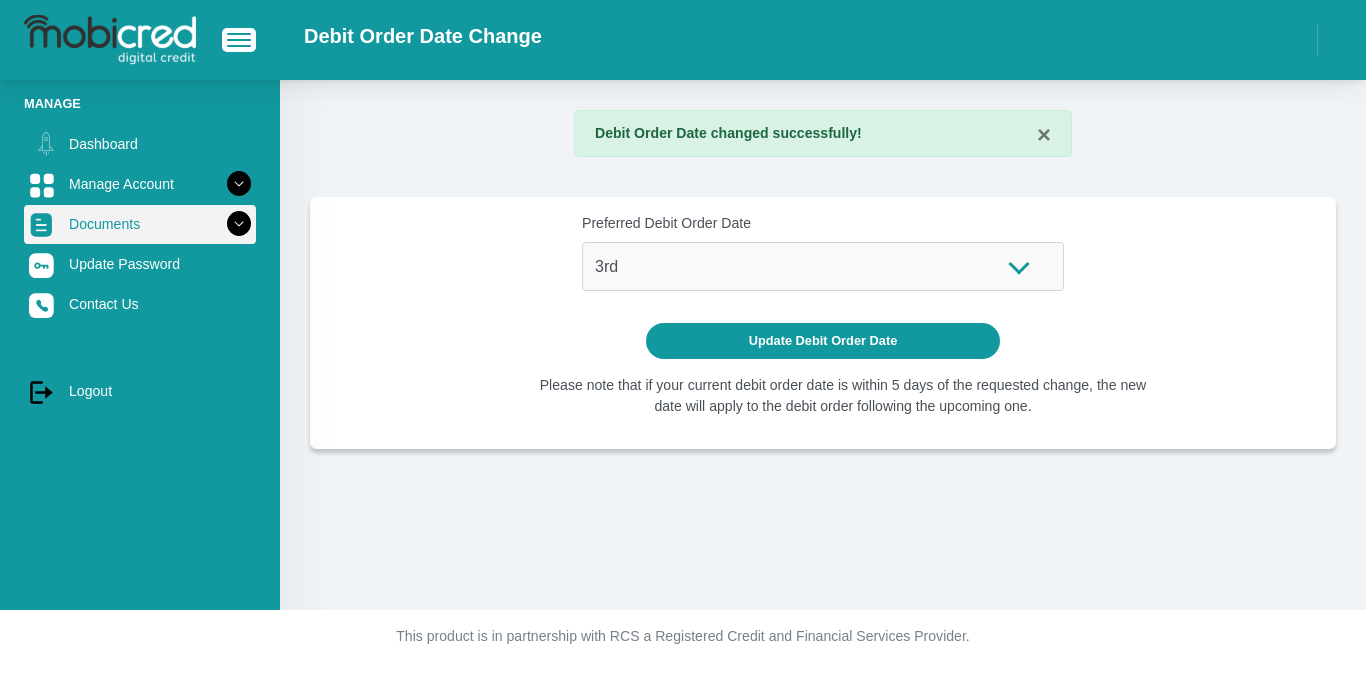 click at bounding box center (239, 224) 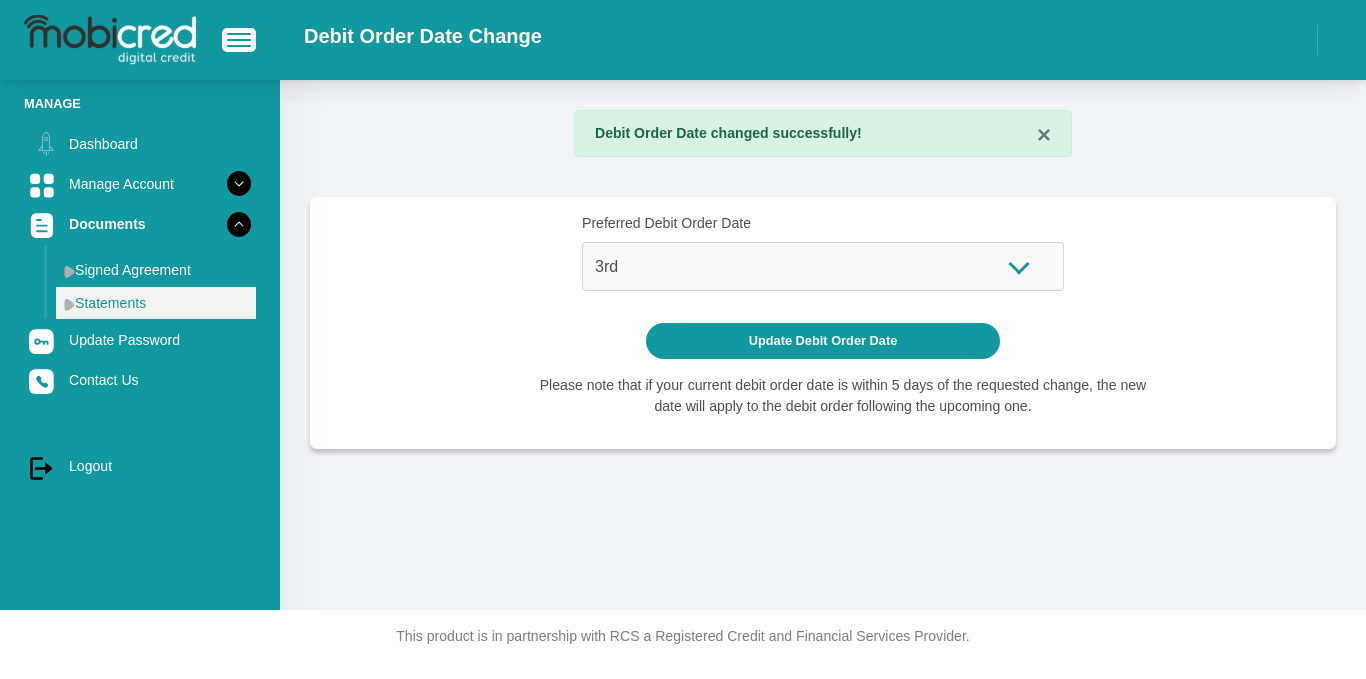 click on "Statements" at bounding box center [156, 303] 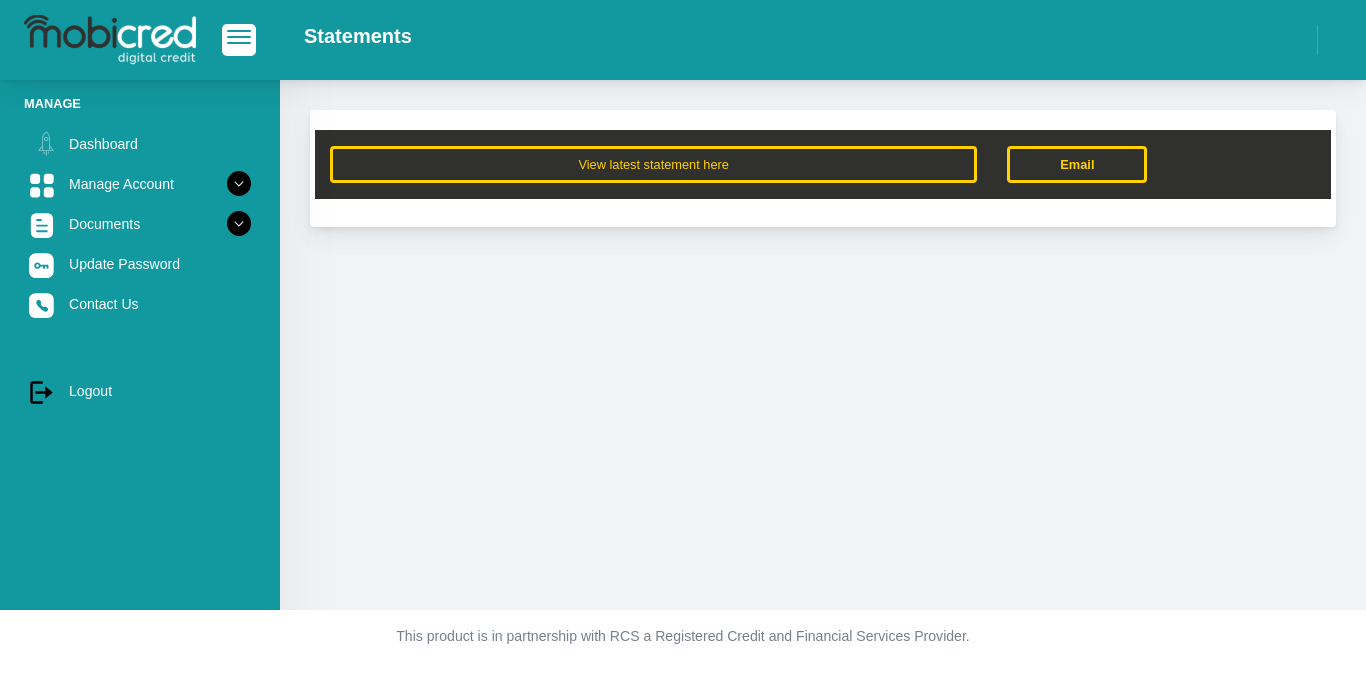 scroll, scrollTop: 0, scrollLeft: 0, axis: both 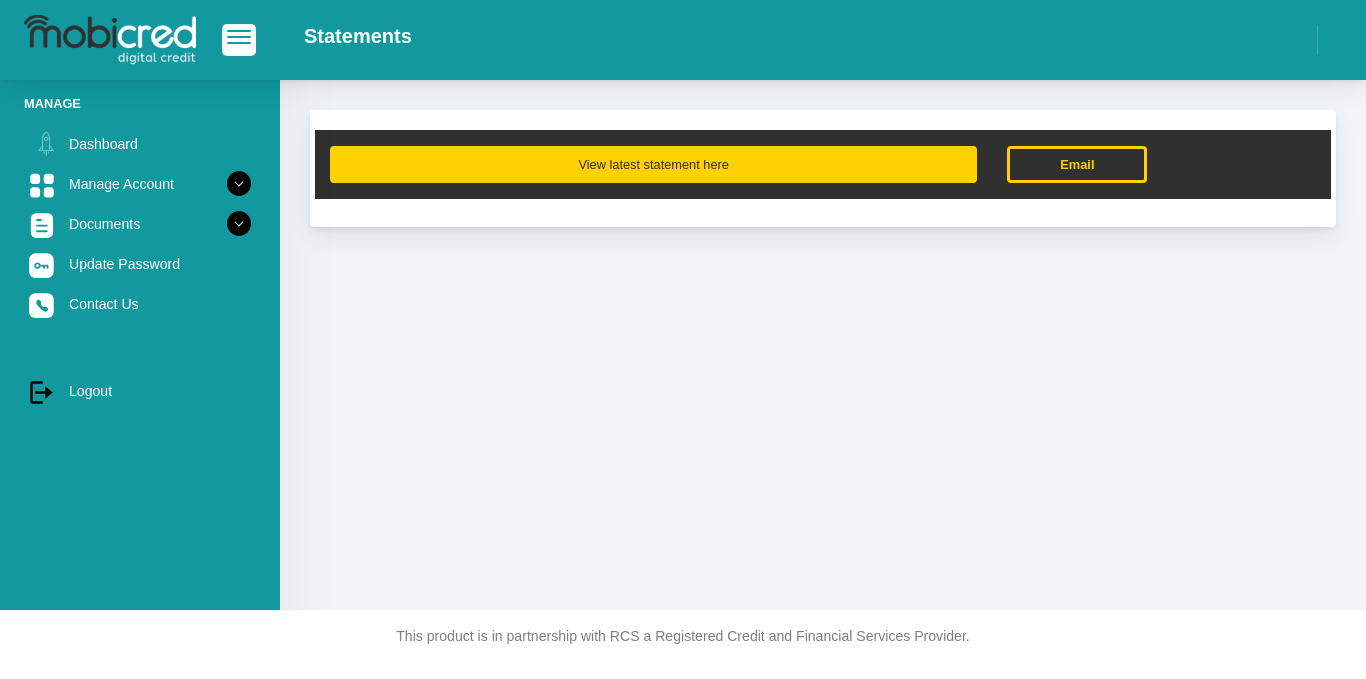 click on "View latest statement here" at bounding box center (653, 164) 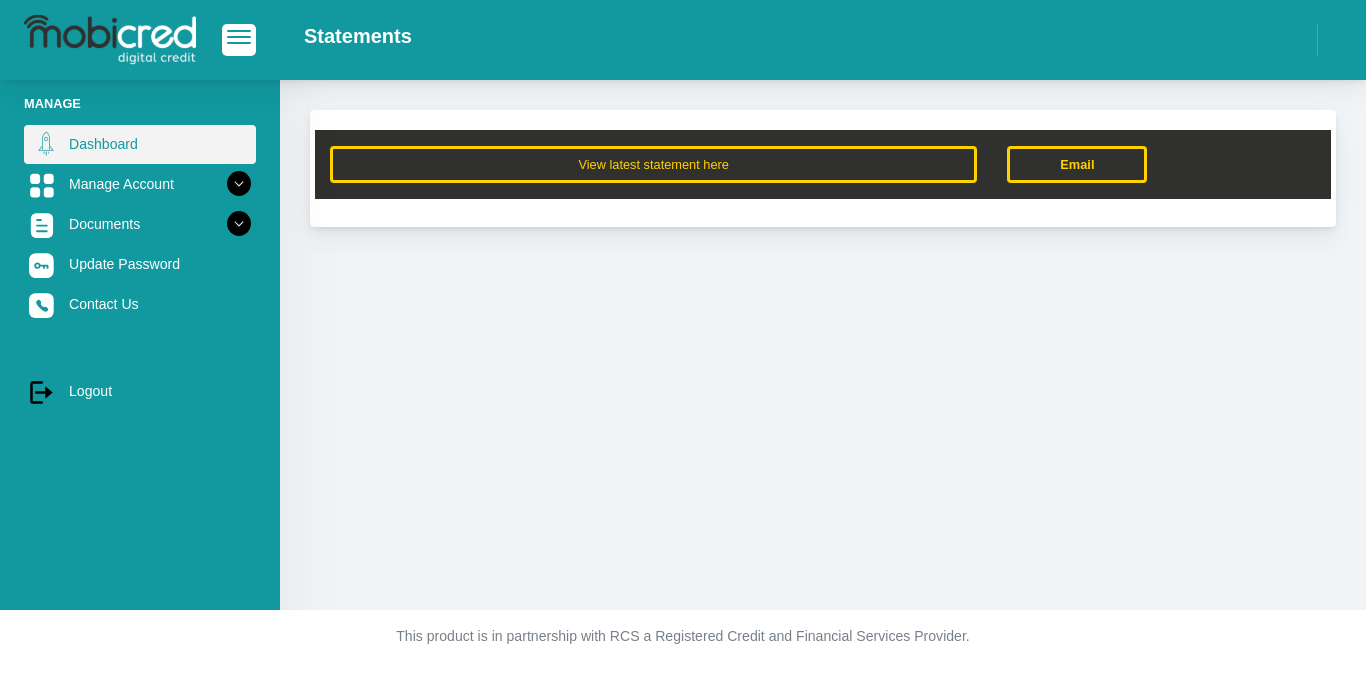 click on "Dashboard" at bounding box center (140, 144) 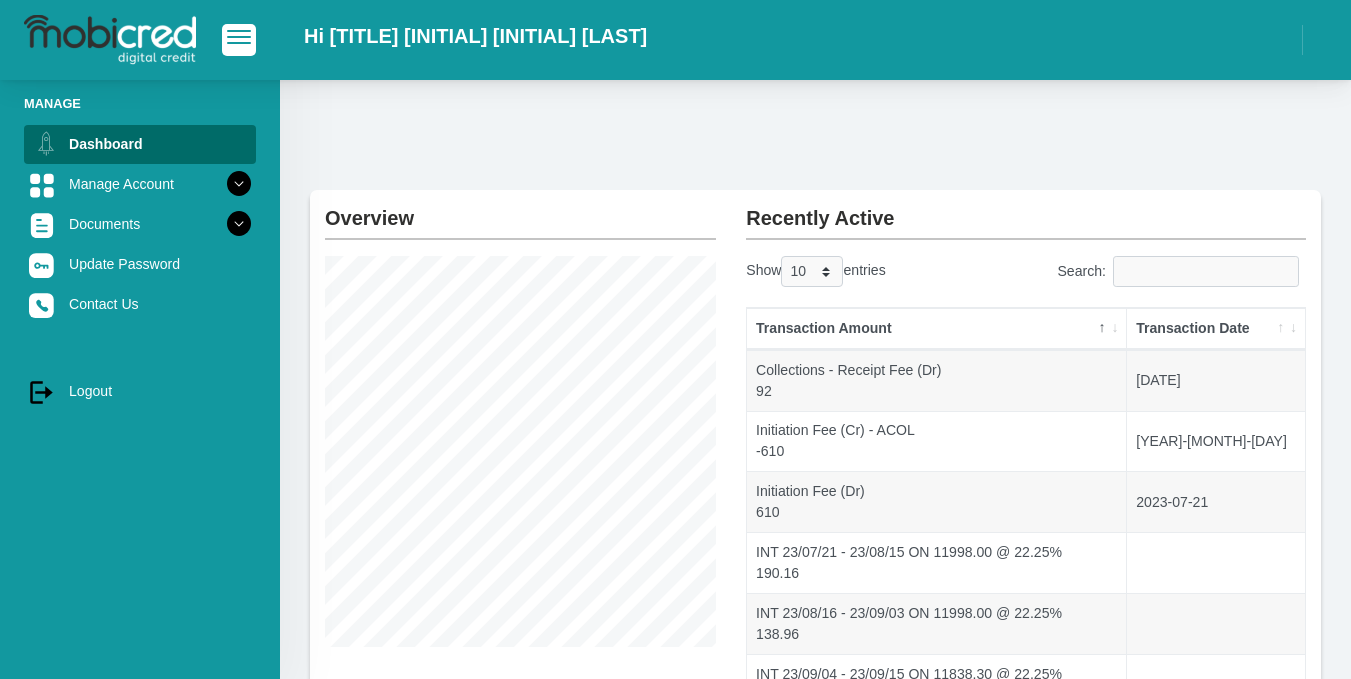 scroll, scrollTop: 0, scrollLeft: 0, axis: both 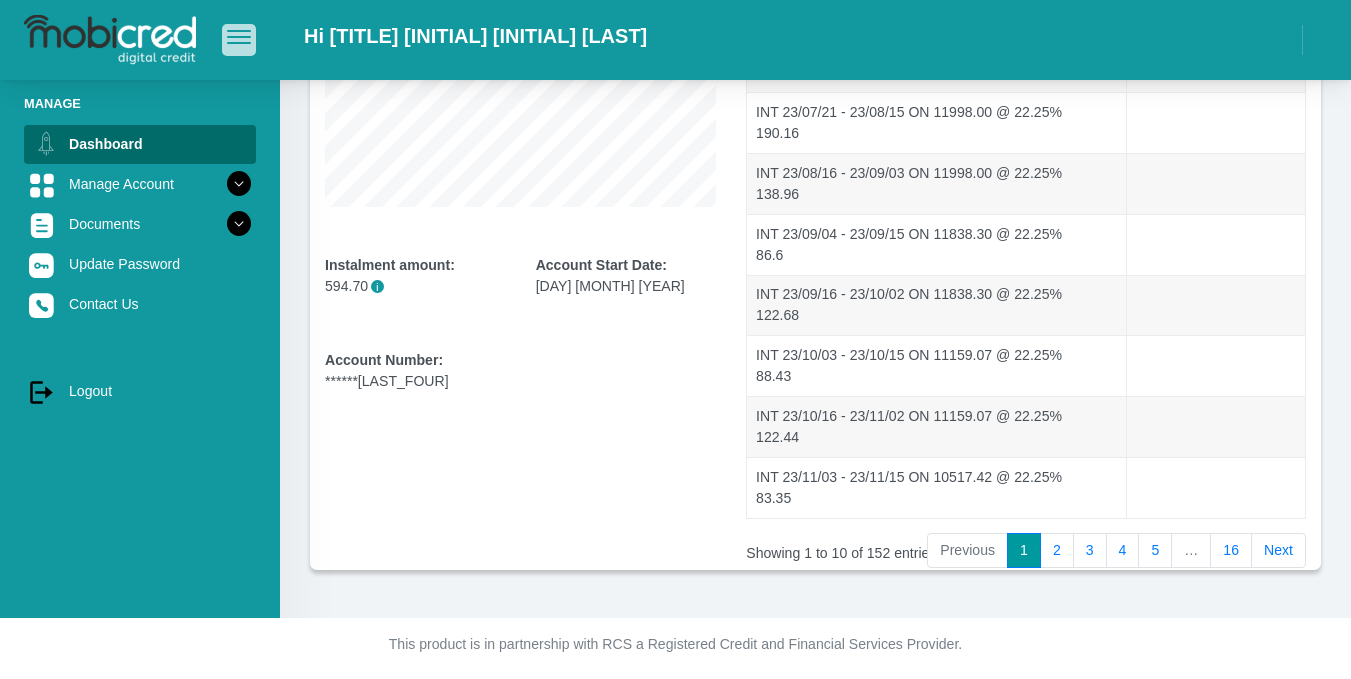 click at bounding box center [239, 39] 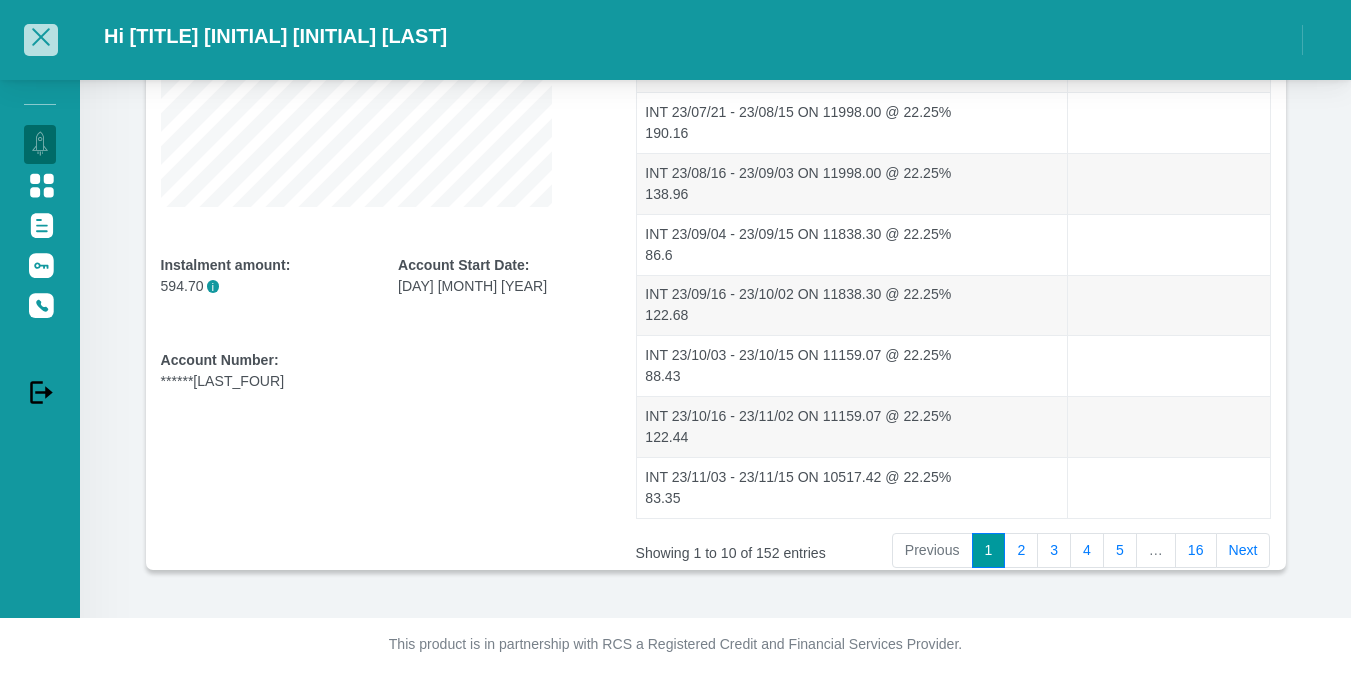 click at bounding box center [41, 39] 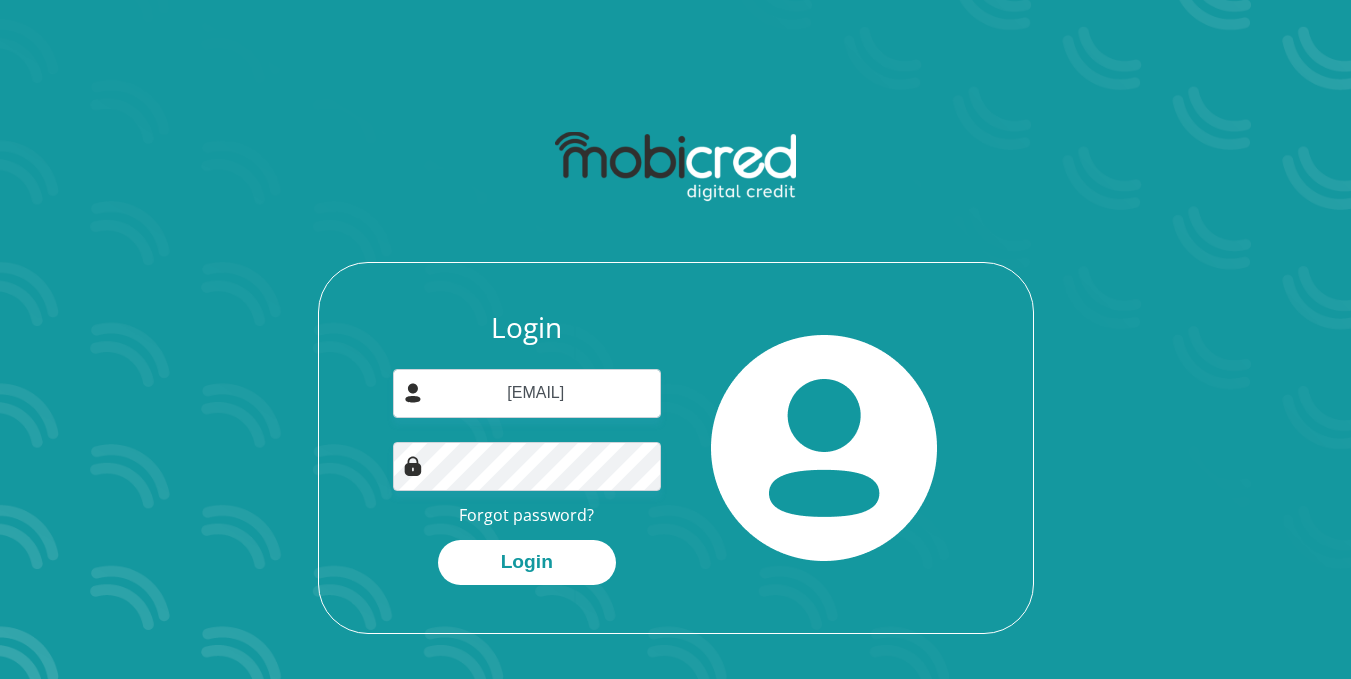 scroll, scrollTop: 0, scrollLeft: 0, axis: both 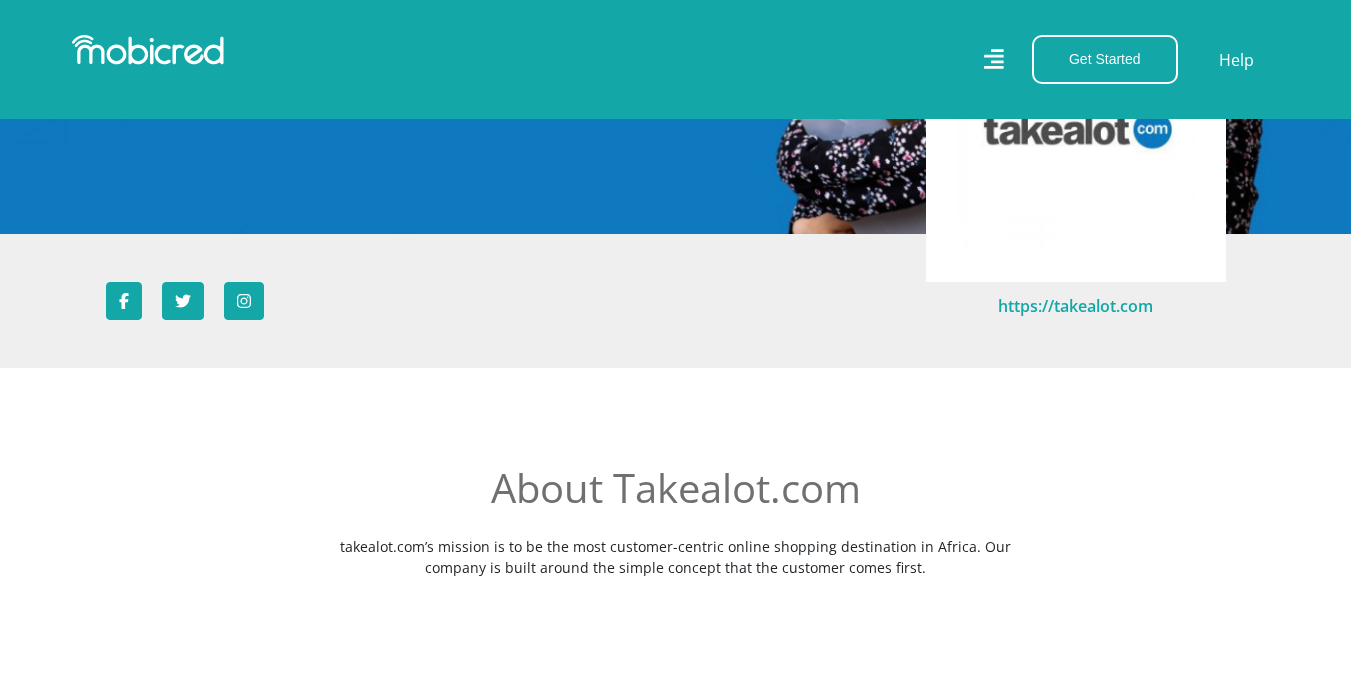 click on "https://takealot.com" at bounding box center (1075, 306) 